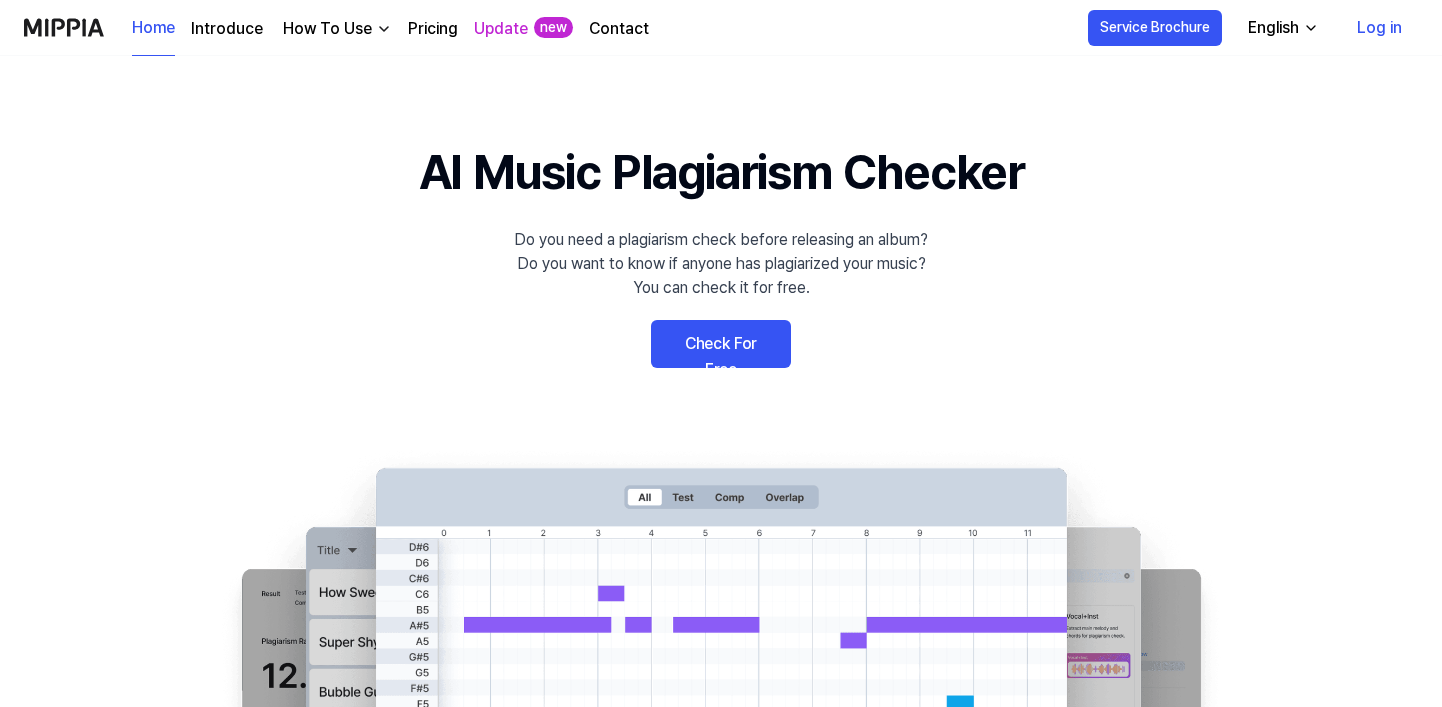 scroll, scrollTop: 0, scrollLeft: 0, axis: both 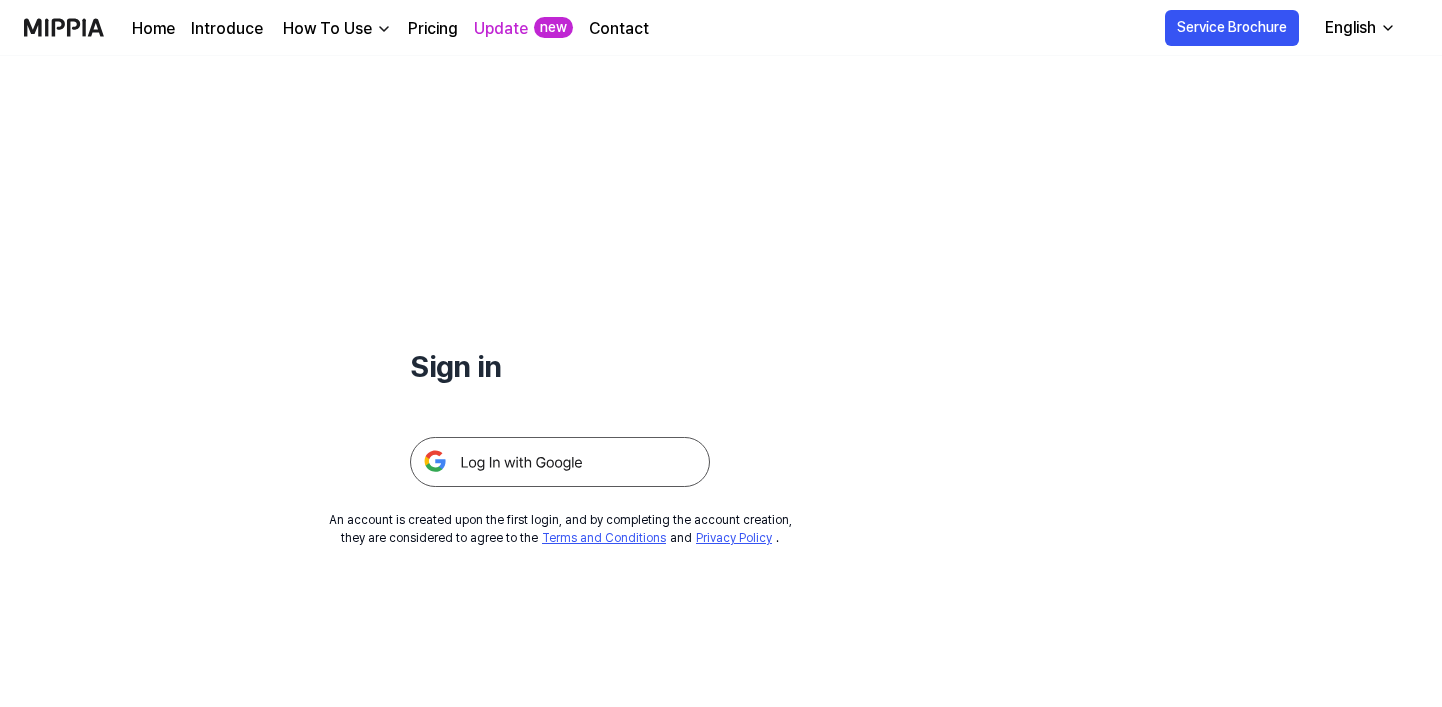 click at bounding box center (560, 462) 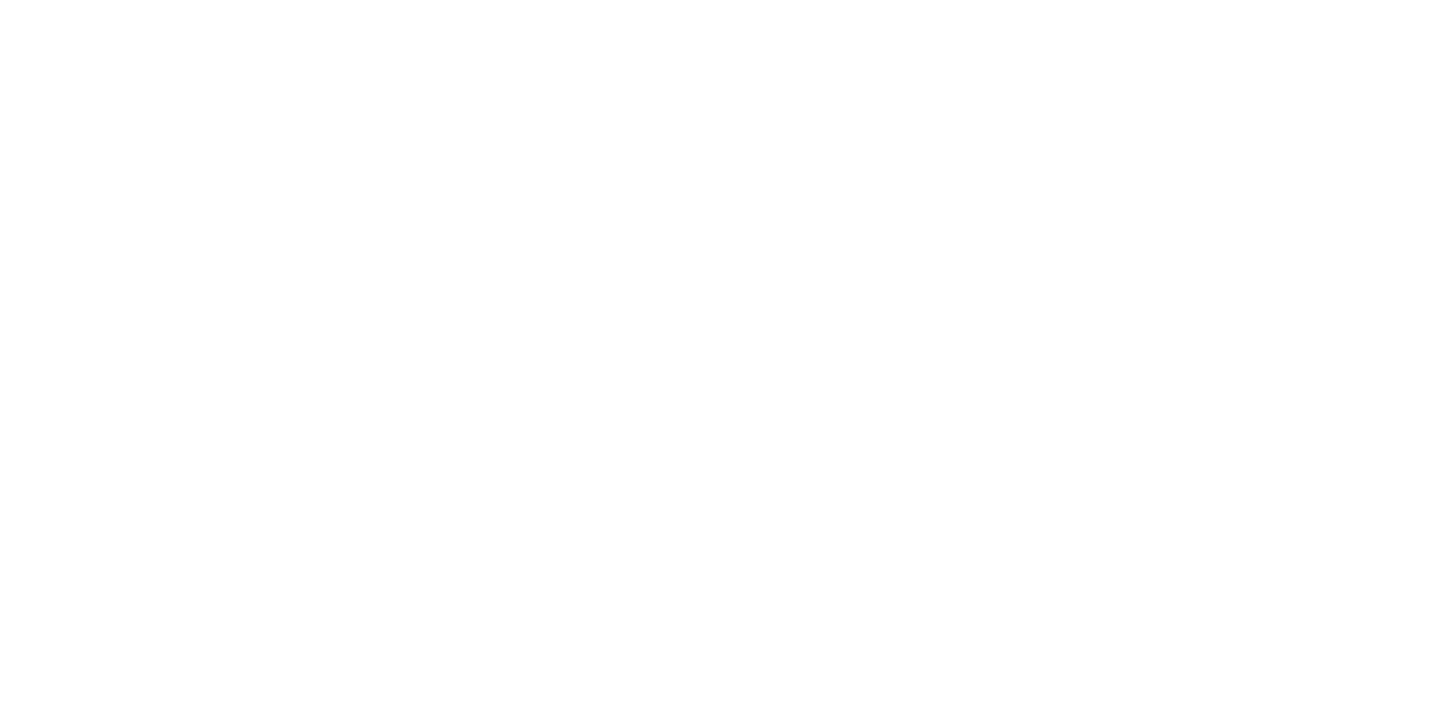 scroll, scrollTop: 0, scrollLeft: 0, axis: both 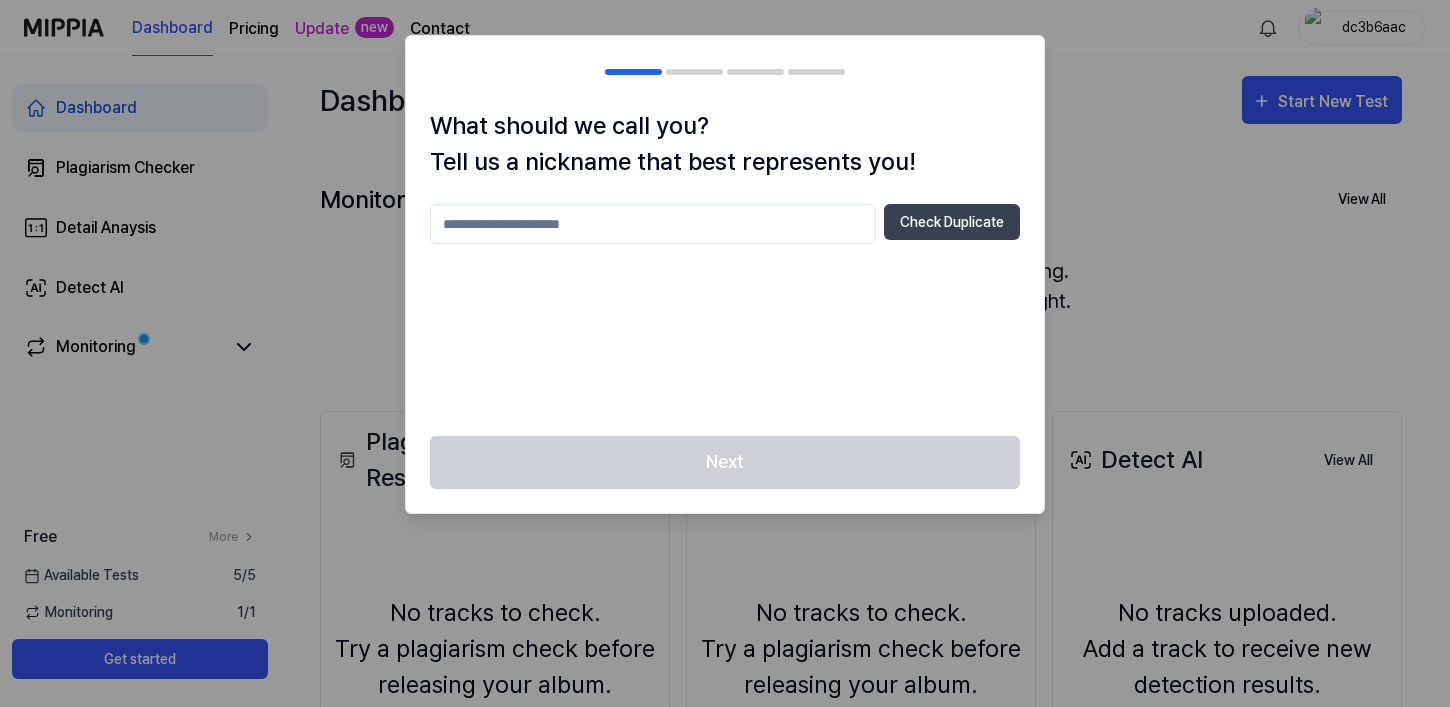 click at bounding box center [653, 224] 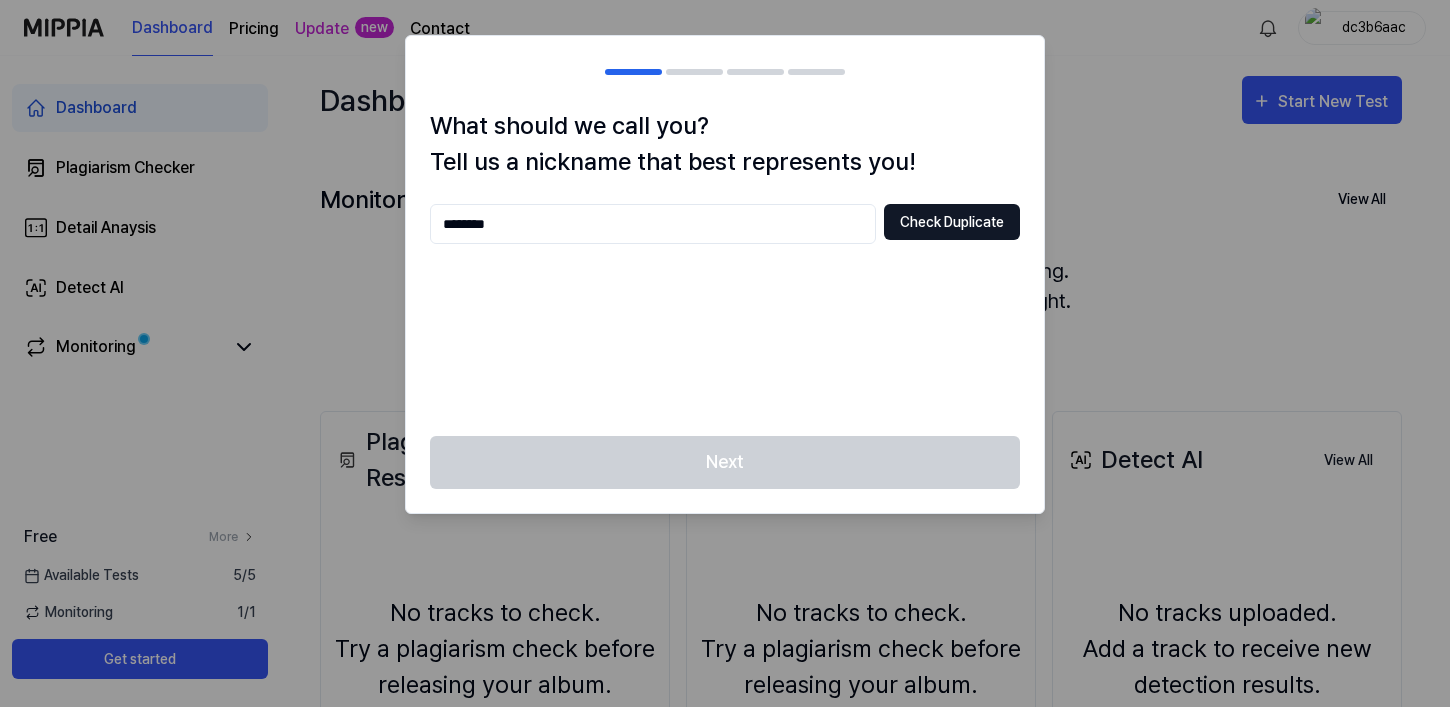 type on "********" 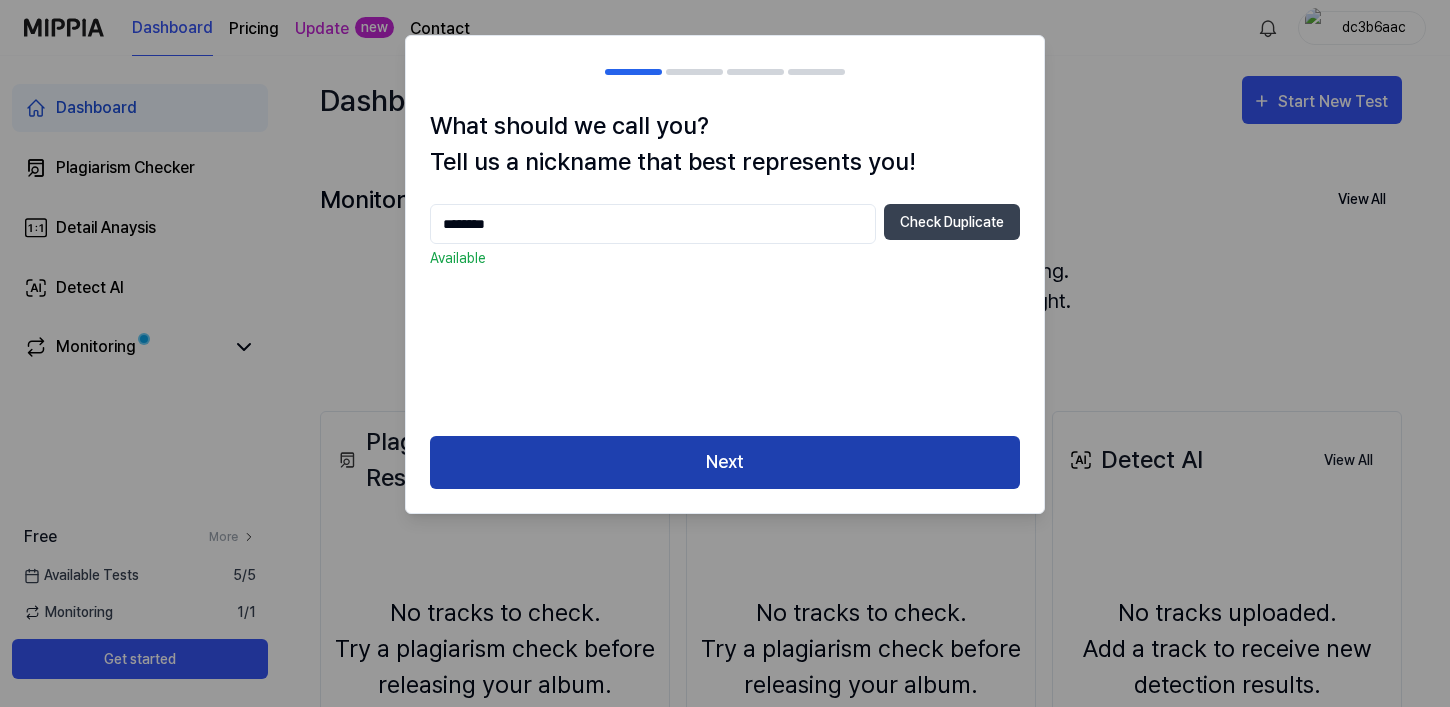 click on "Next" at bounding box center (725, 462) 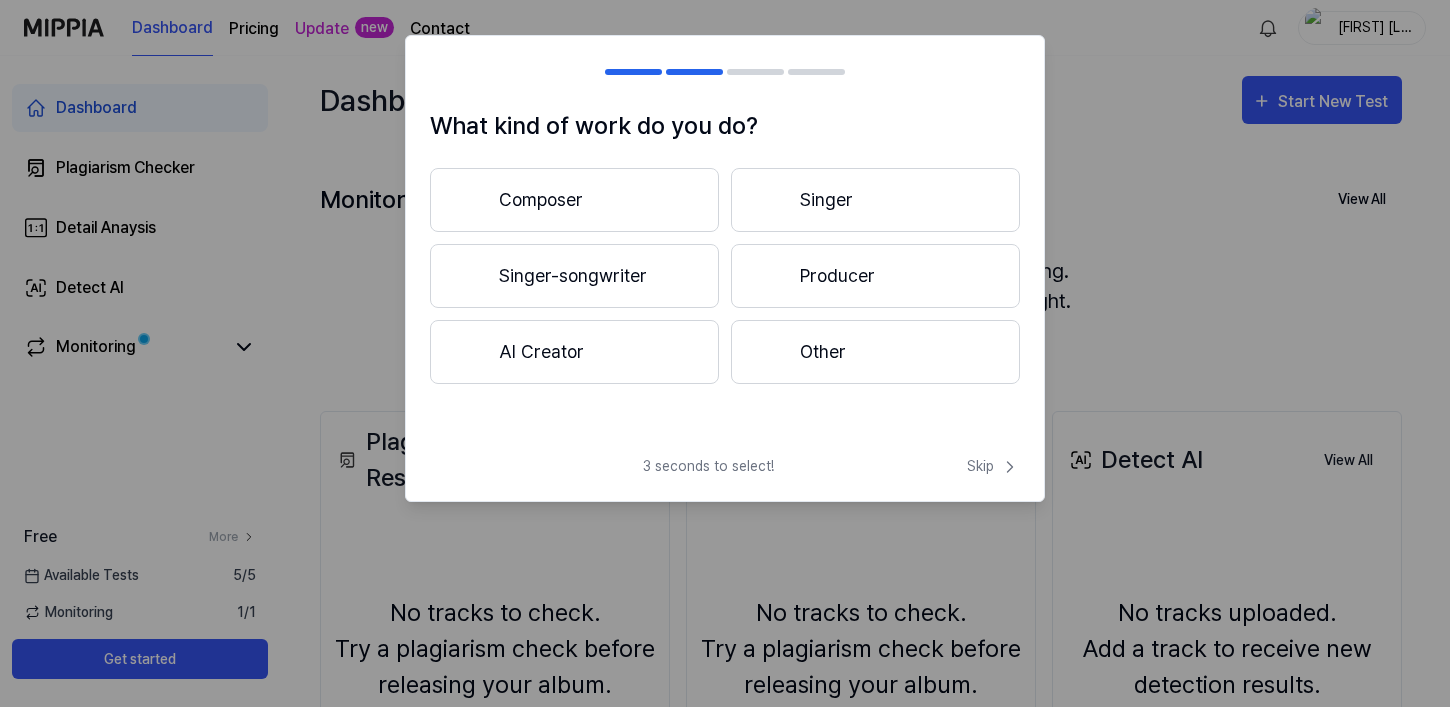 click on "Singer" at bounding box center [875, 200] 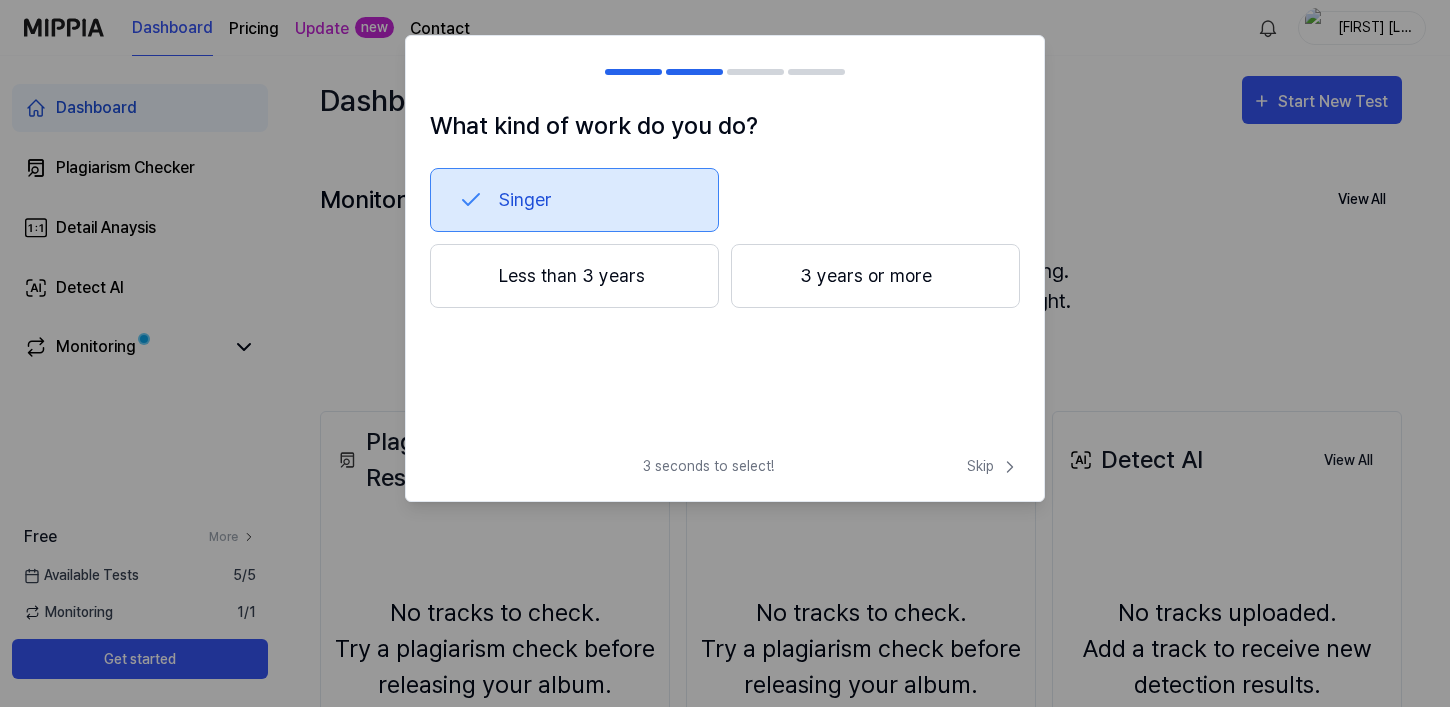 click on "Less than 3 years" at bounding box center (574, 276) 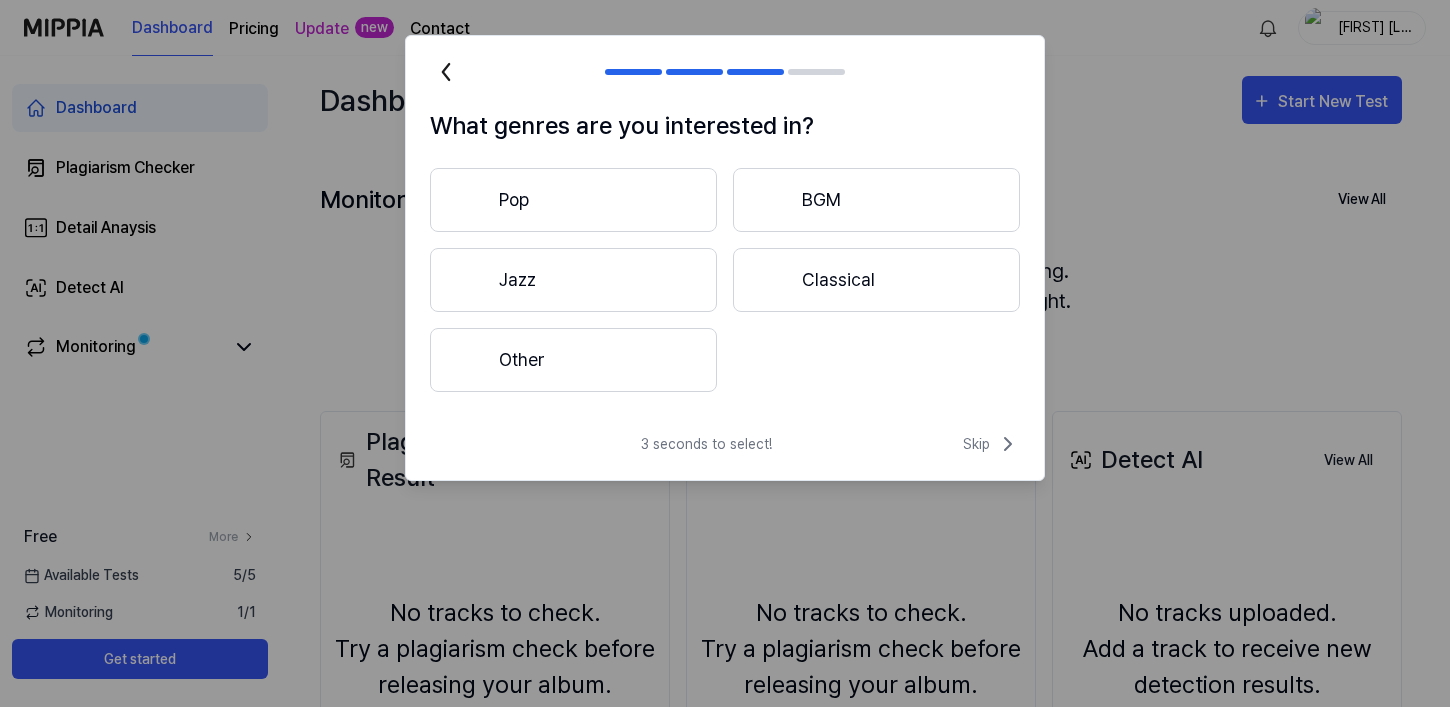 click on "Other" at bounding box center [573, 360] 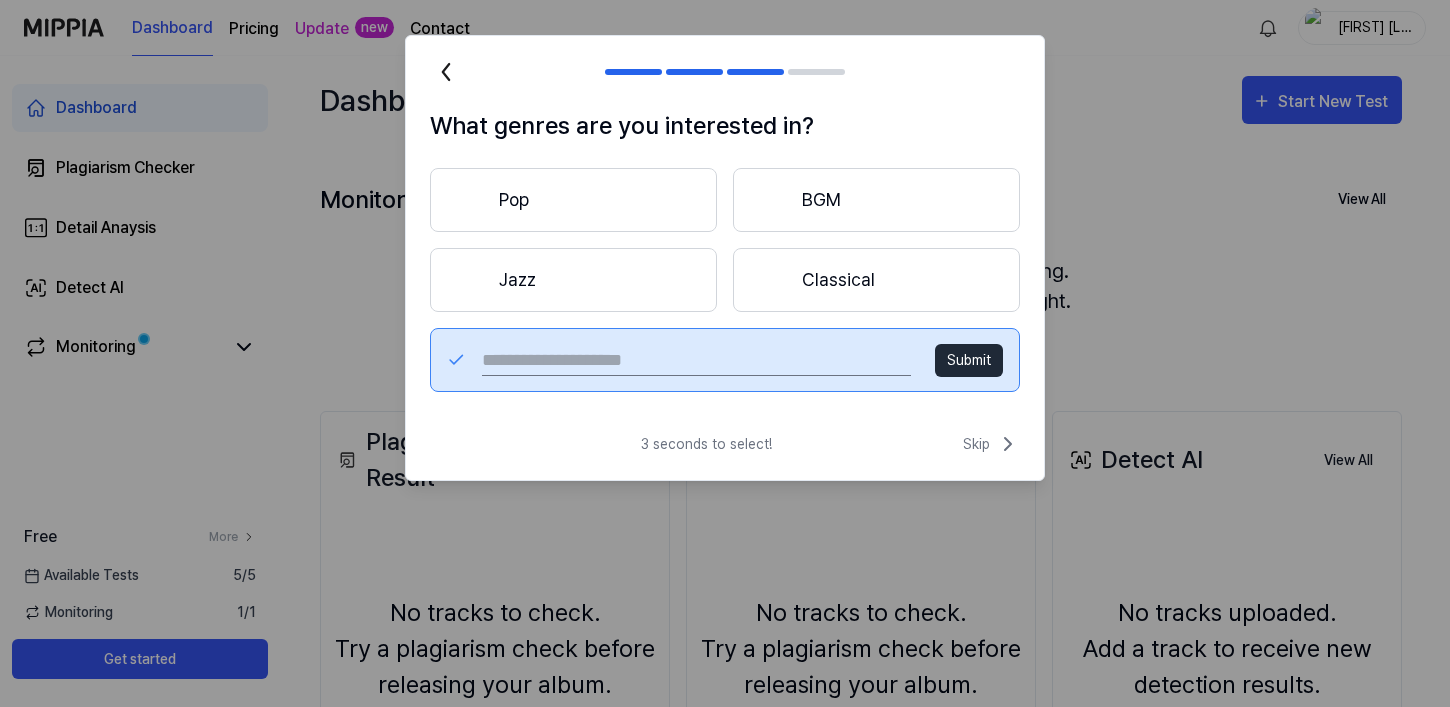 click on "Pop" at bounding box center (573, 200) 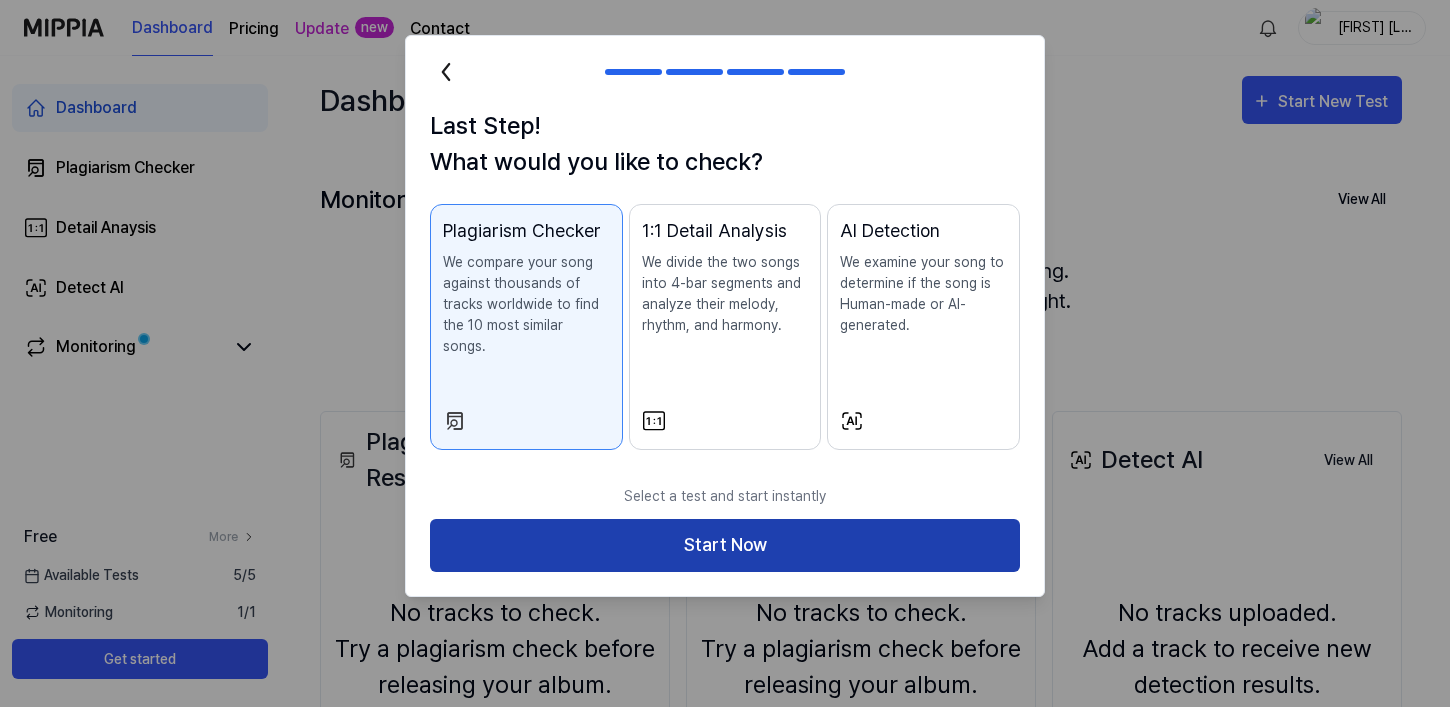 click on "Start Now" at bounding box center (725, 545) 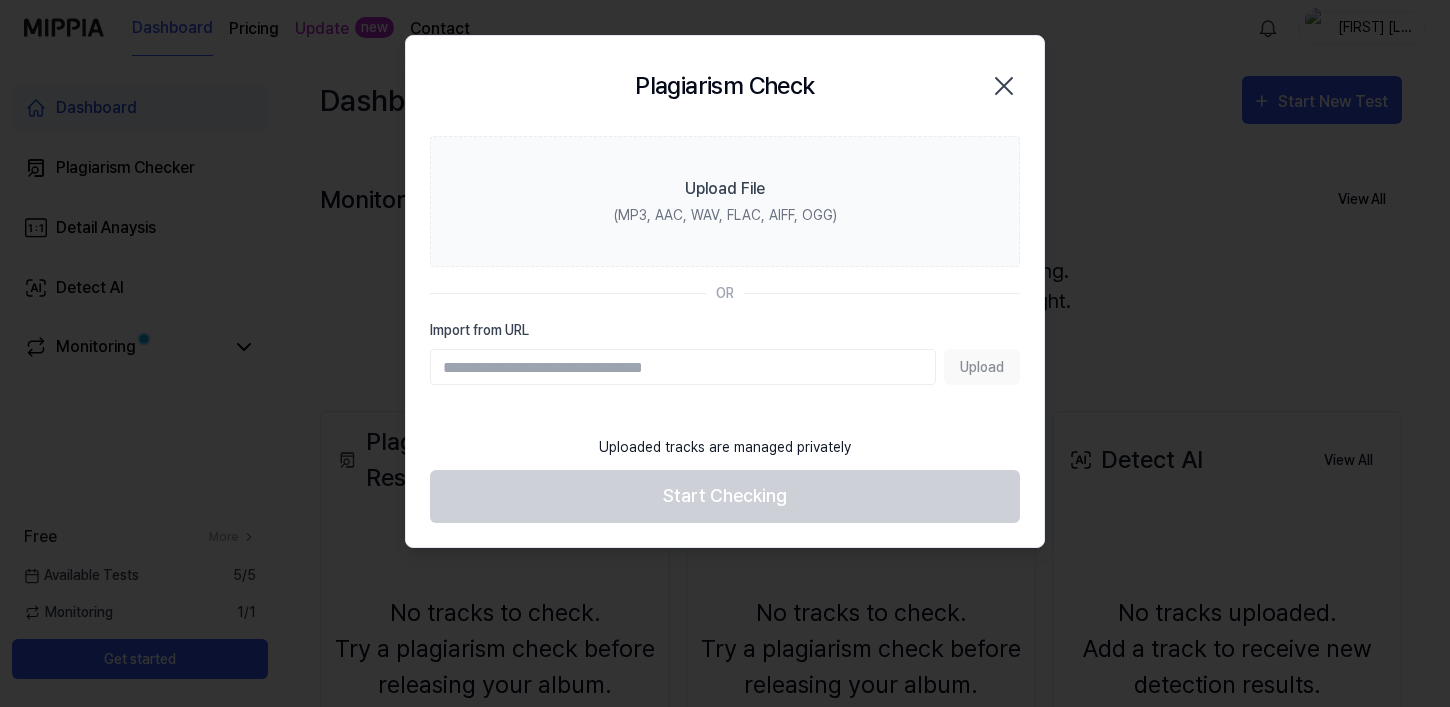 click on "Import from URL" at bounding box center (683, 367) 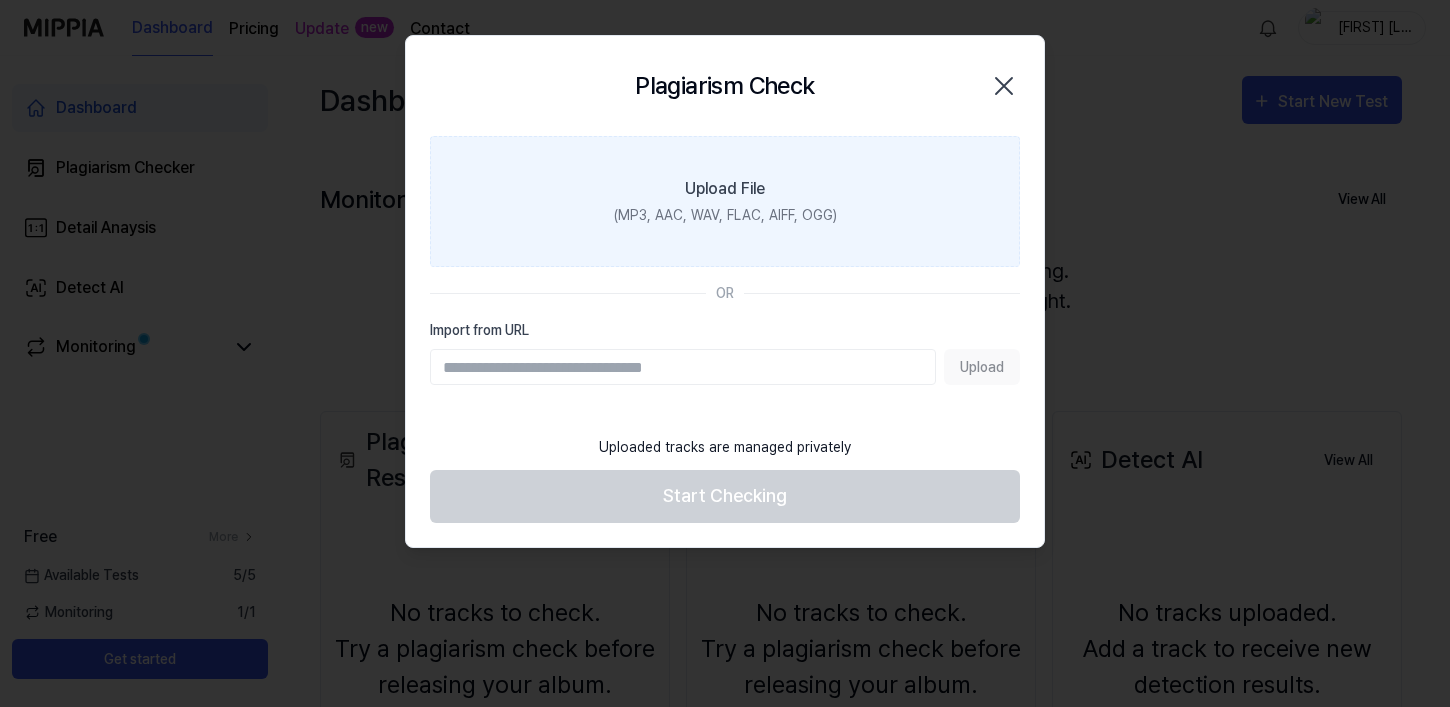 click on "(MP3, AAC, WAV, FLAC, AIFF, OGG)" at bounding box center (725, 215) 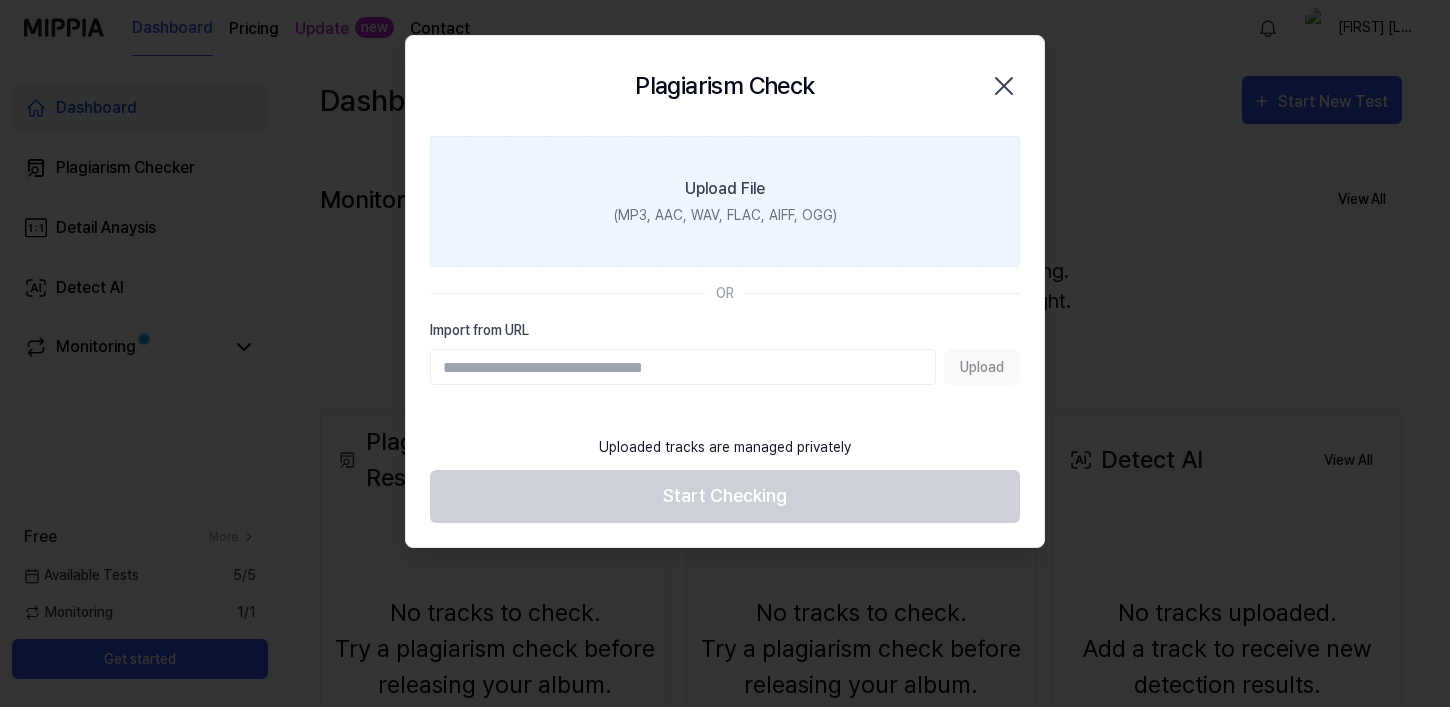 click on "Upload File (MP3, AAC, WAV, FLAC, AIFF, OGG)" at bounding box center (0, 0) 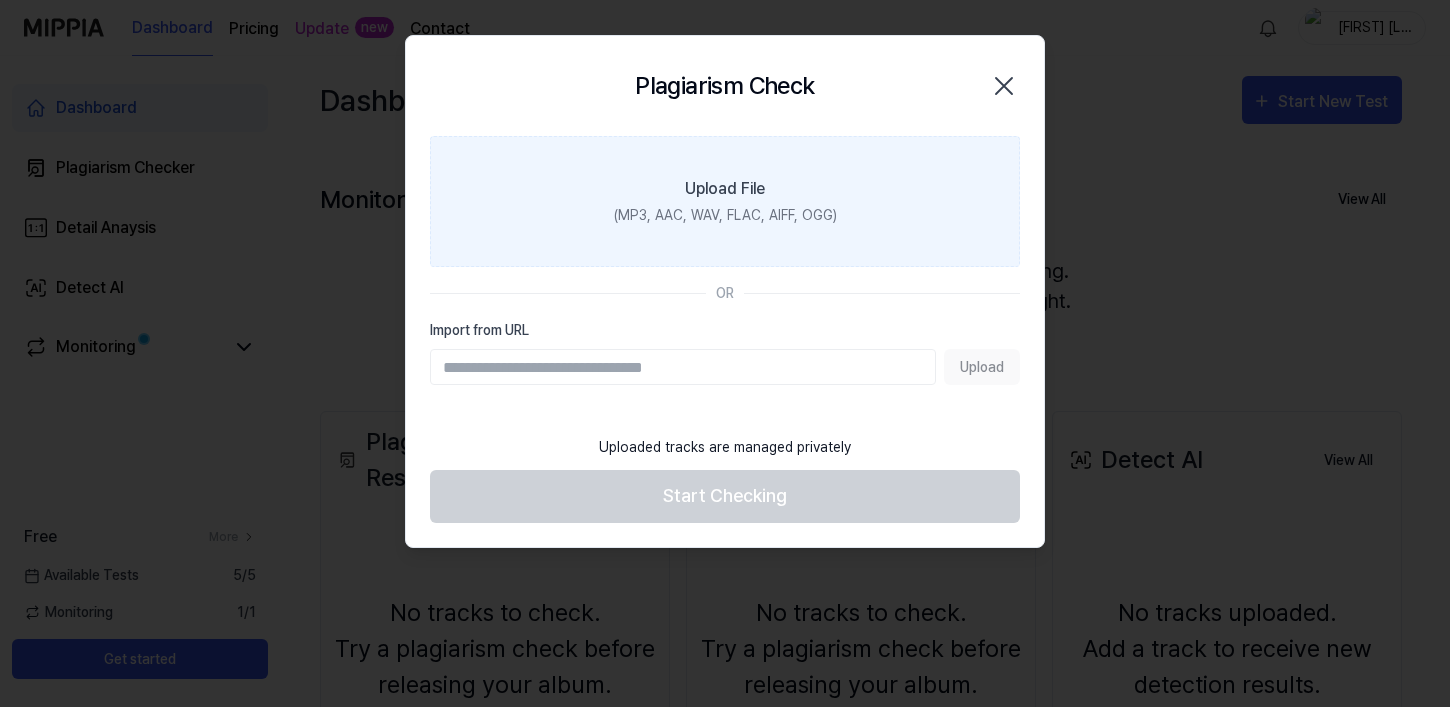 click on "(MP3, AAC, WAV, FLAC, AIFF, OGG)" at bounding box center [725, 215] 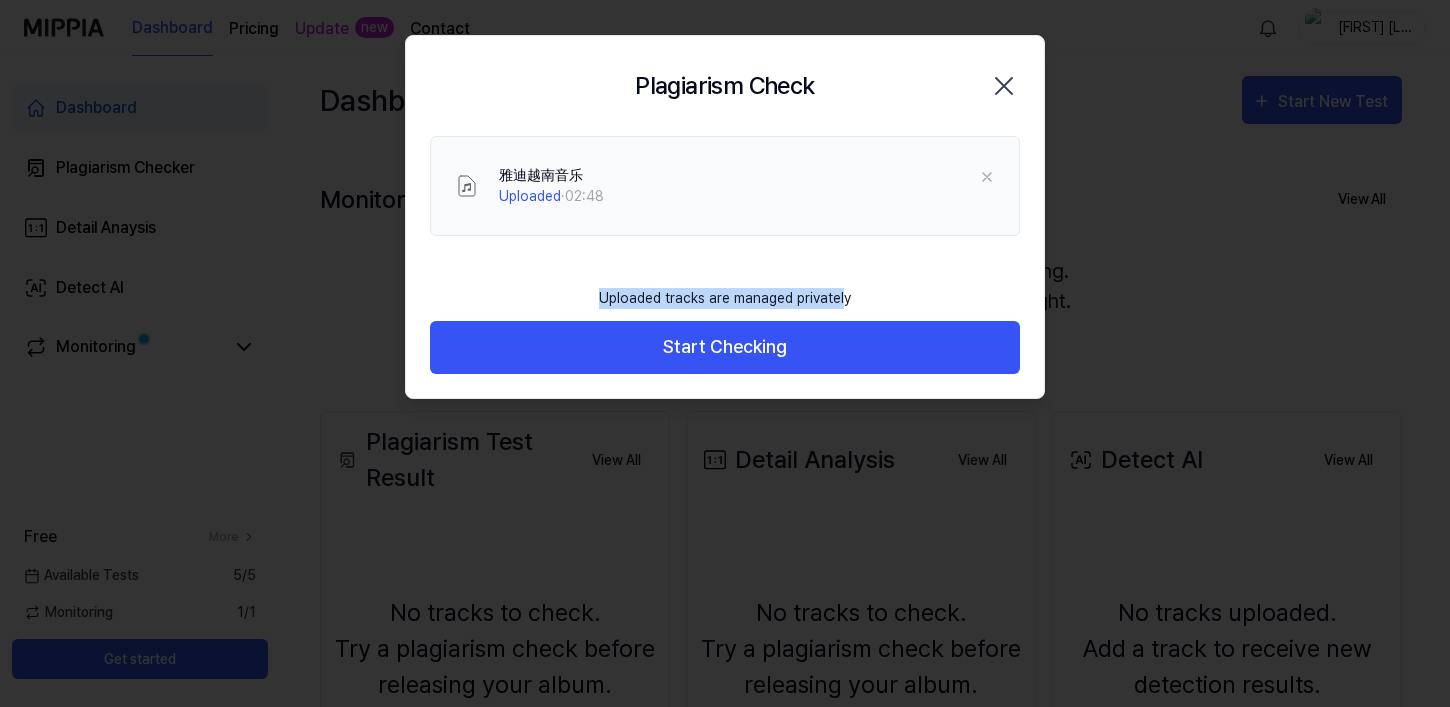 drag, startPoint x: 602, startPoint y: 300, endPoint x: 843, endPoint y: 305, distance: 241.05186 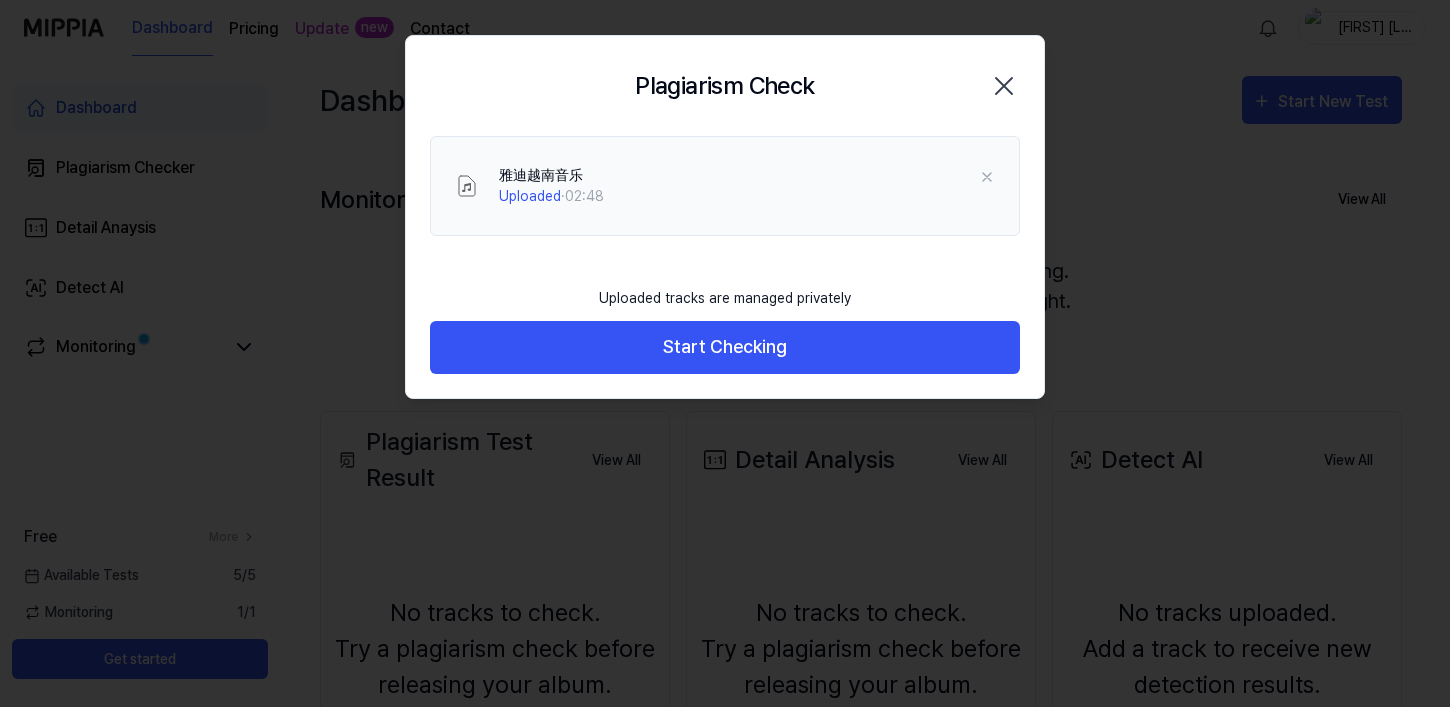 click on "Uploaded tracks are managed privately Start Checking" at bounding box center [725, 325] 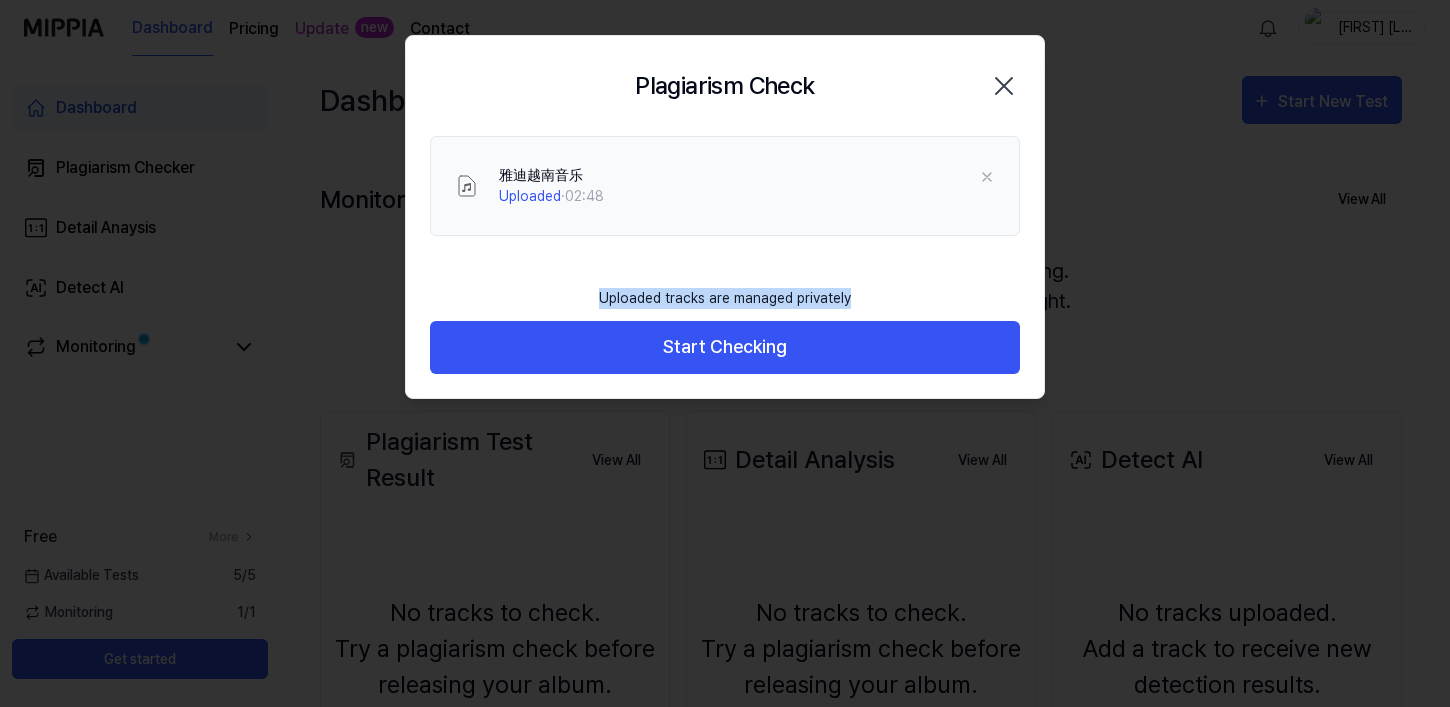 drag, startPoint x: 603, startPoint y: 298, endPoint x: 856, endPoint y: 308, distance: 253.19756 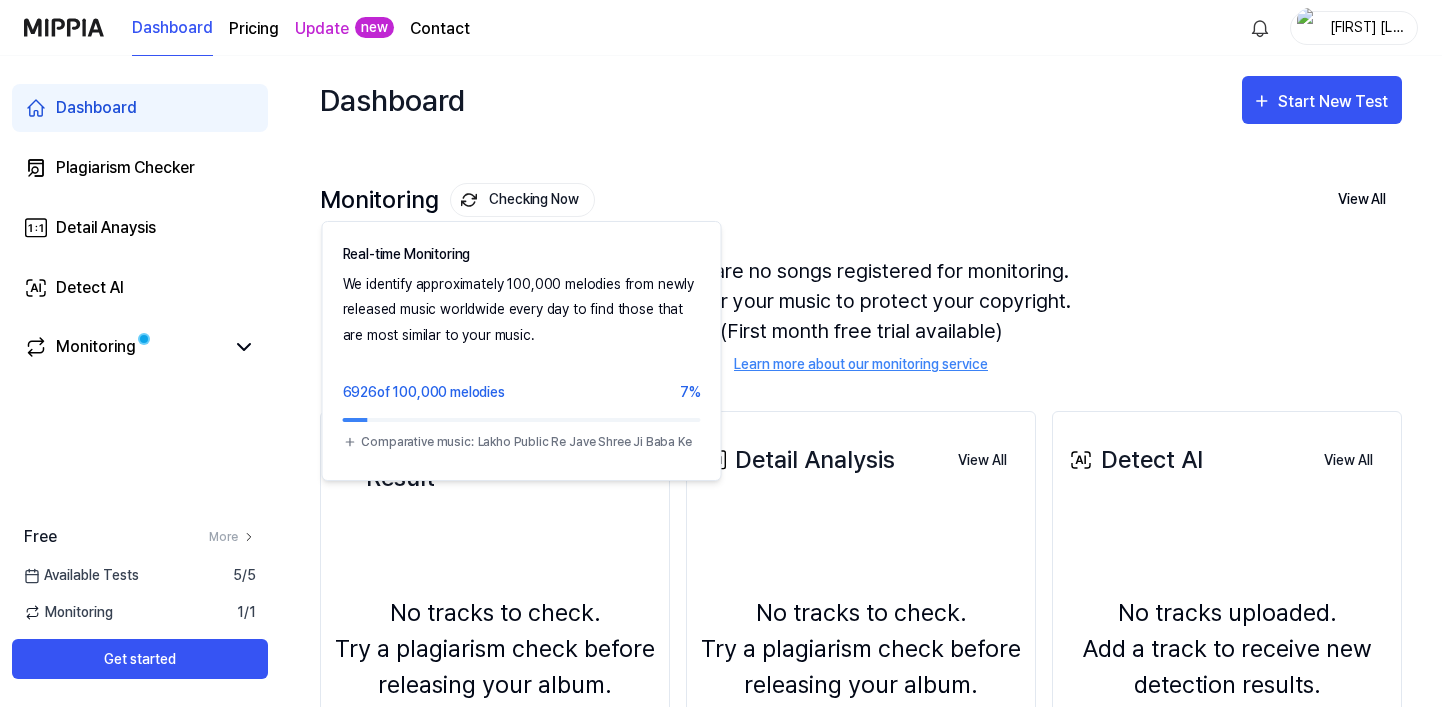 click on "Checking Now" at bounding box center [522, 200] 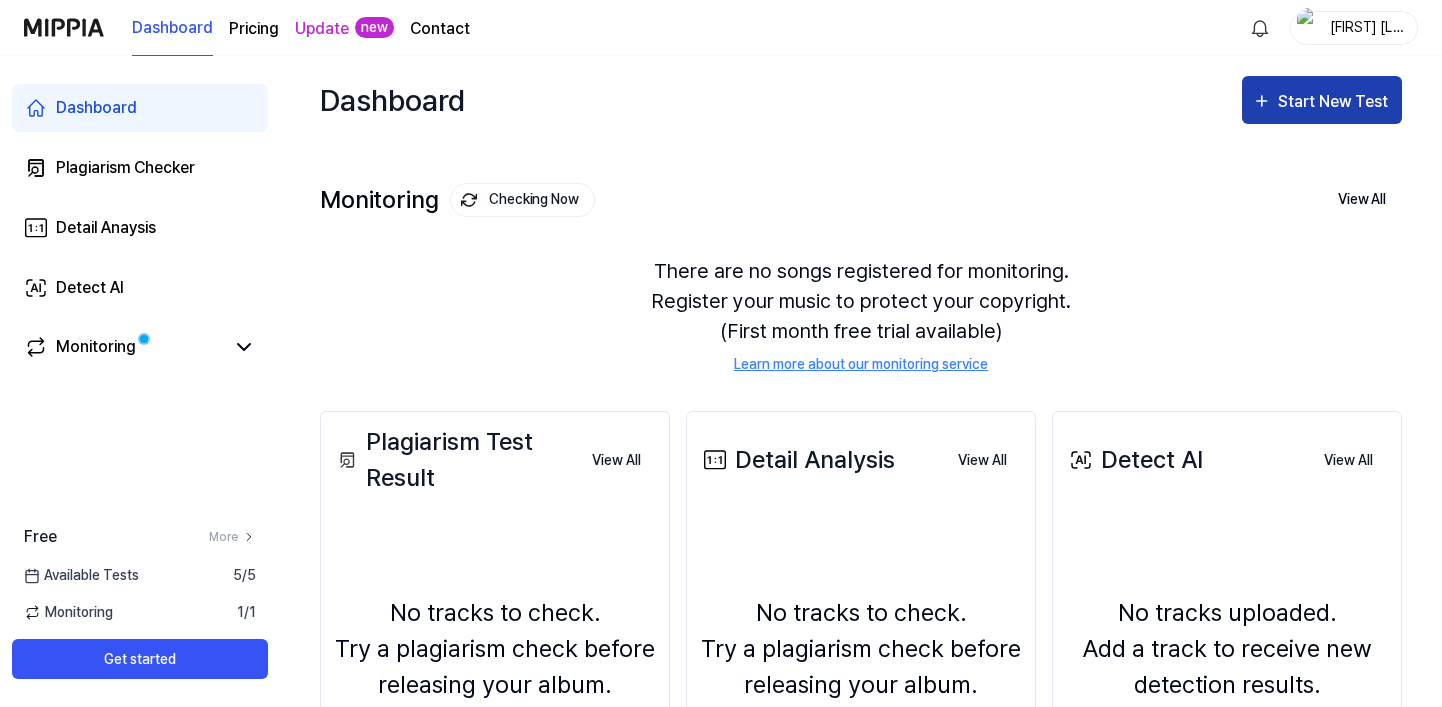 click on "Start New Test" at bounding box center (1335, 102) 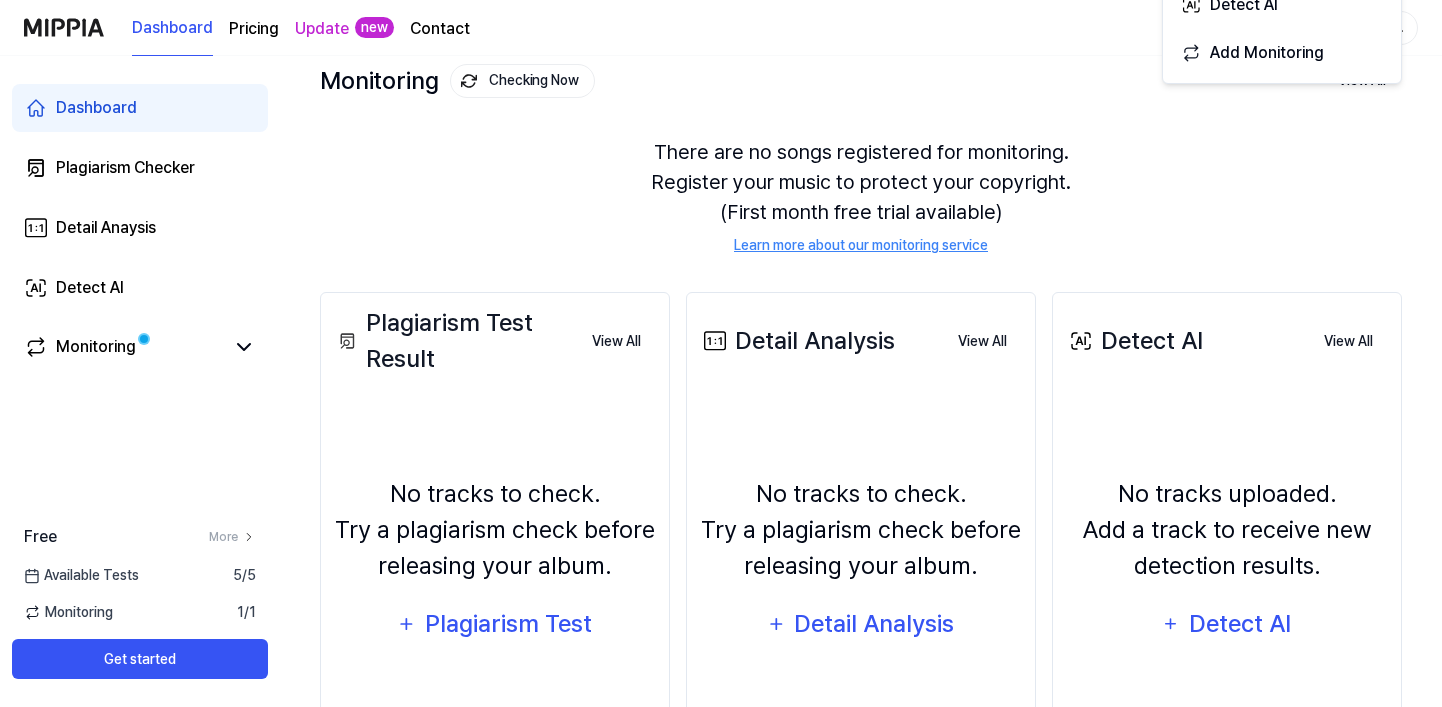scroll, scrollTop: 255, scrollLeft: 0, axis: vertical 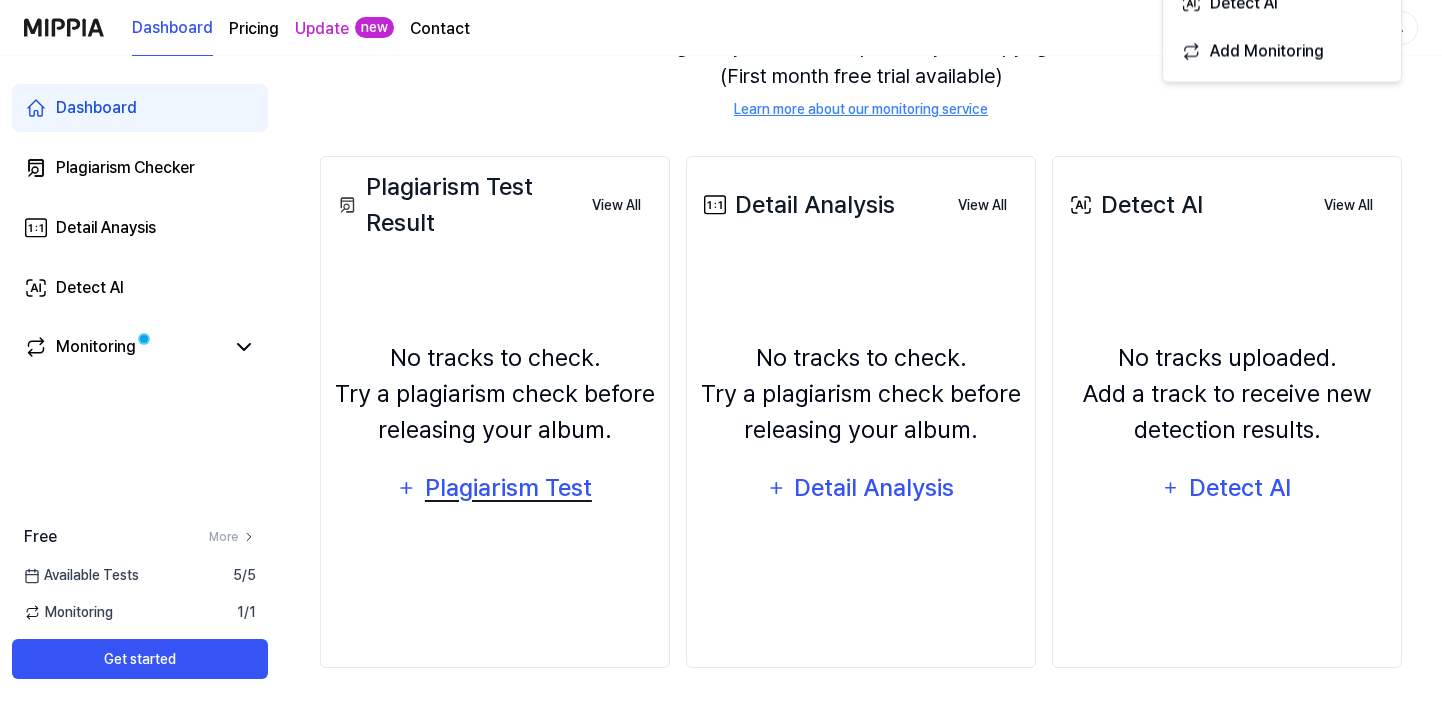 click on "Plagiarism Test" at bounding box center (508, 488) 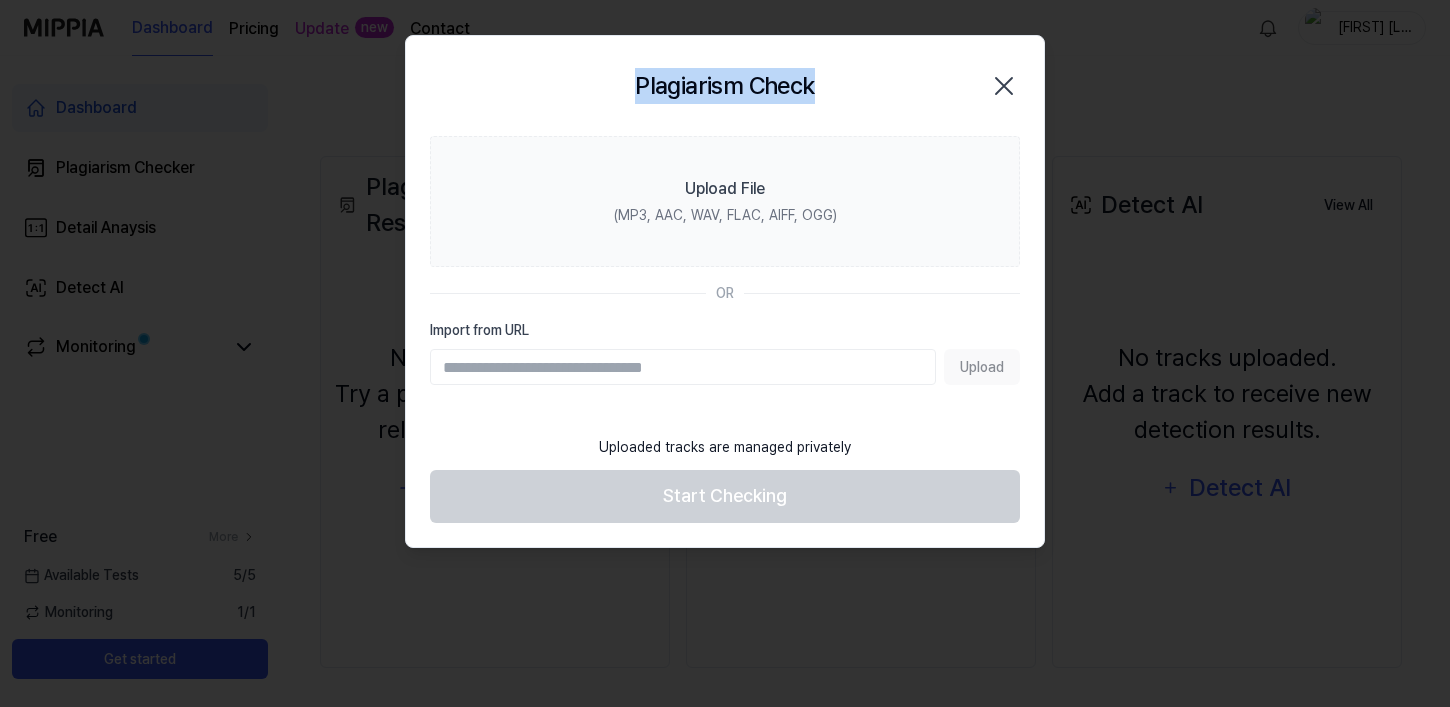 drag, startPoint x: 641, startPoint y: 82, endPoint x: 801, endPoint y: 107, distance: 161.94135 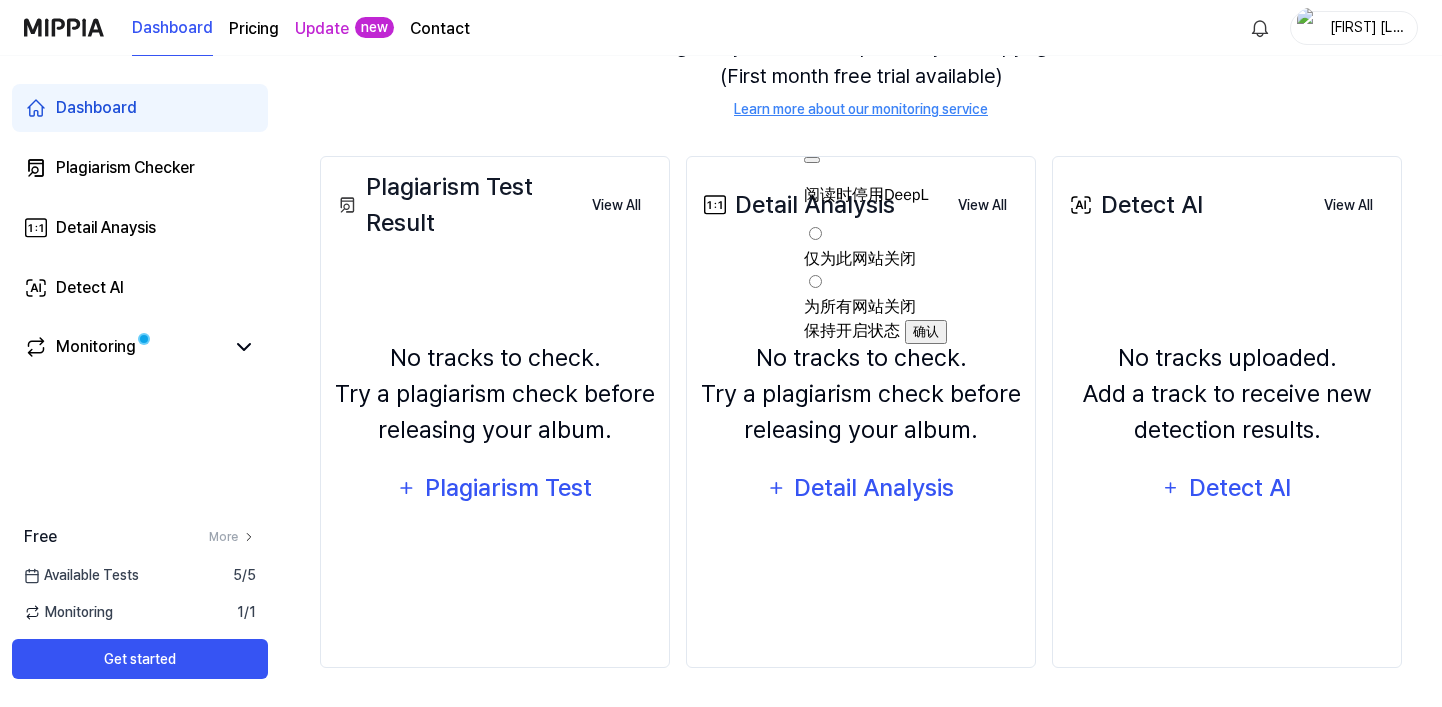 click 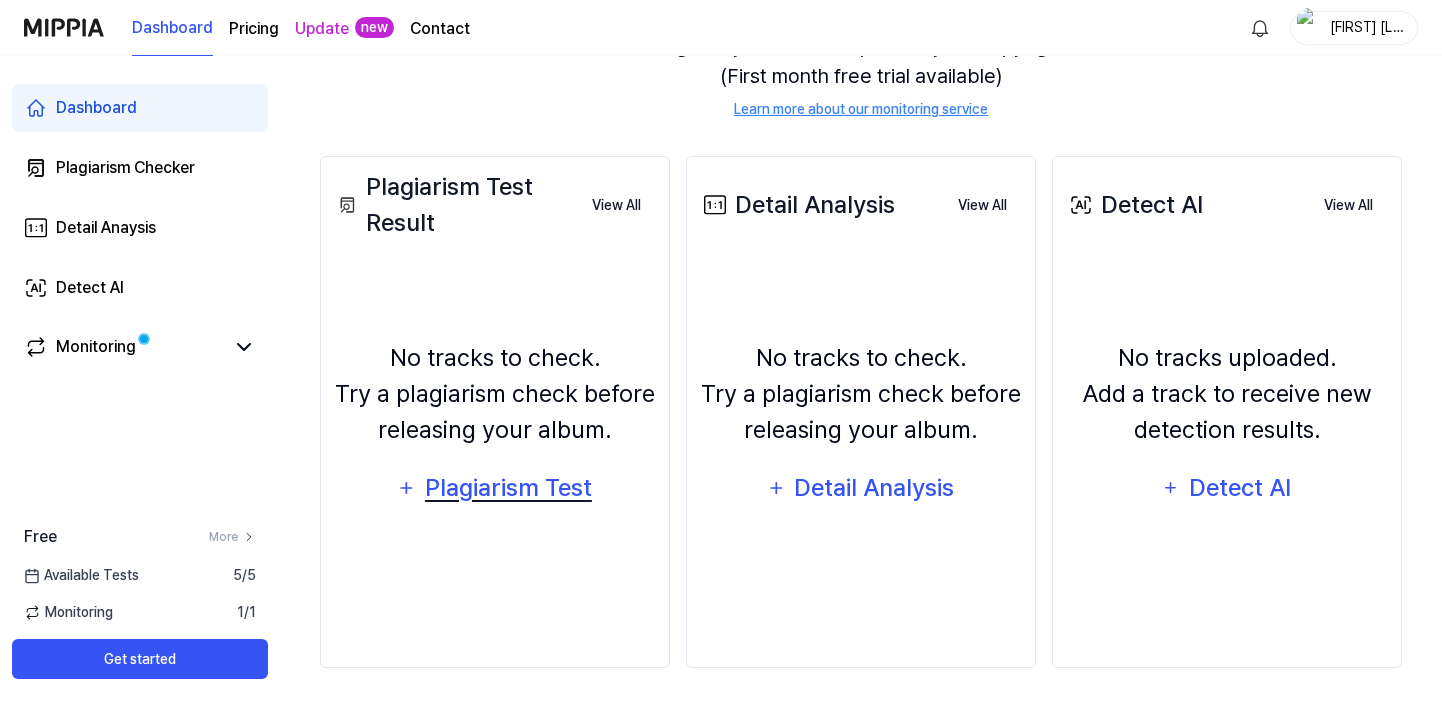 click on "Plagiarism Test" at bounding box center (508, 488) 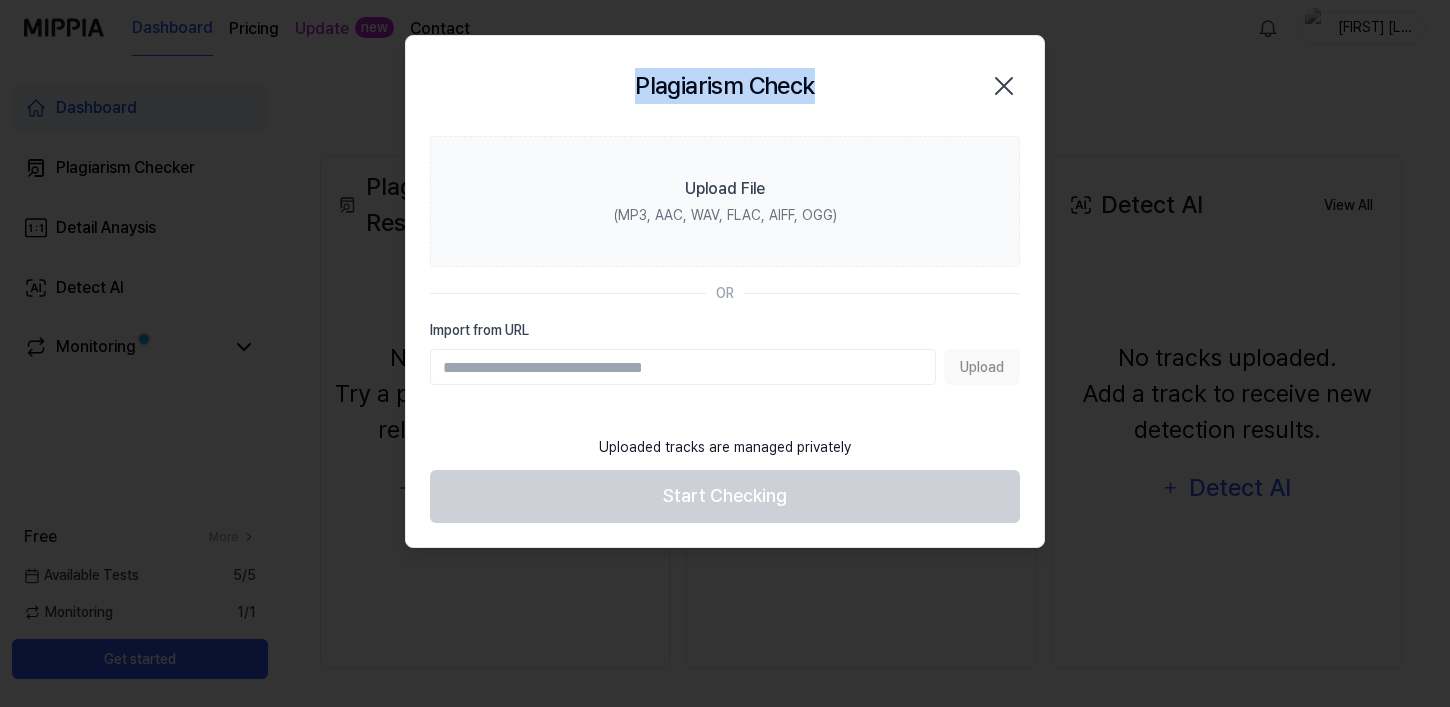 drag, startPoint x: 639, startPoint y: 82, endPoint x: 812, endPoint y: 92, distance: 173.28877 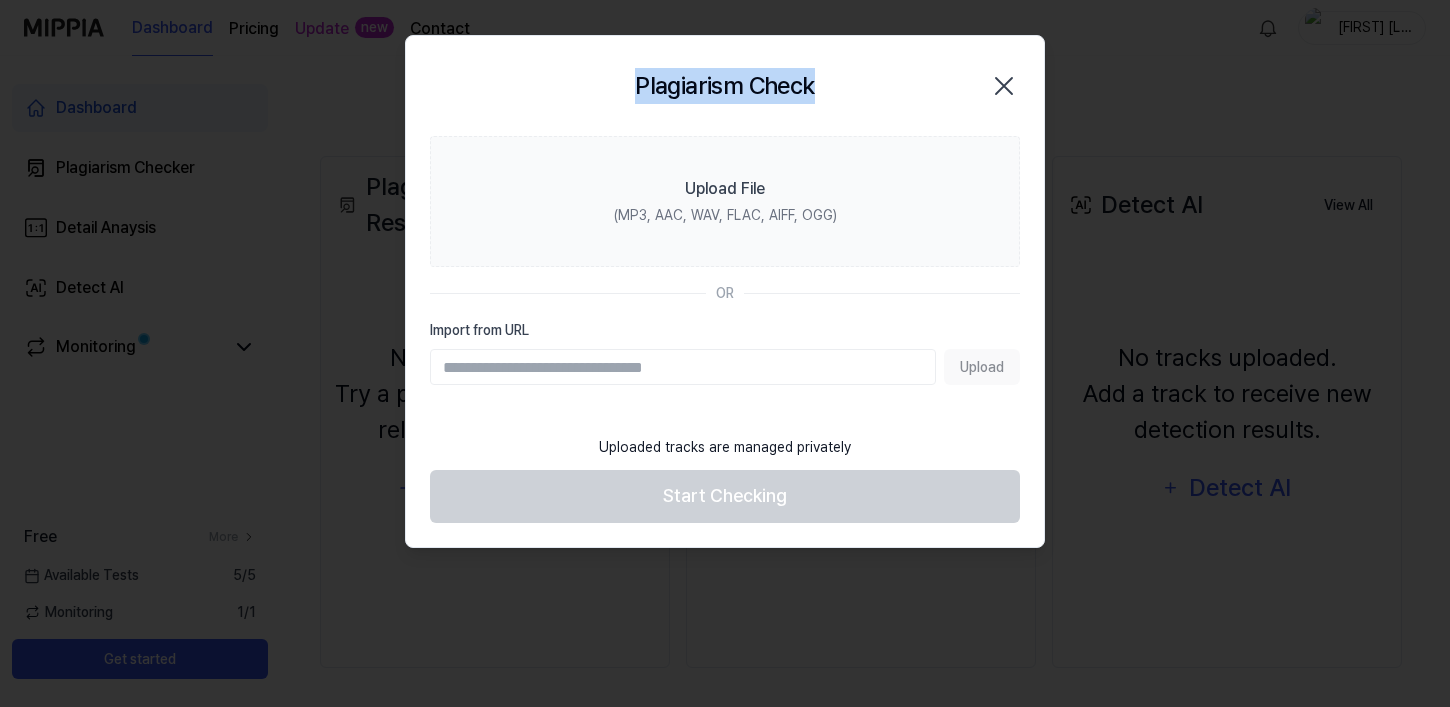 drag, startPoint x: 639, startPoint y: 89, endPoint x: 816, endPoint y: 99, distance: 177.28226 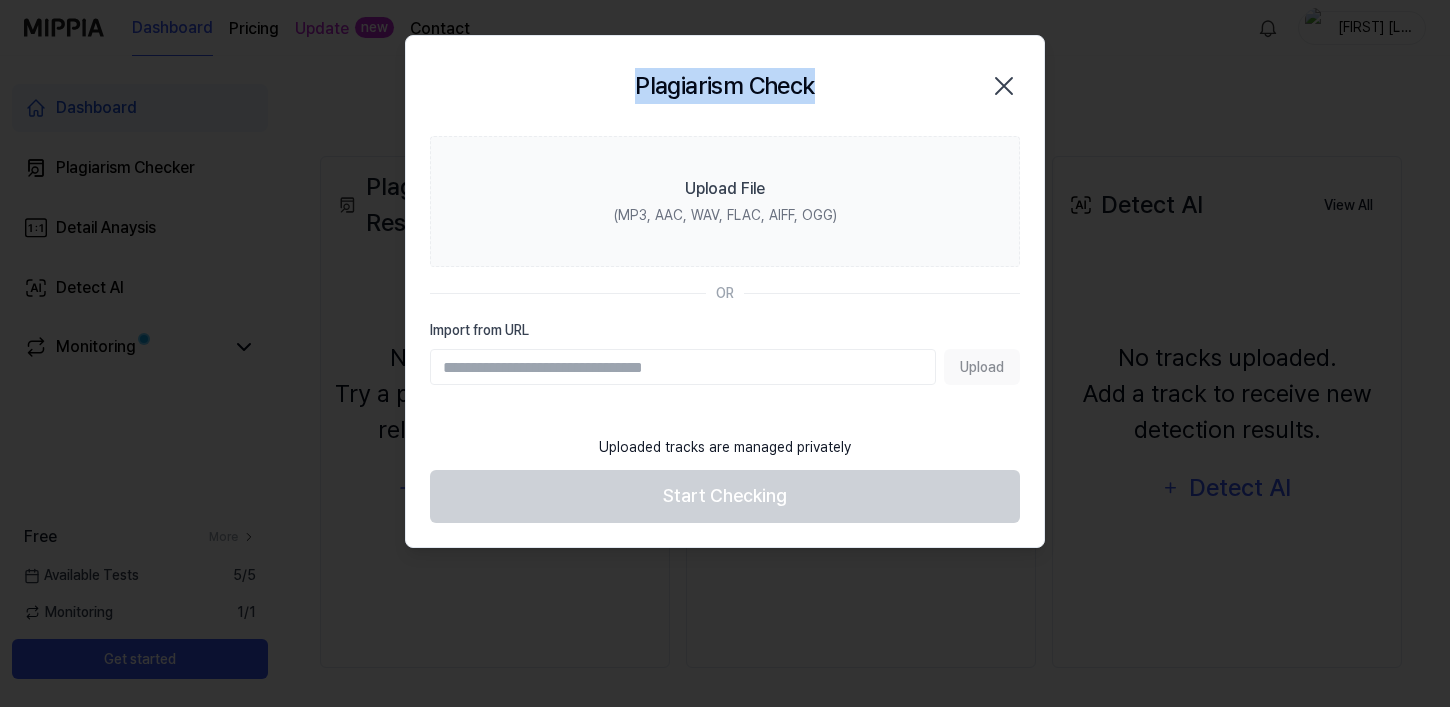 click 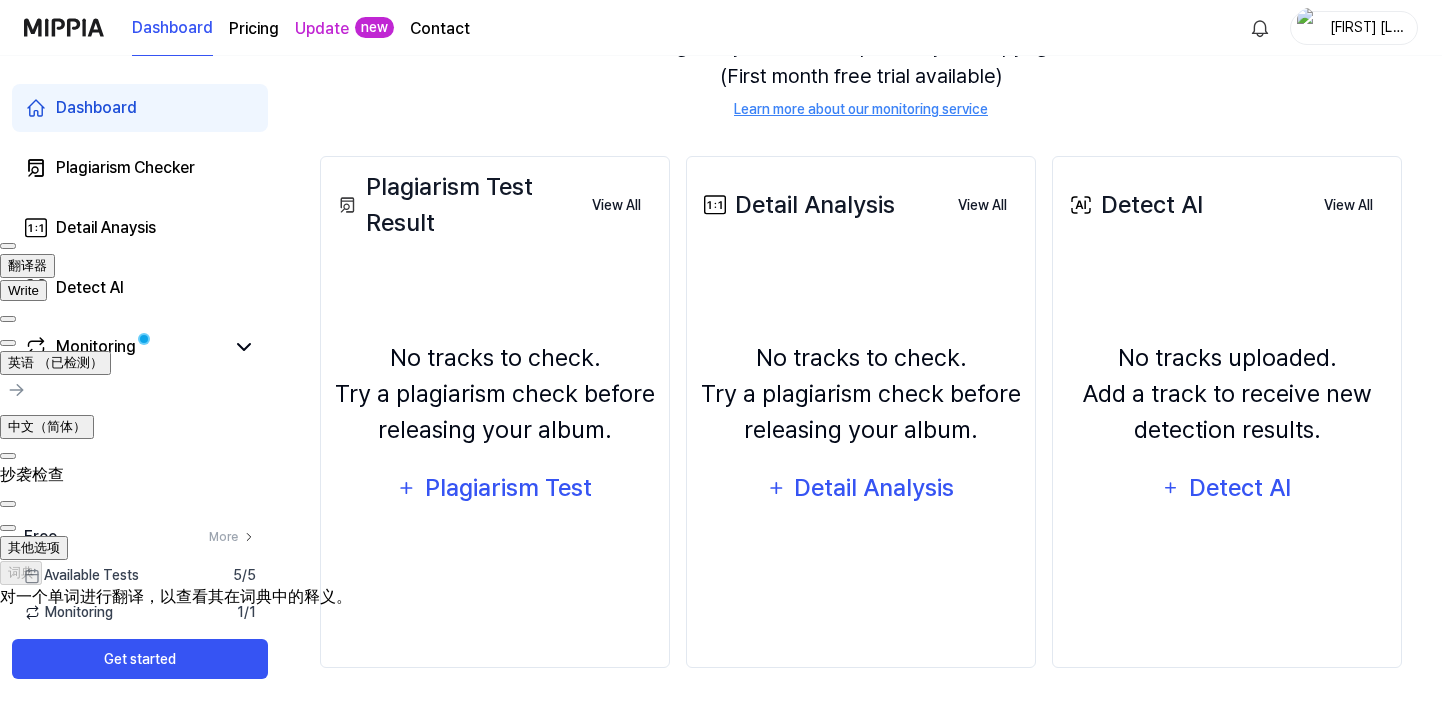 click 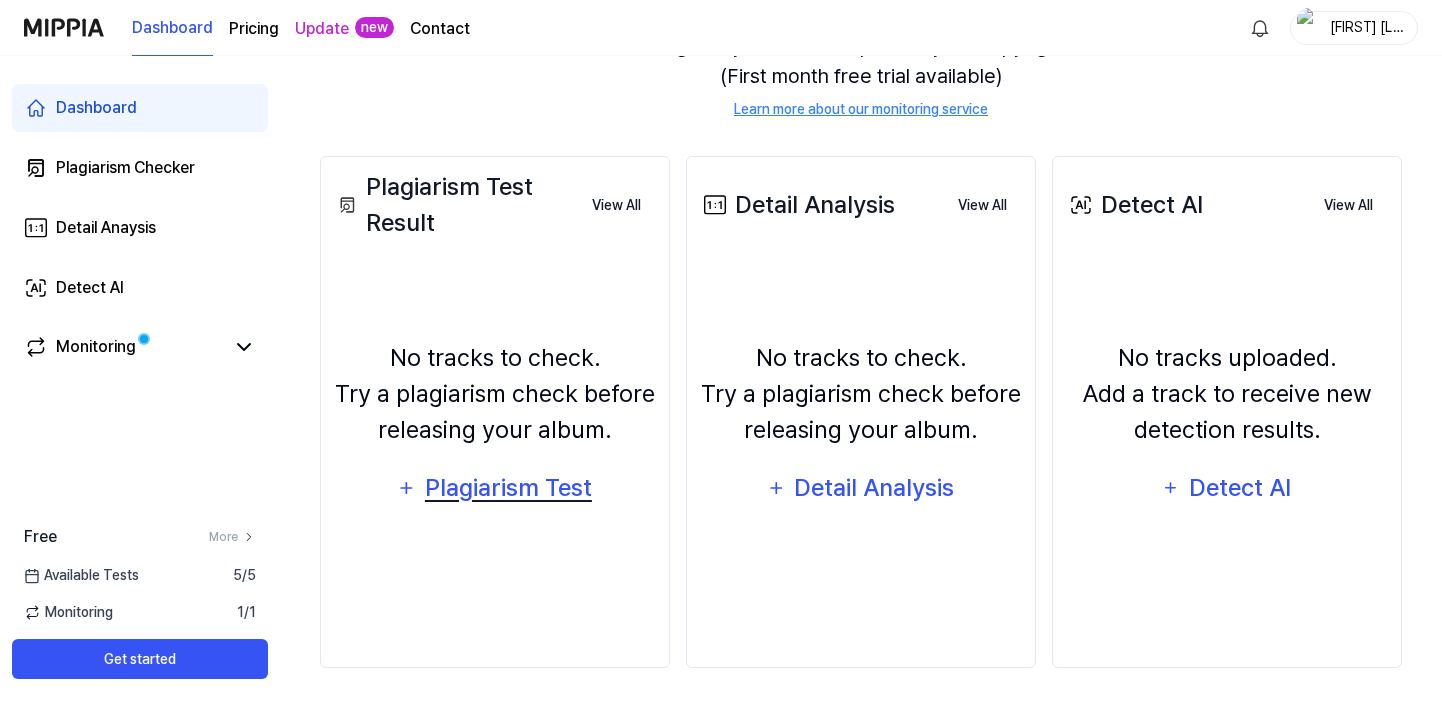 click on "Plagiarism Test" at bounding box center (508, 488) 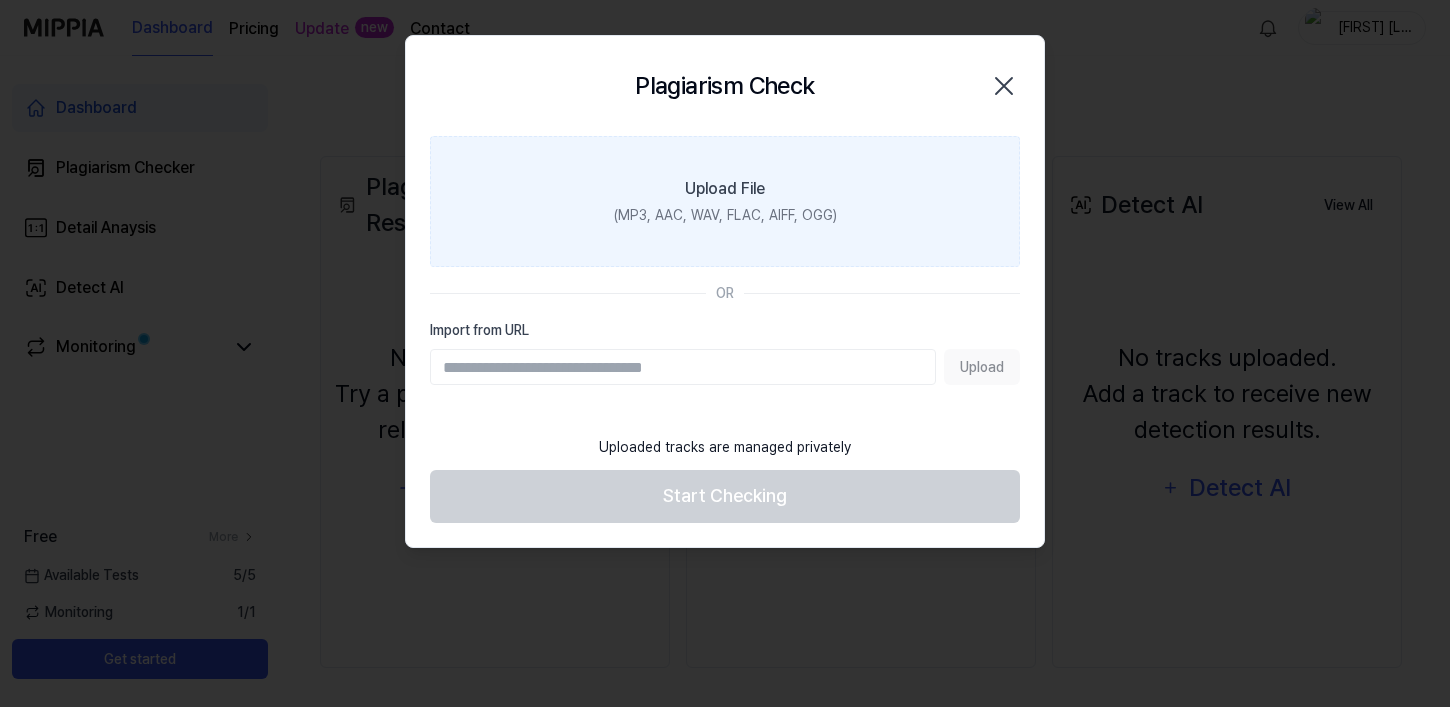 click on "(MP3, AAC, WAV, FLAC, AIFF, OGG)" at bounding box center (725, 215) 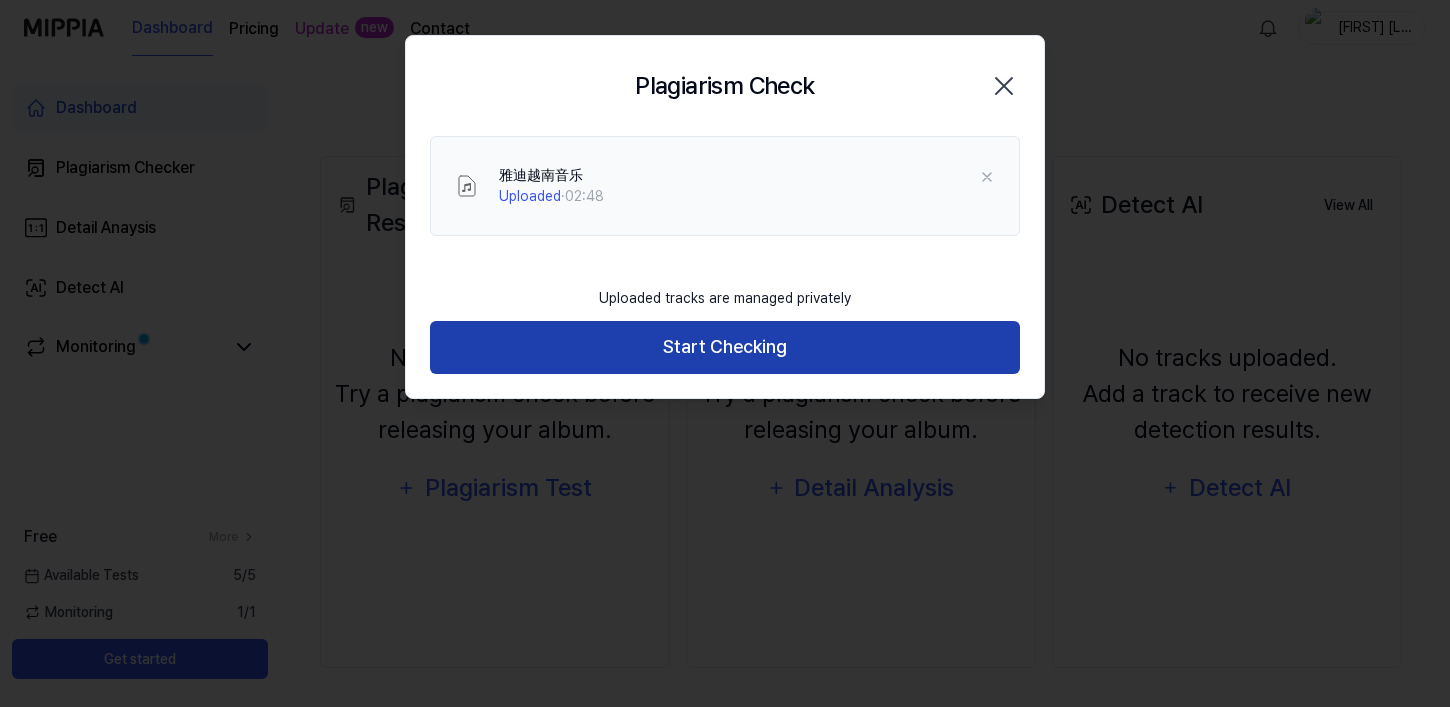 click on "Start Checking" at bounding box center (725, 347) 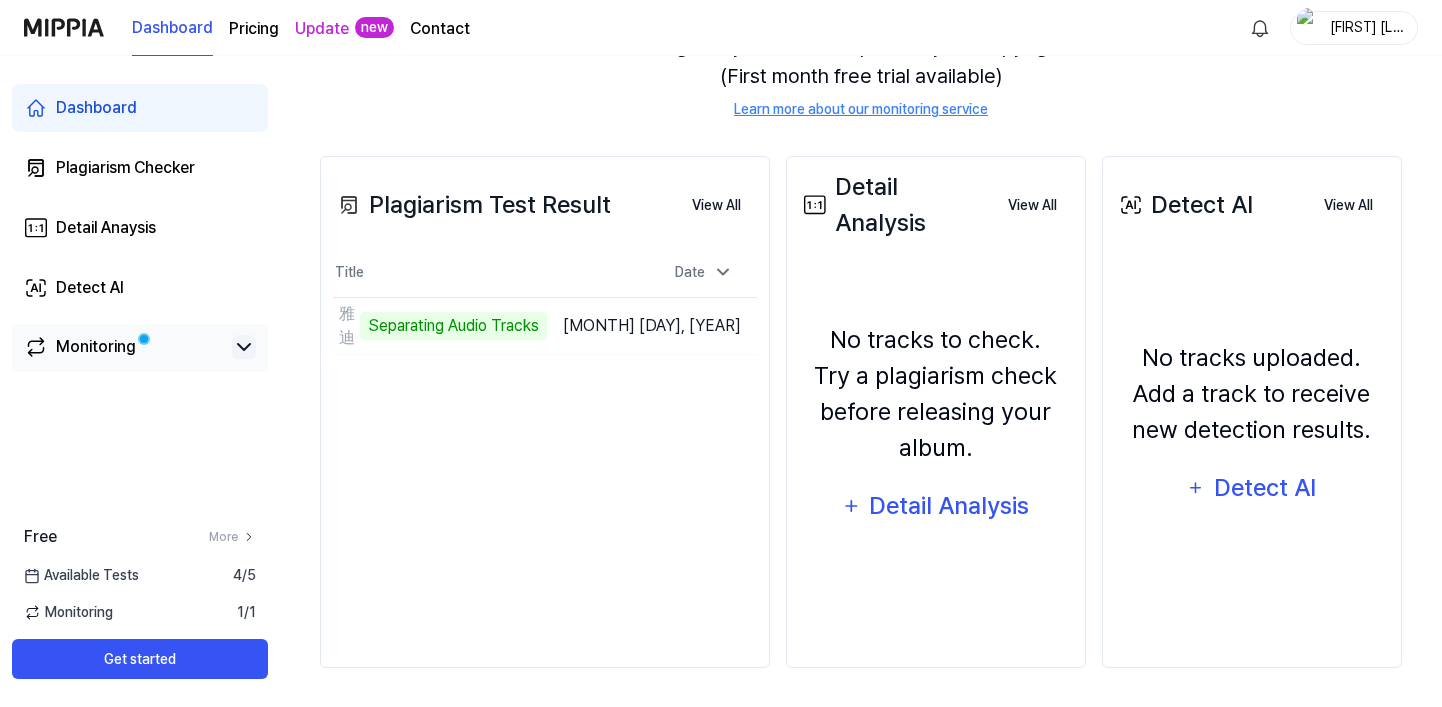 click 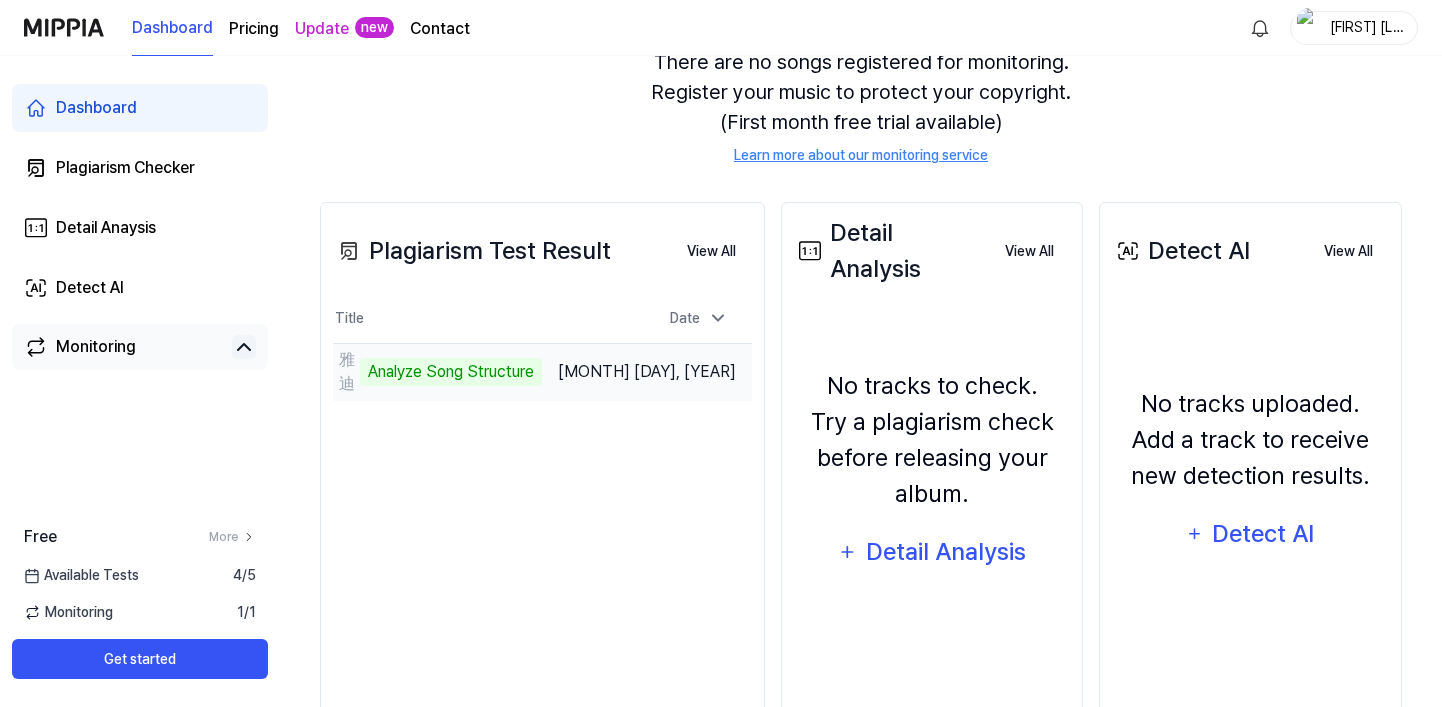 scroll, scrollTop: 239, scrollLeft: 0, axis: vertical 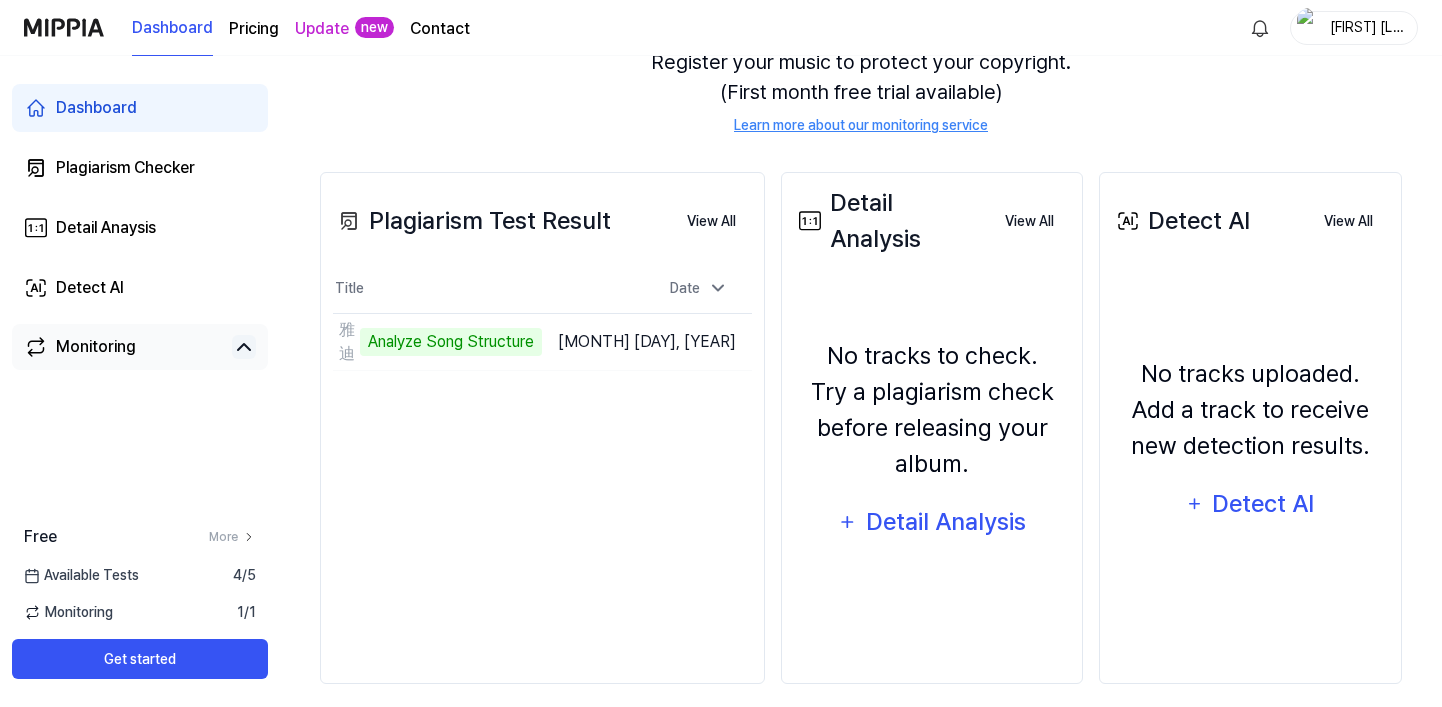 click on "Plagiarism Test Result" at bounding box center (472, 221) 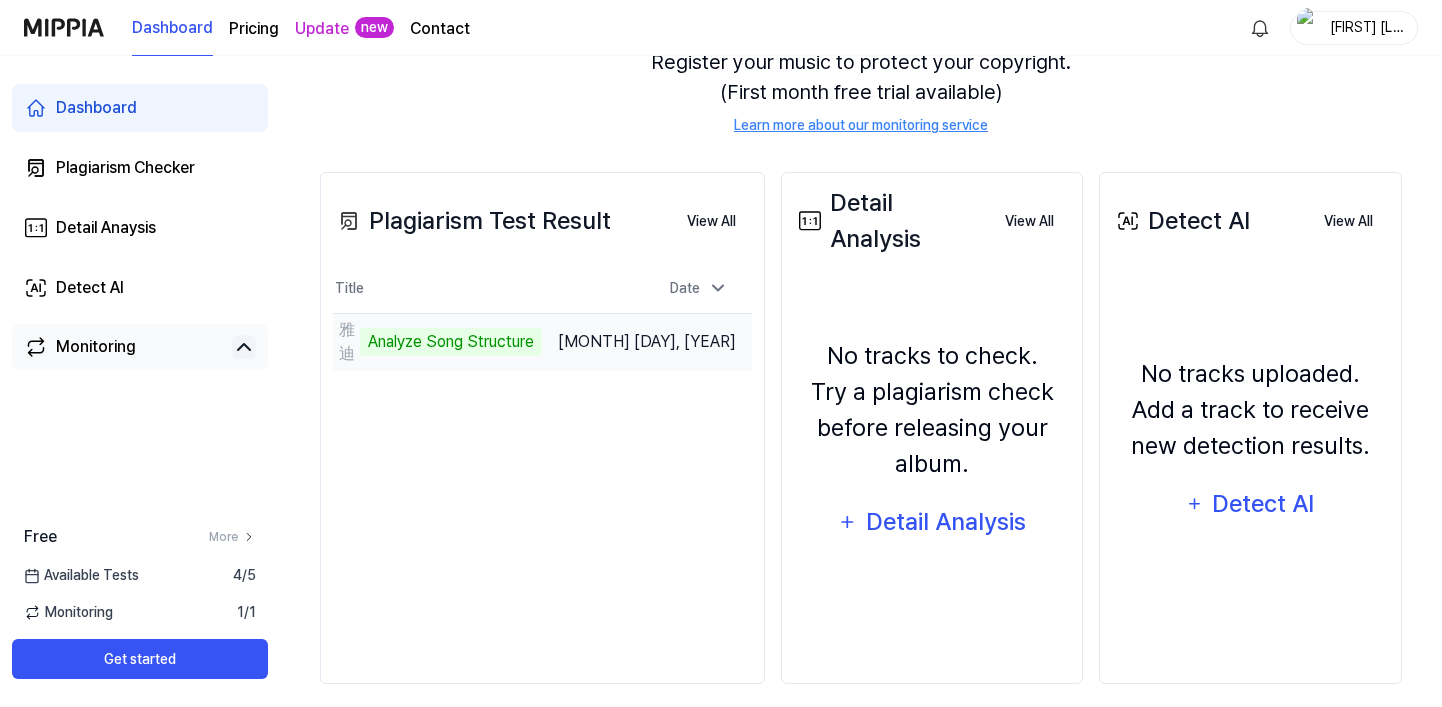 click on "Analyze Song Structure" at bounding box center (451, 342) 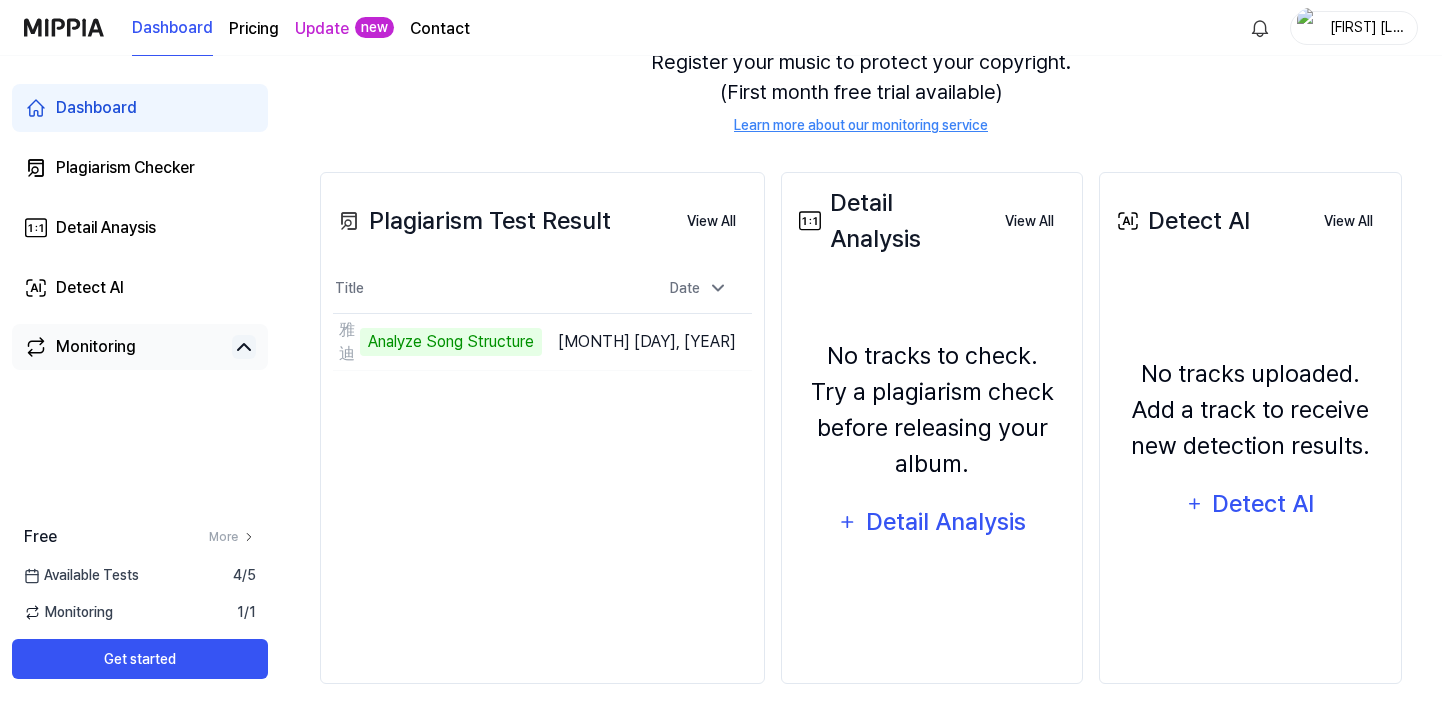 click on "Plagiarism Test Result" at bounding box center (472, 221) 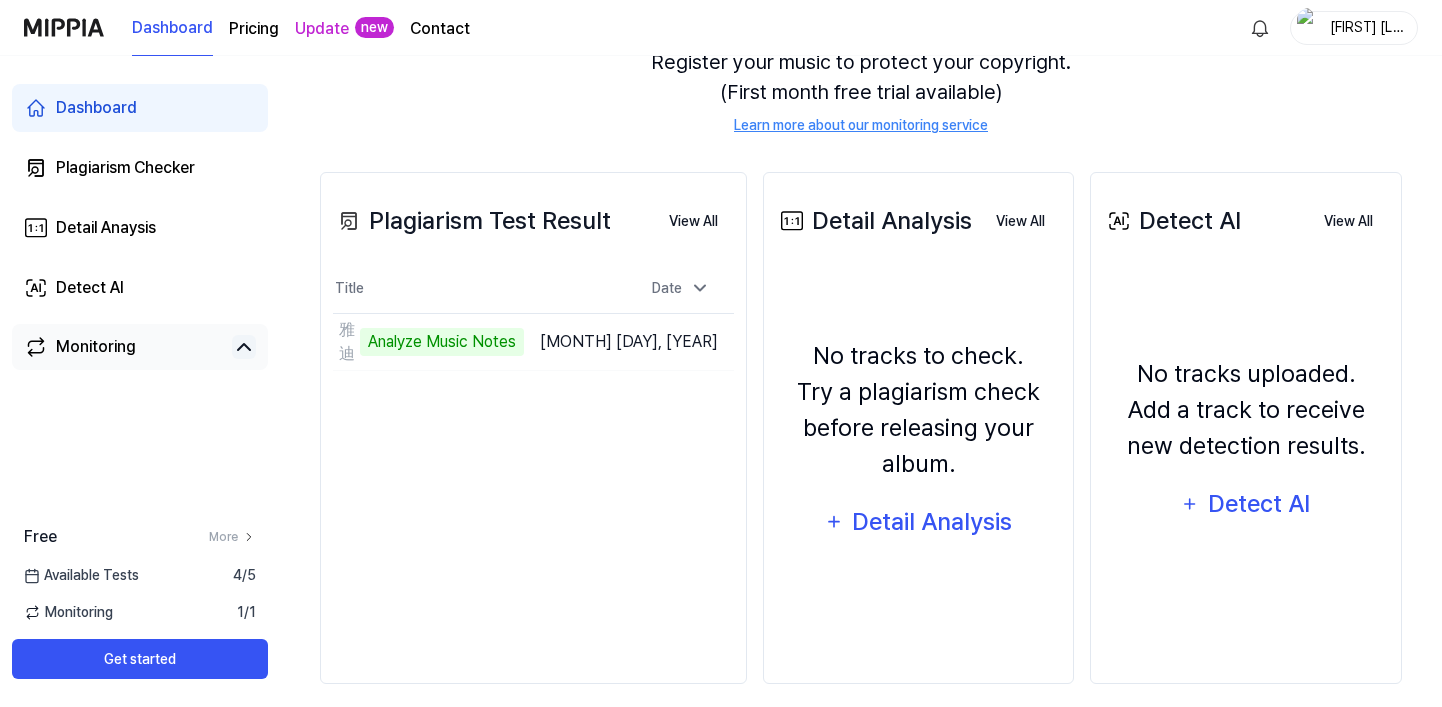 drag, startPoint x: 370, startPoint y: 195, endPoint x: 445, endPoint y: 227, distance: 81.5414 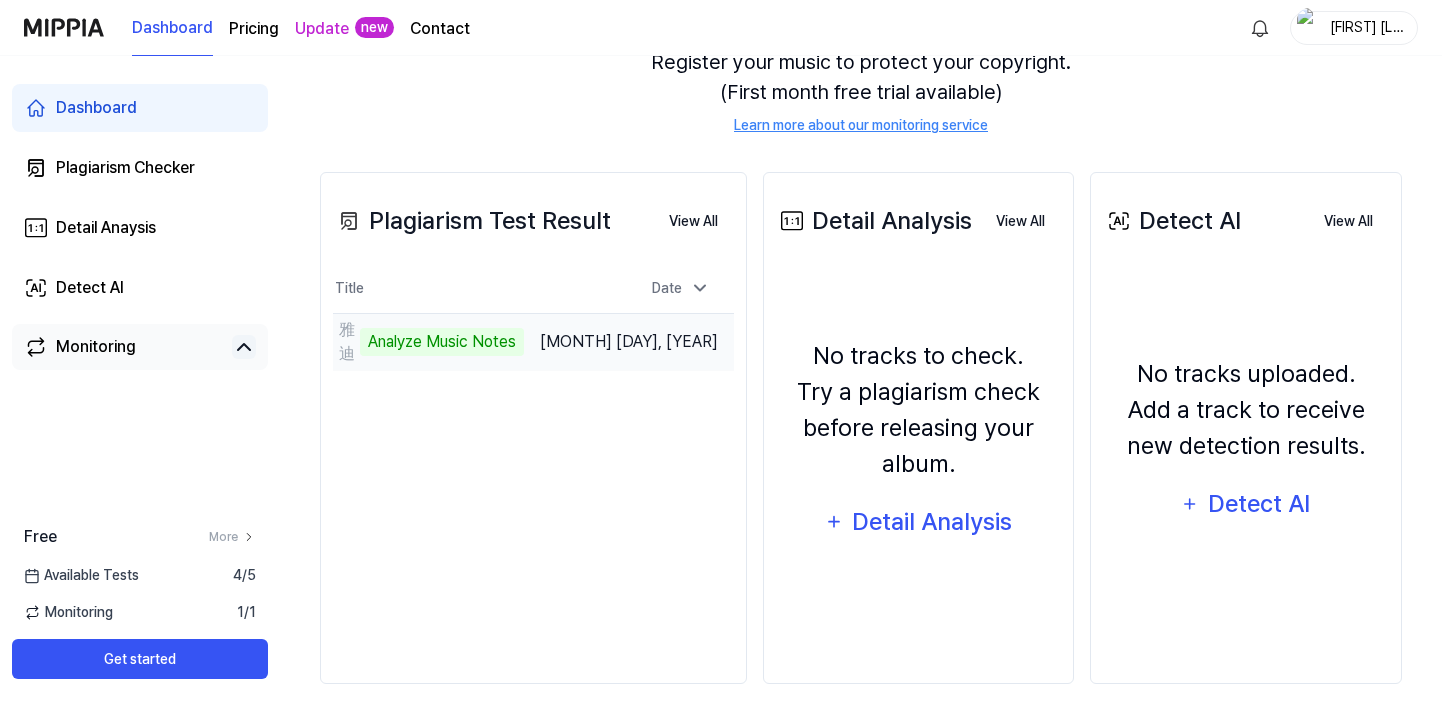 click on "Analyze Music Notes" at bounding box center (442, 342) 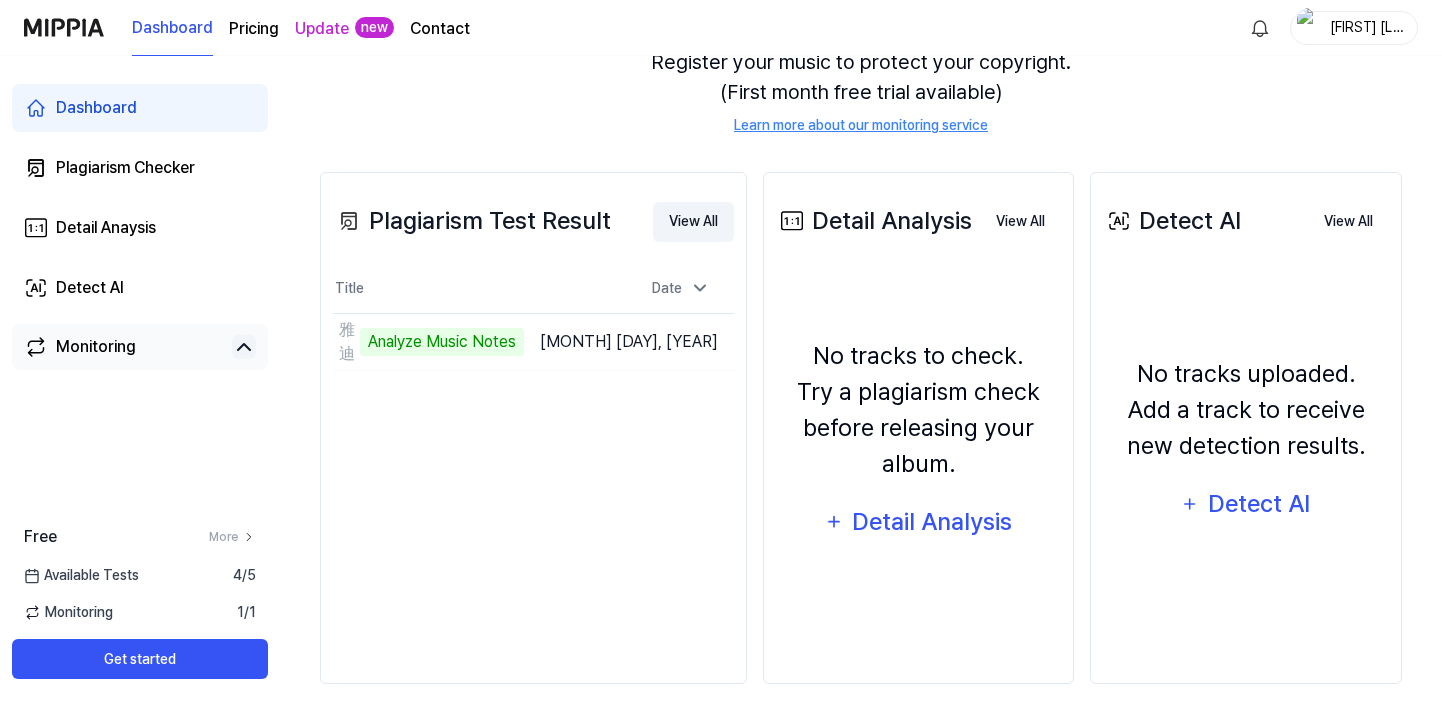 click on "View All" at bounding box center (693, 222) 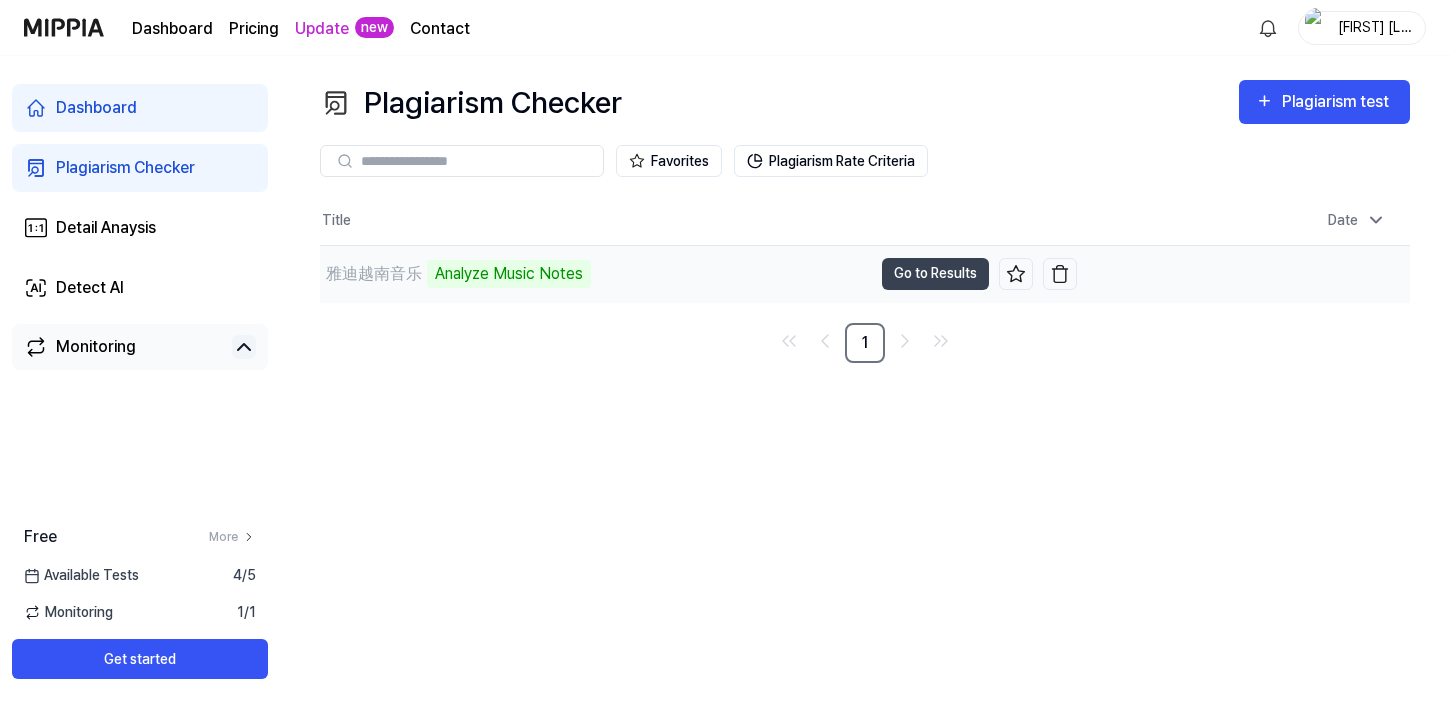 click on "Analyze Music Notes" at bounding box center (509, 274) 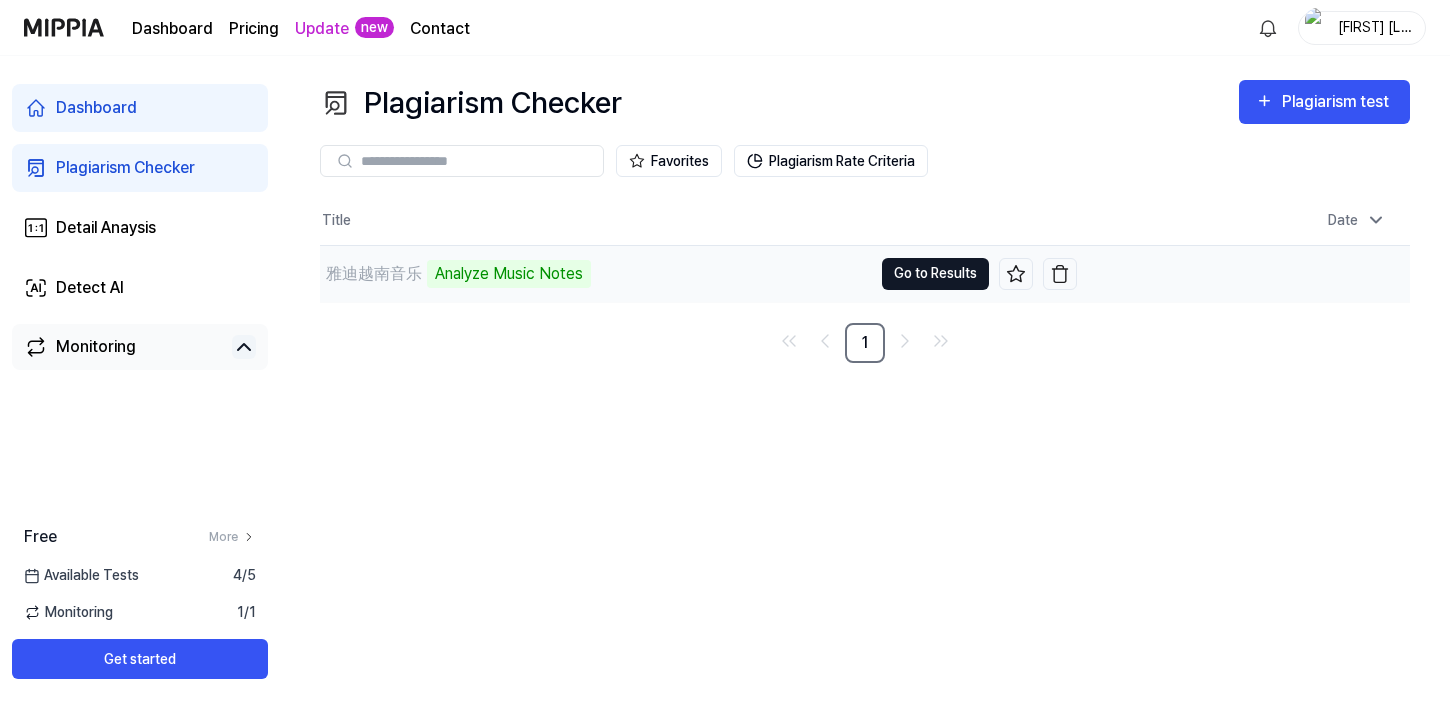 click on "Go to Results" at bounding box center (935, 274) 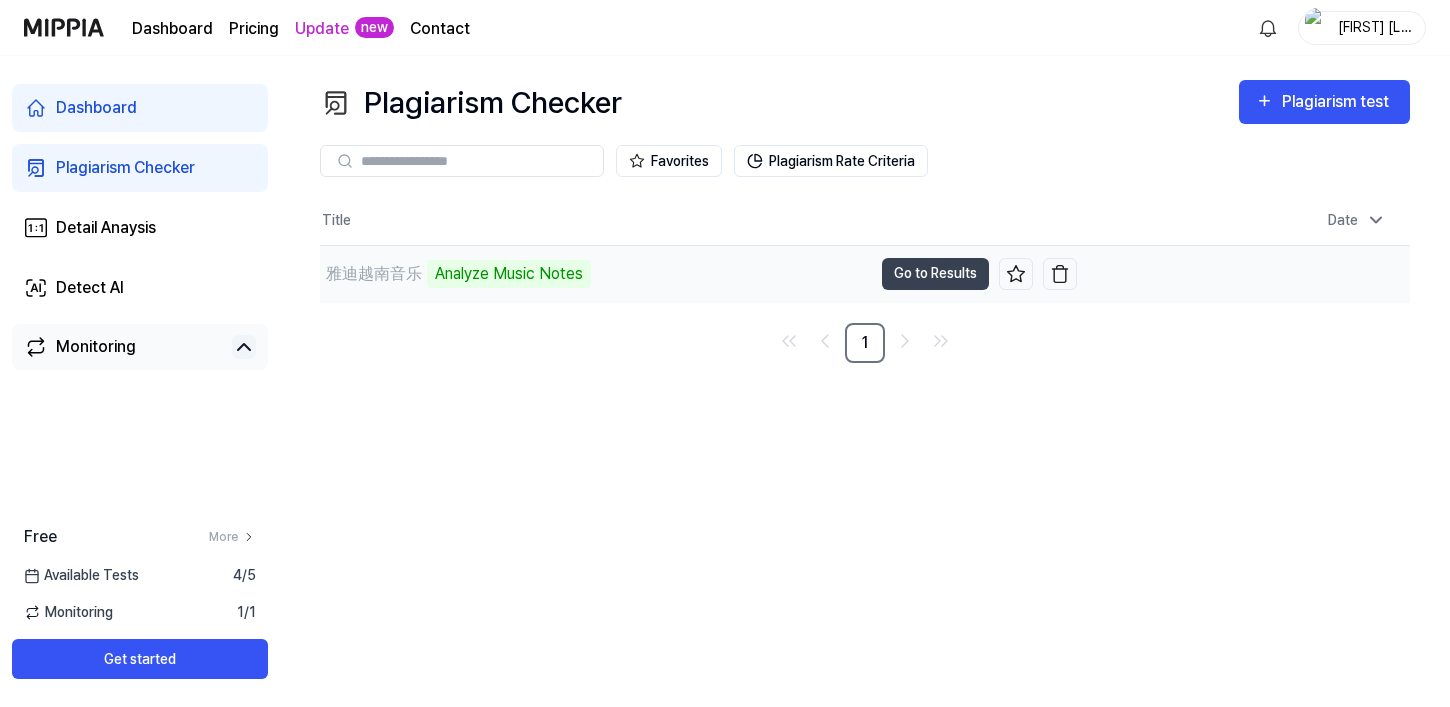 click on "雅迪越南音乐" at bounding box center (374, 274) 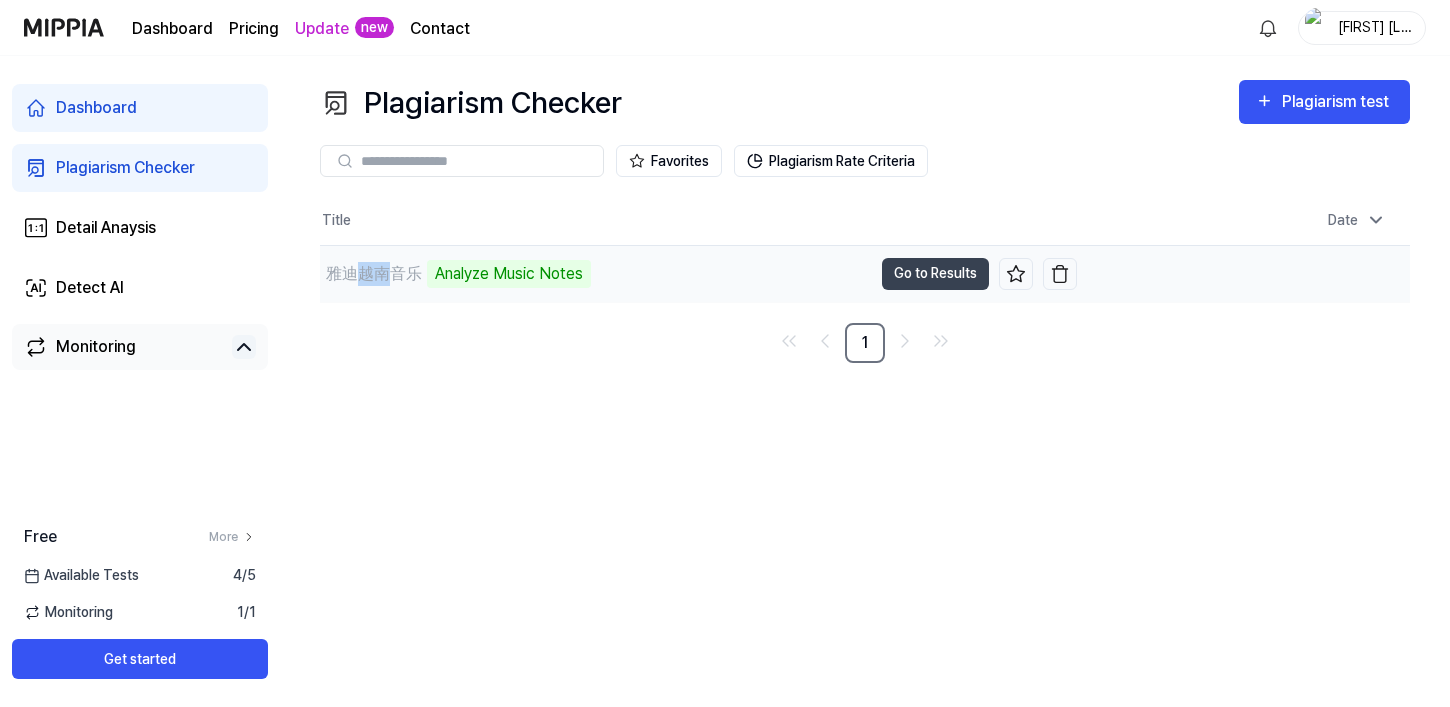 click on "雅迪越南音乐" at bounding box center [374, 274] 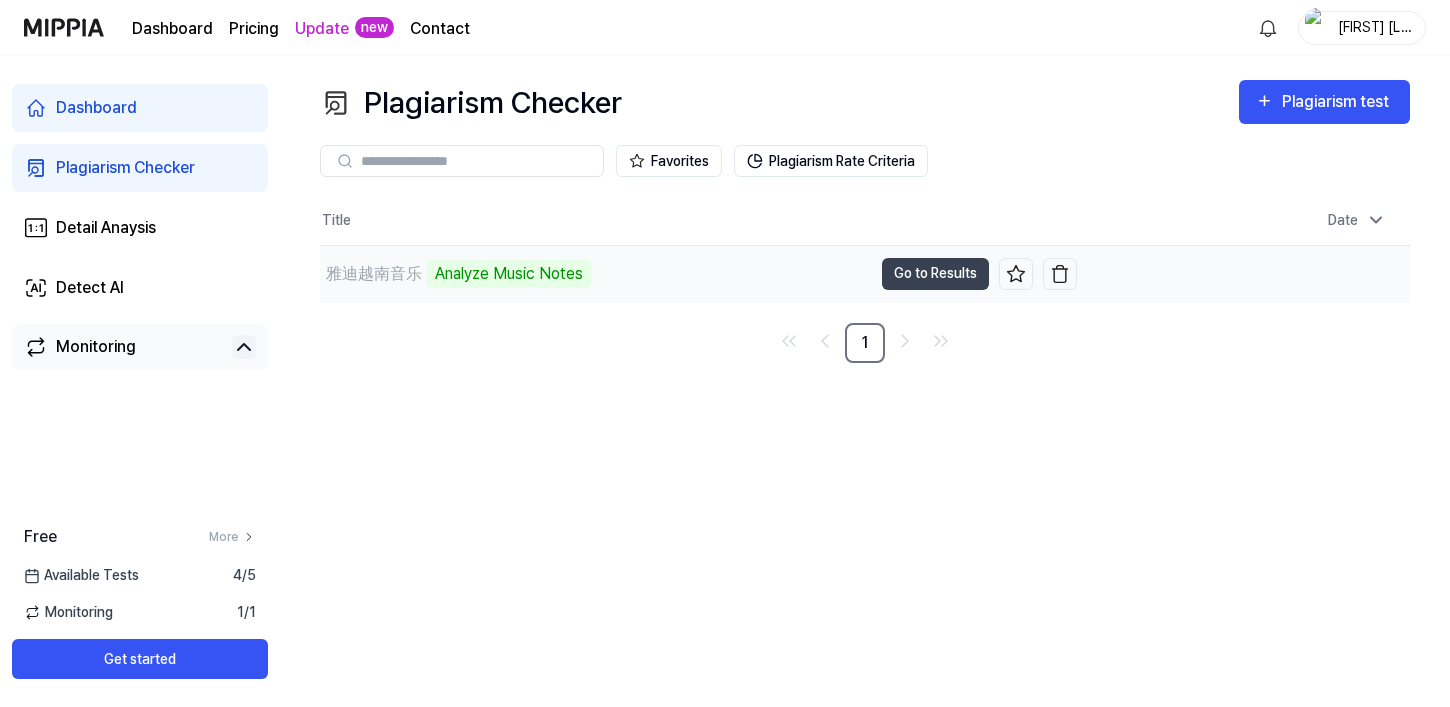 click on "Analyze Music Notes" at bounding box center [509, 274] 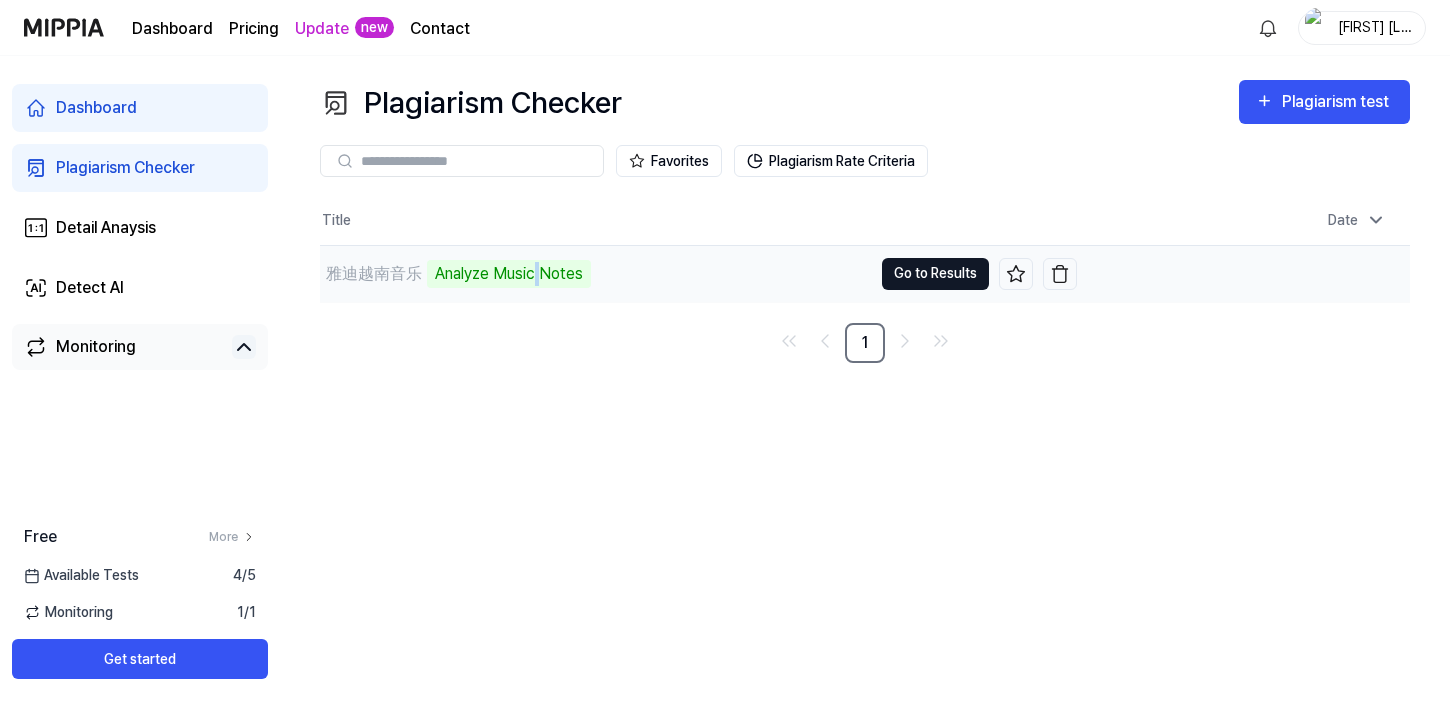 click on "Go to Results" at bounding box center [935, 274] 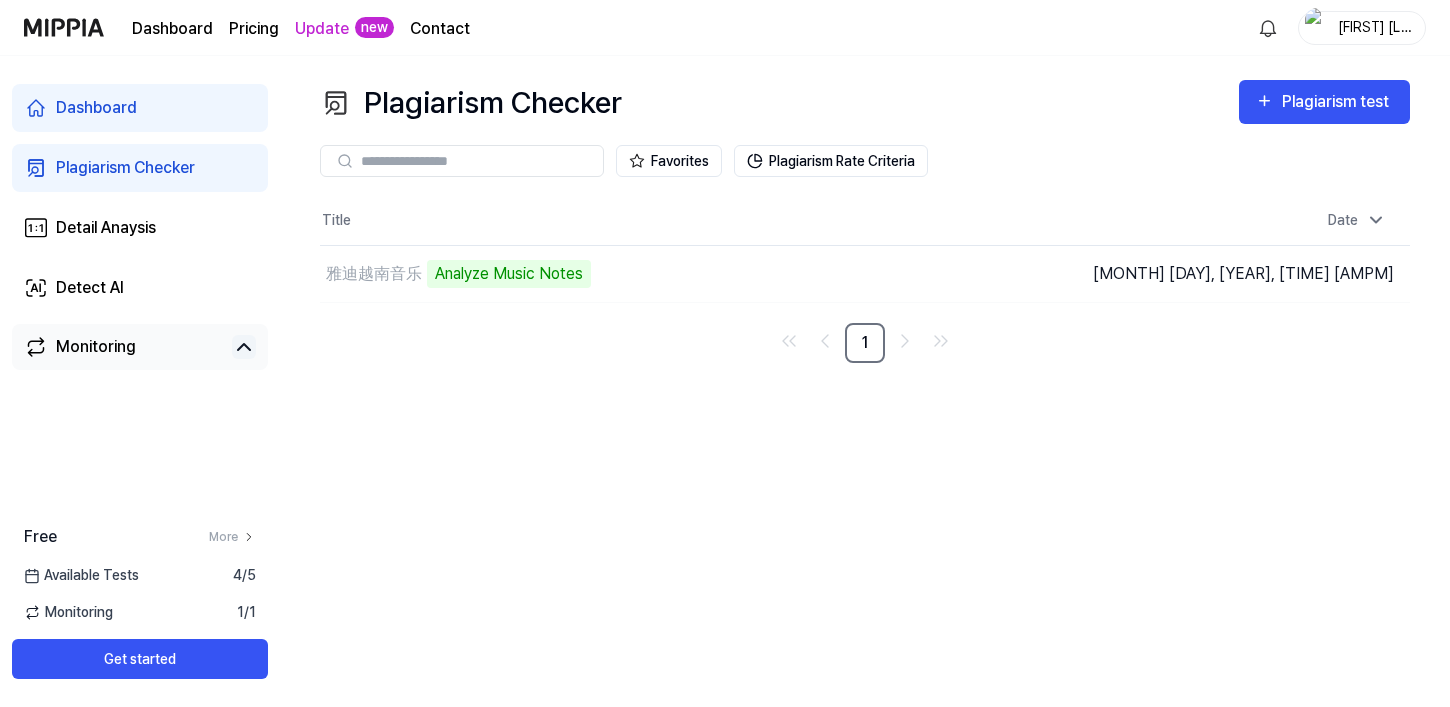 click on "Plagiarism Checker Plagiarism test Plagiarism Checker Detail Analysis Detect AI Favorites Plagiarism Rate Criteria Title Date 雅迪越南音乐 Analyze Music Notes Go to Results [MONTH] [DAY], [YEAR], [TIME] [AMPM] 1" at bounding box center [865, 381] 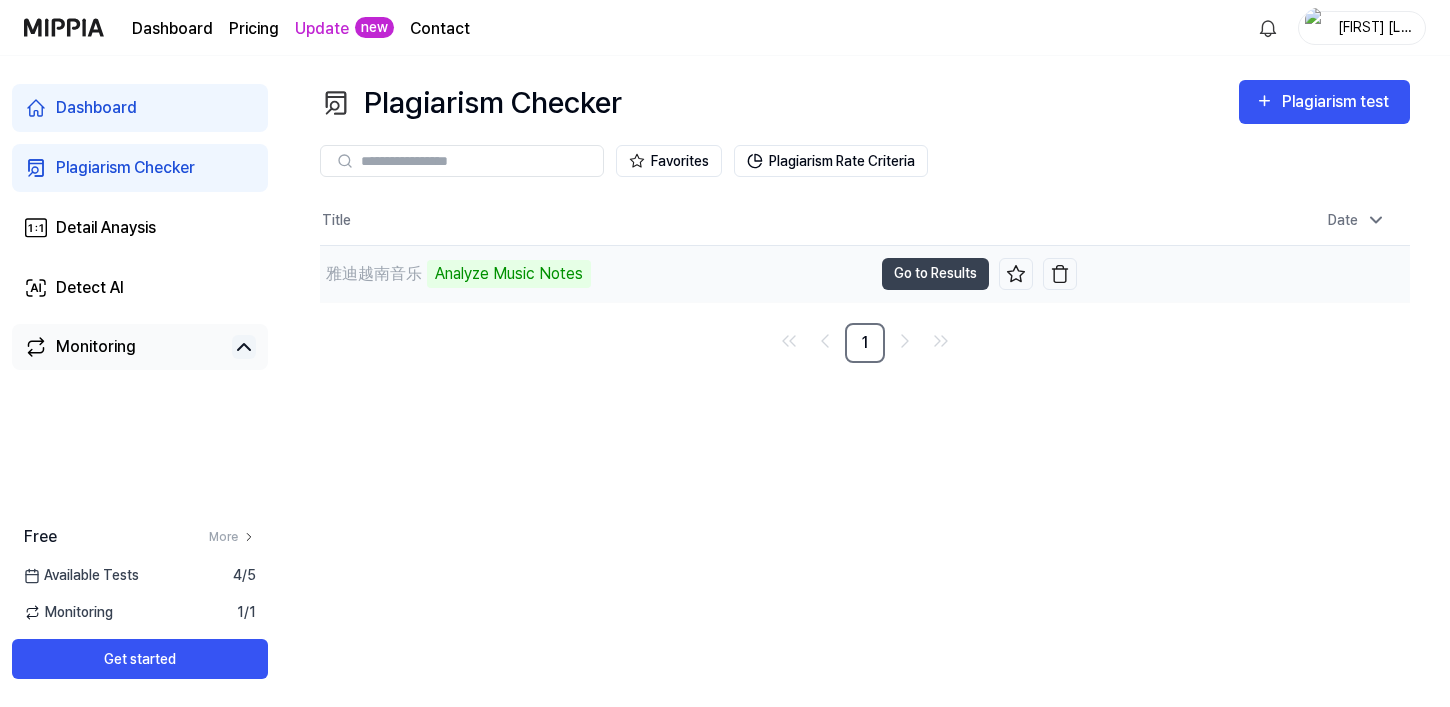 click on "[MONTH] [DAY], [YEAR], [TIME] [AMPM]" at bounding box center (1243, 273) 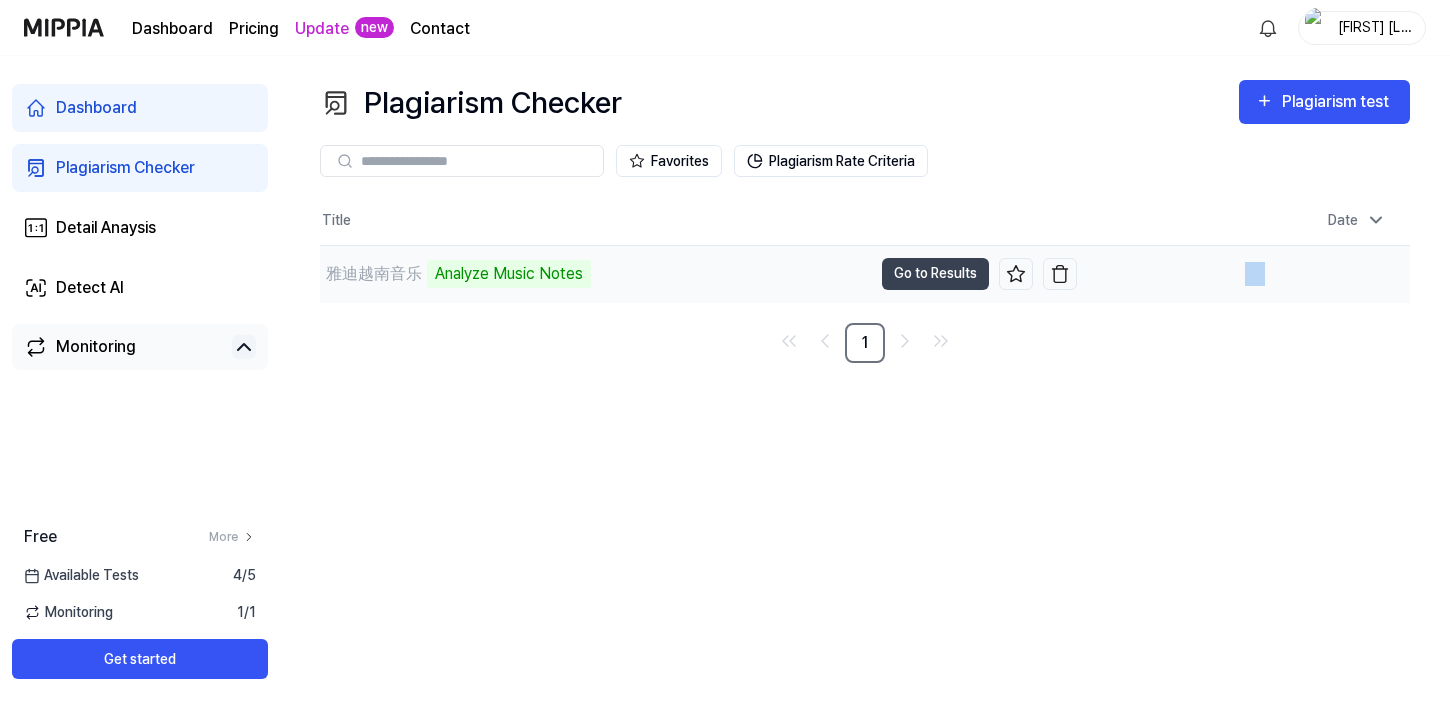 click on "[MONTH] [DAY], [YEAR], [TIME] [AMPM]" at bounding box center (1243, 273) 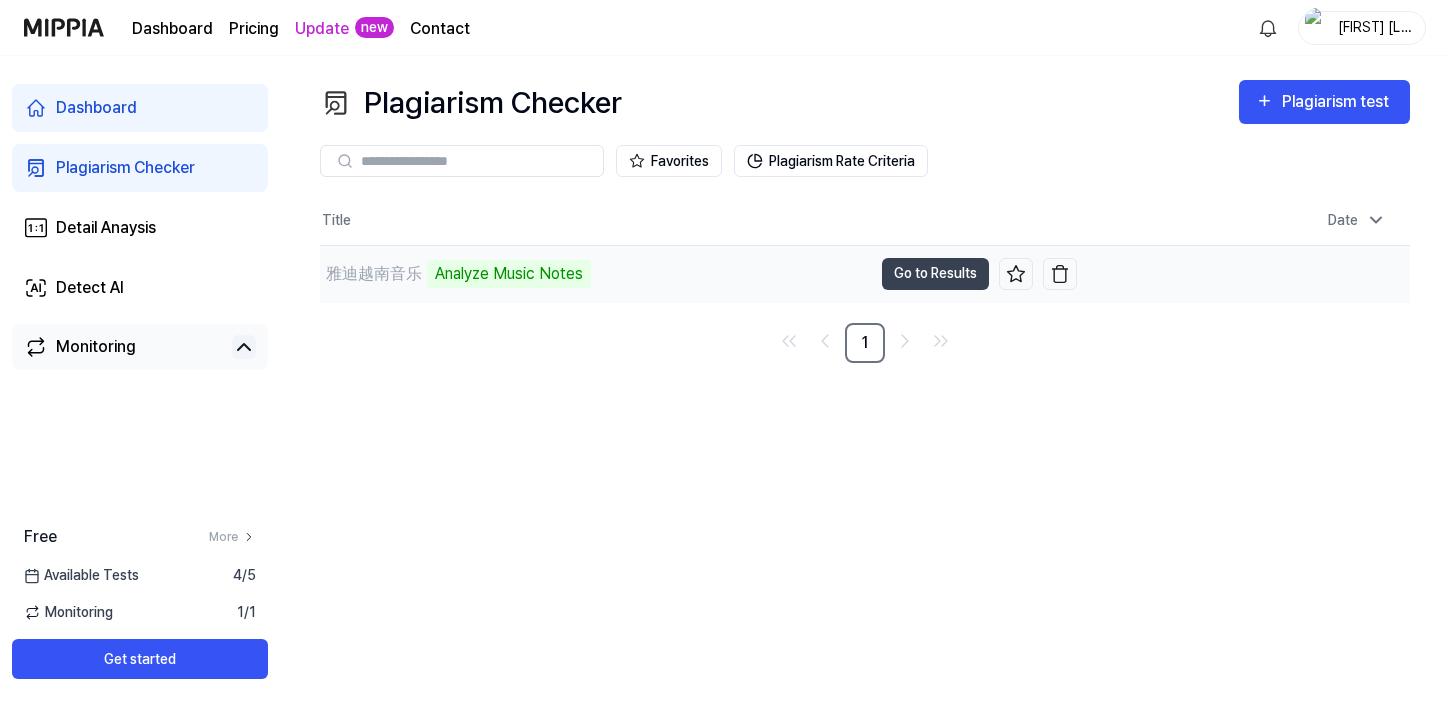 click on "雅迪越南音乐" at bounding box center [374, 274] 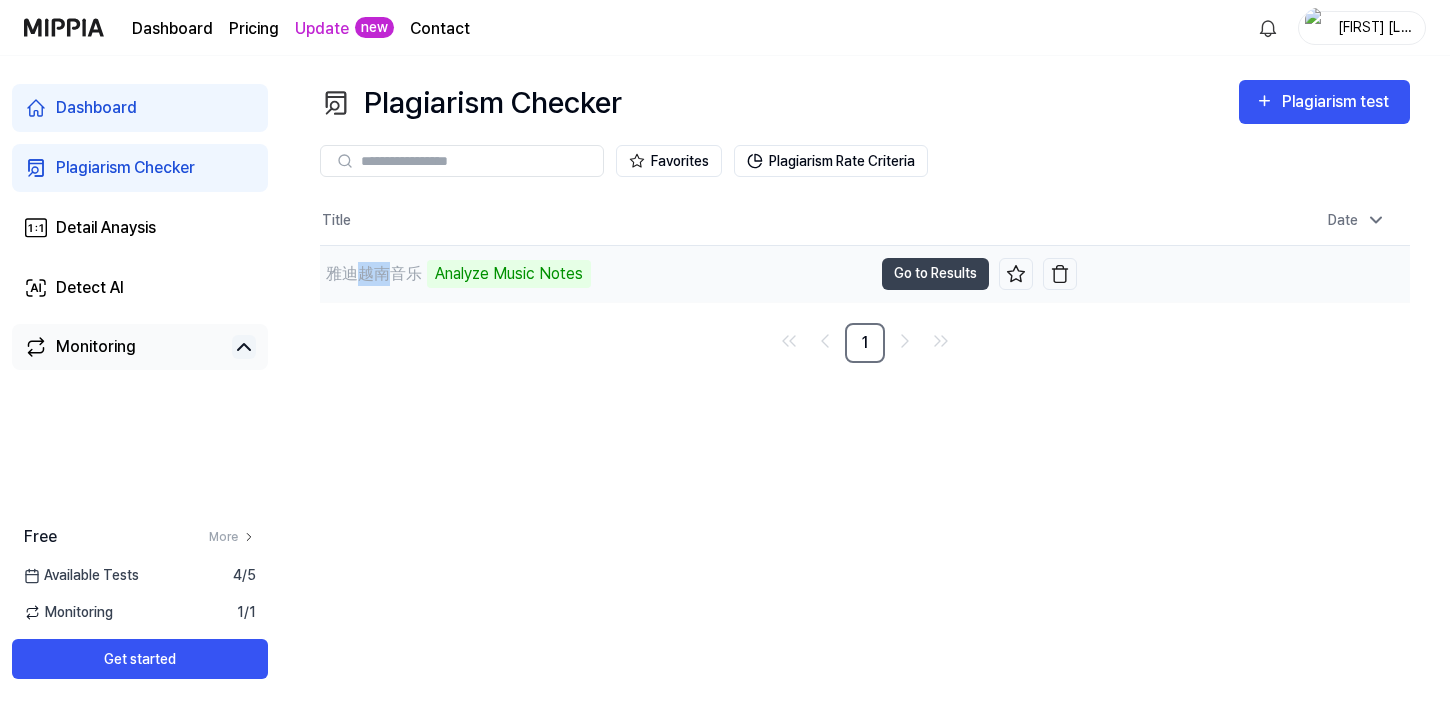 click on "雅迪越南音乐" at bounding box center (374, 274) 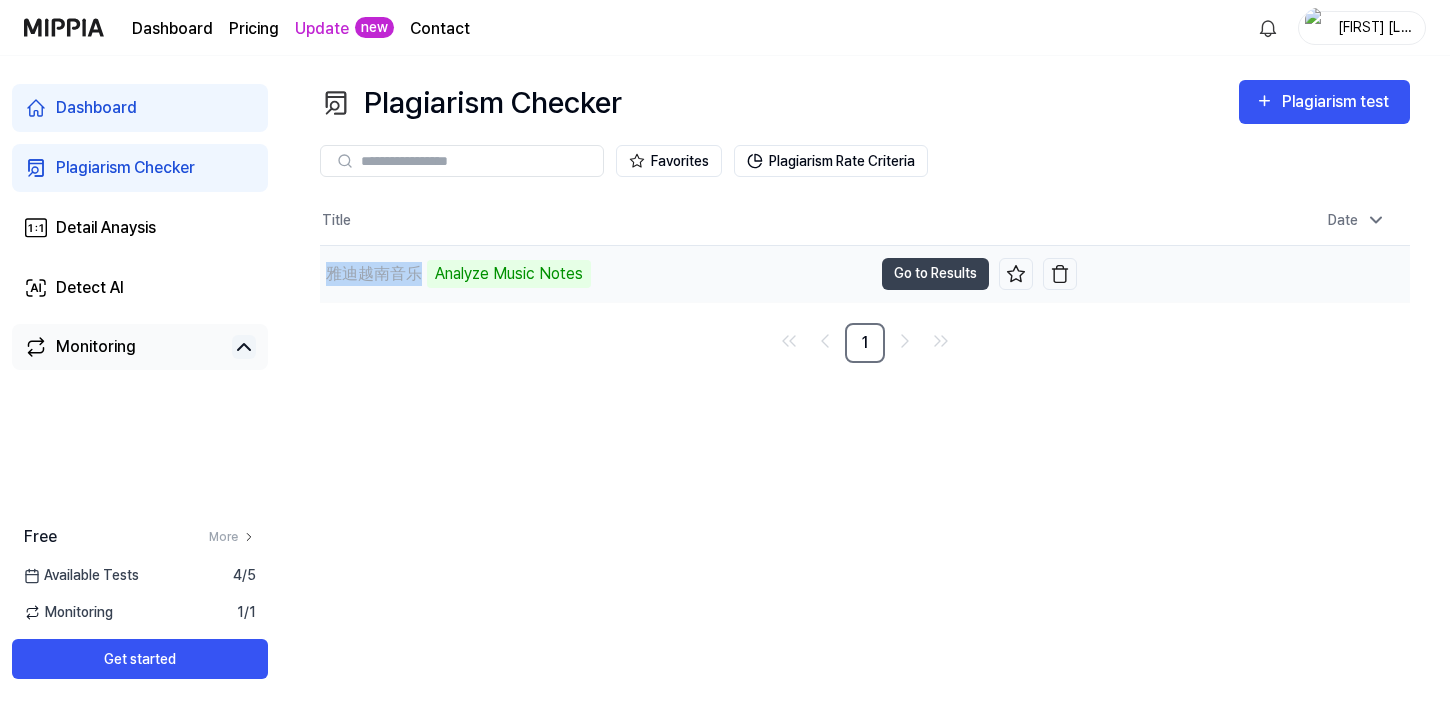 click on "雅迪越南音乐" at bounding box center [374, 274] 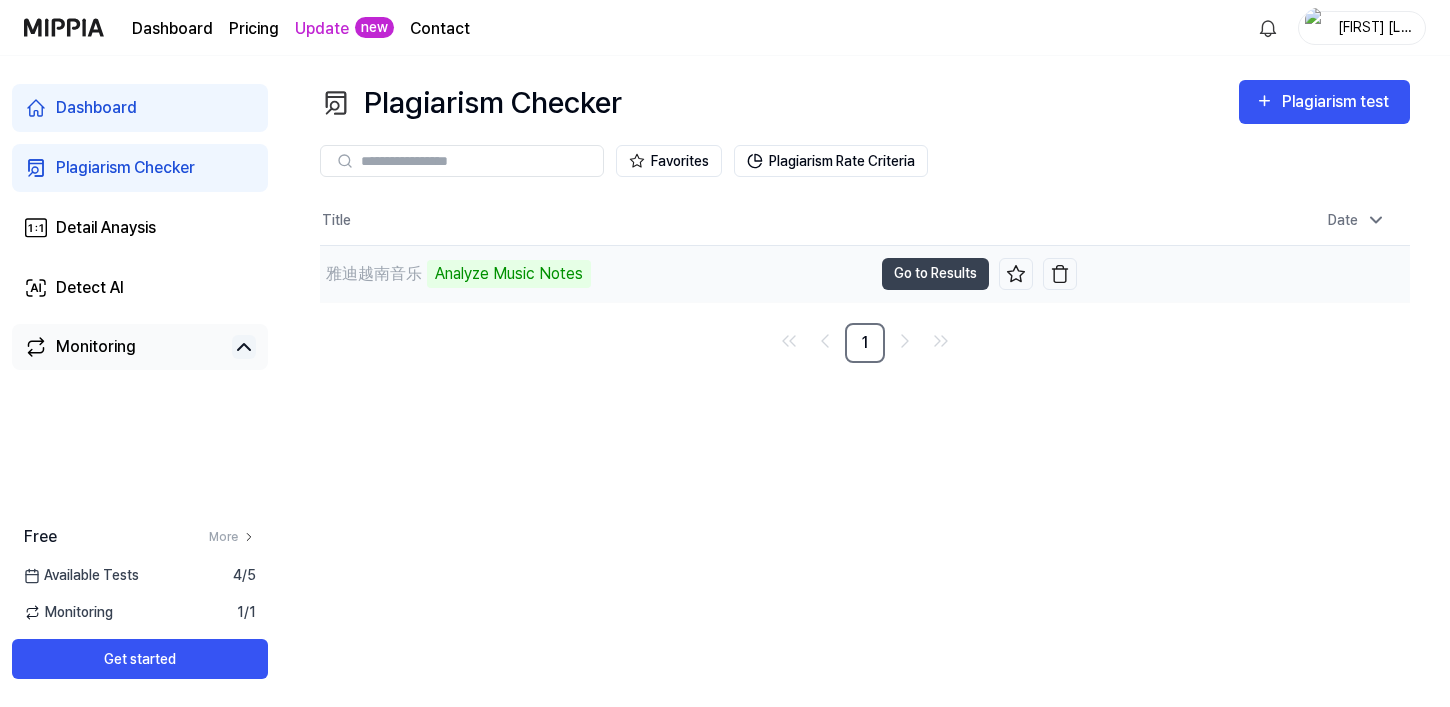 click on "Analyze Music Notes" at bounding box center [509, 274] 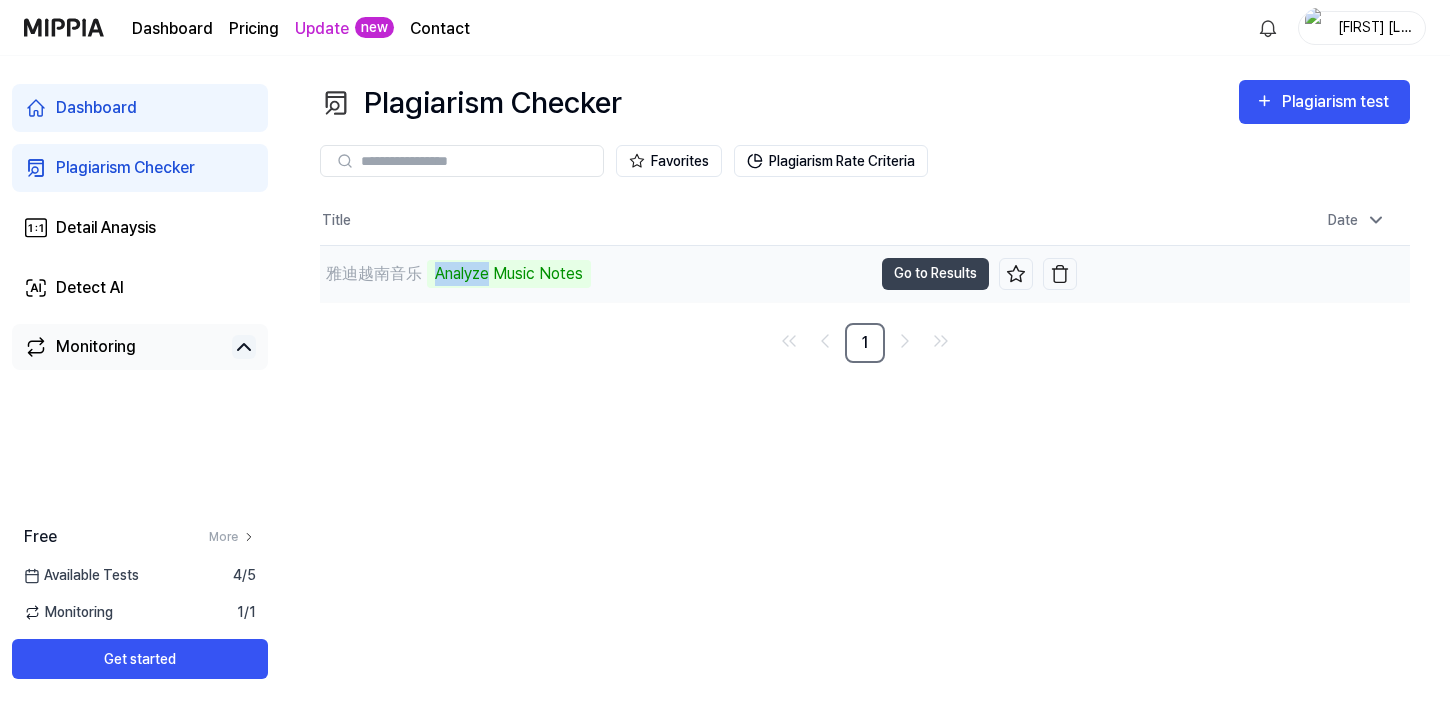 click on "Analyze Music Notes" at bounding box center [509, 274] 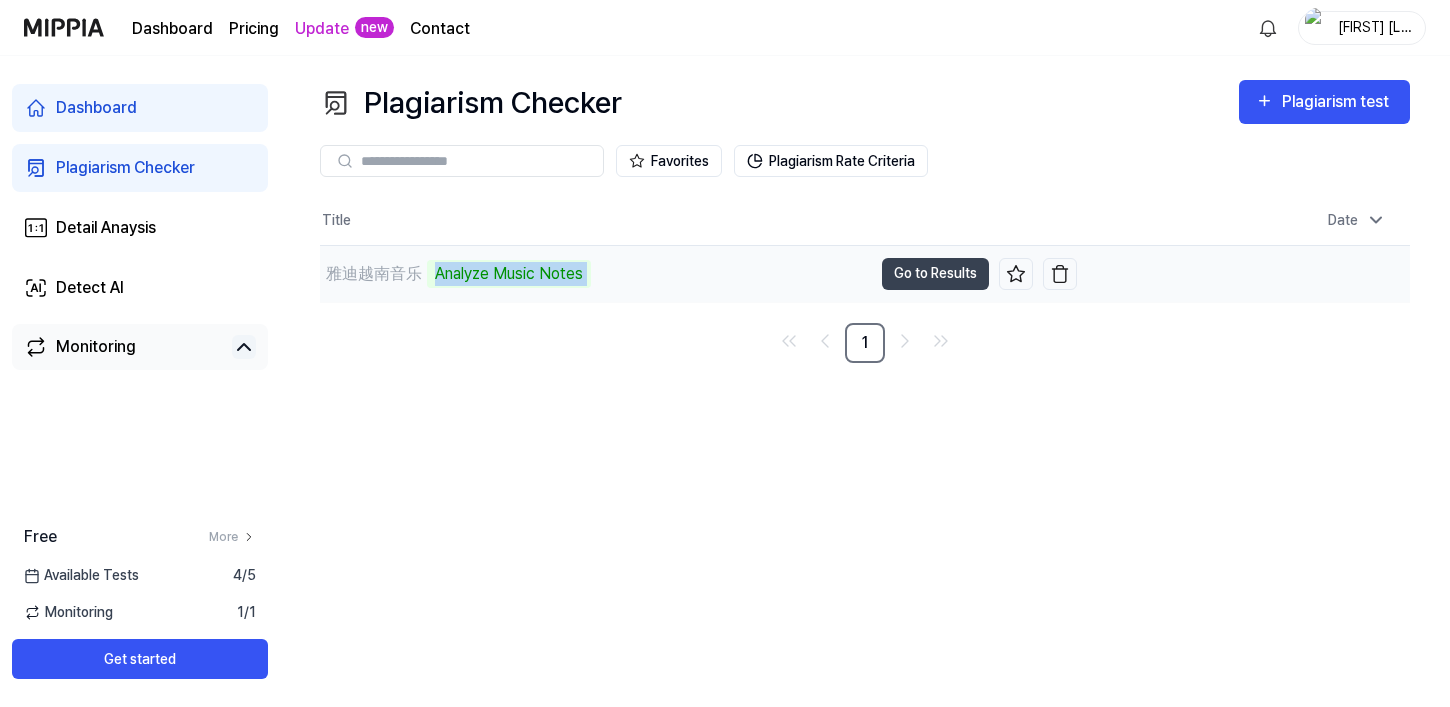 click on "Analyze Music Notes" at bounding box center (509, 274) 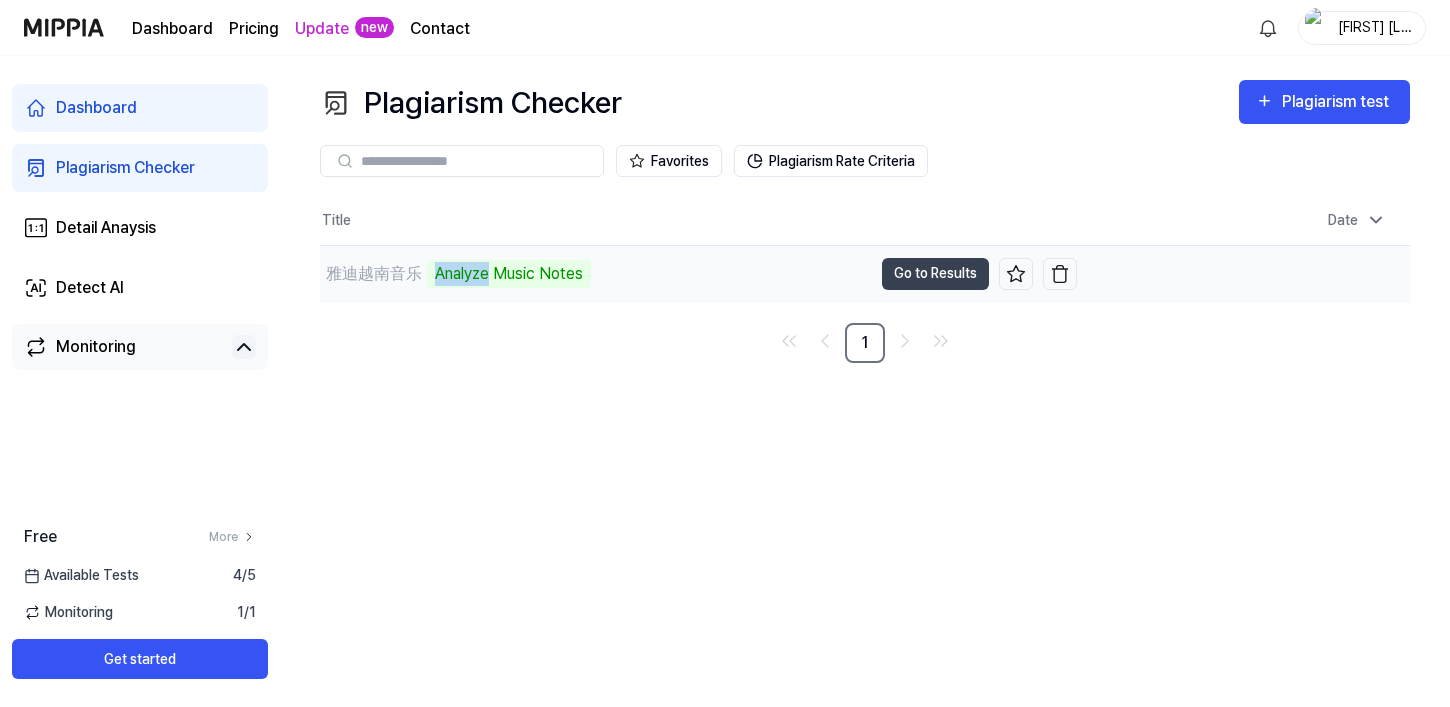 click on "Analyze Music Notes" at bounding box center (509, 274) 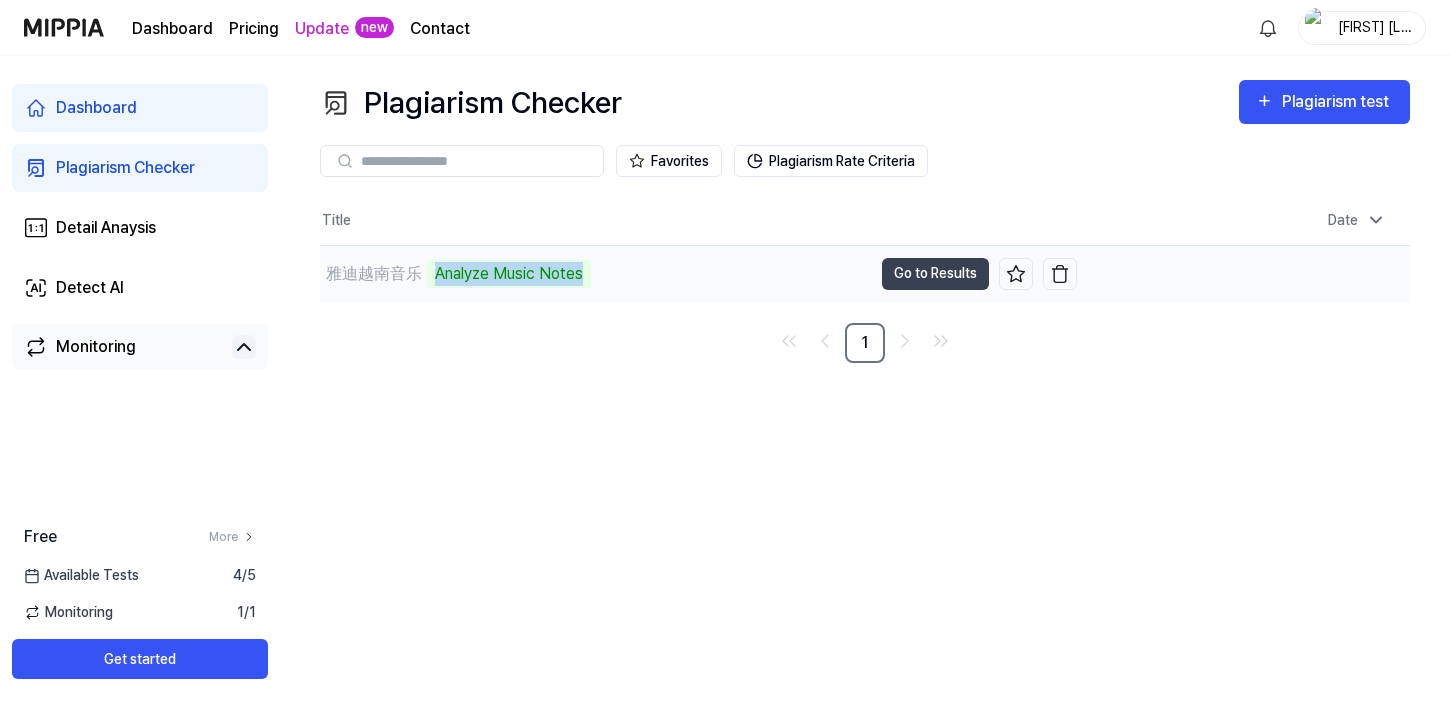 drag, startPoint x: 435, startPoint y: 271, endPoint x: 586, endPoint y: 282, distance: 151.40013 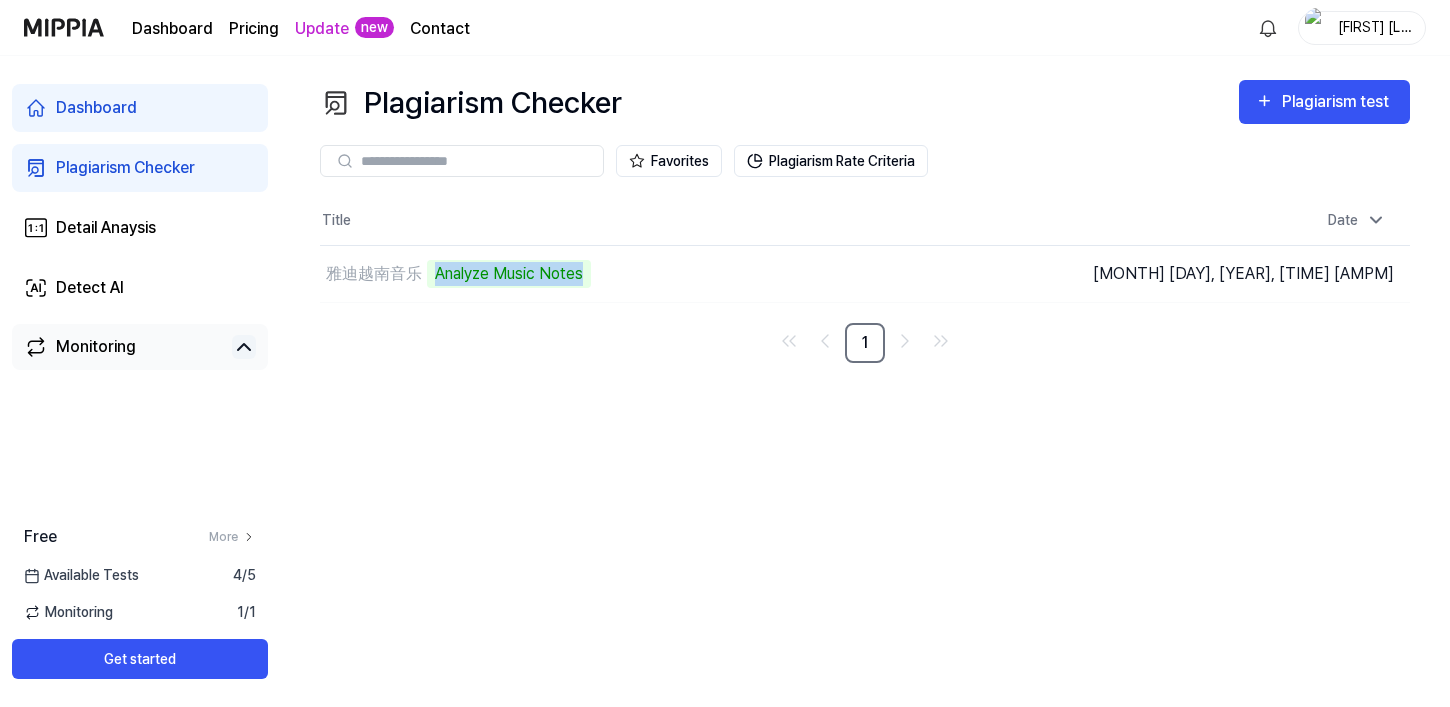 click at bounding box center [573, 284] 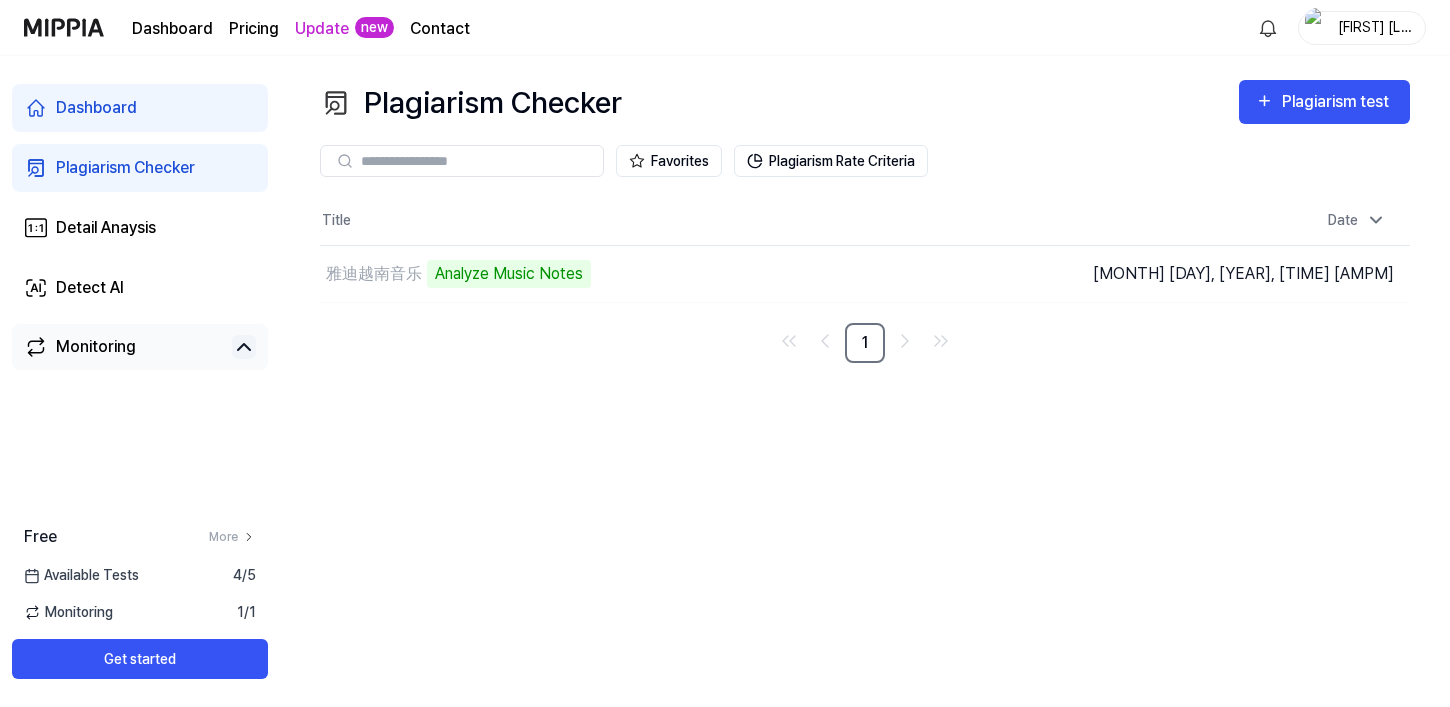 click on "Plagiarism Checker Plagiarism test Plagiarism Checker Detail Analysis Detect AI Favorites Plagiarism Rate Criteria Title Date 雅迪越南音乐 Analyze Music Notes Go to Results [MONTH] [DAY], [YEAR], [TIME] [AMPM] 1" at bounding box center [865, 381] 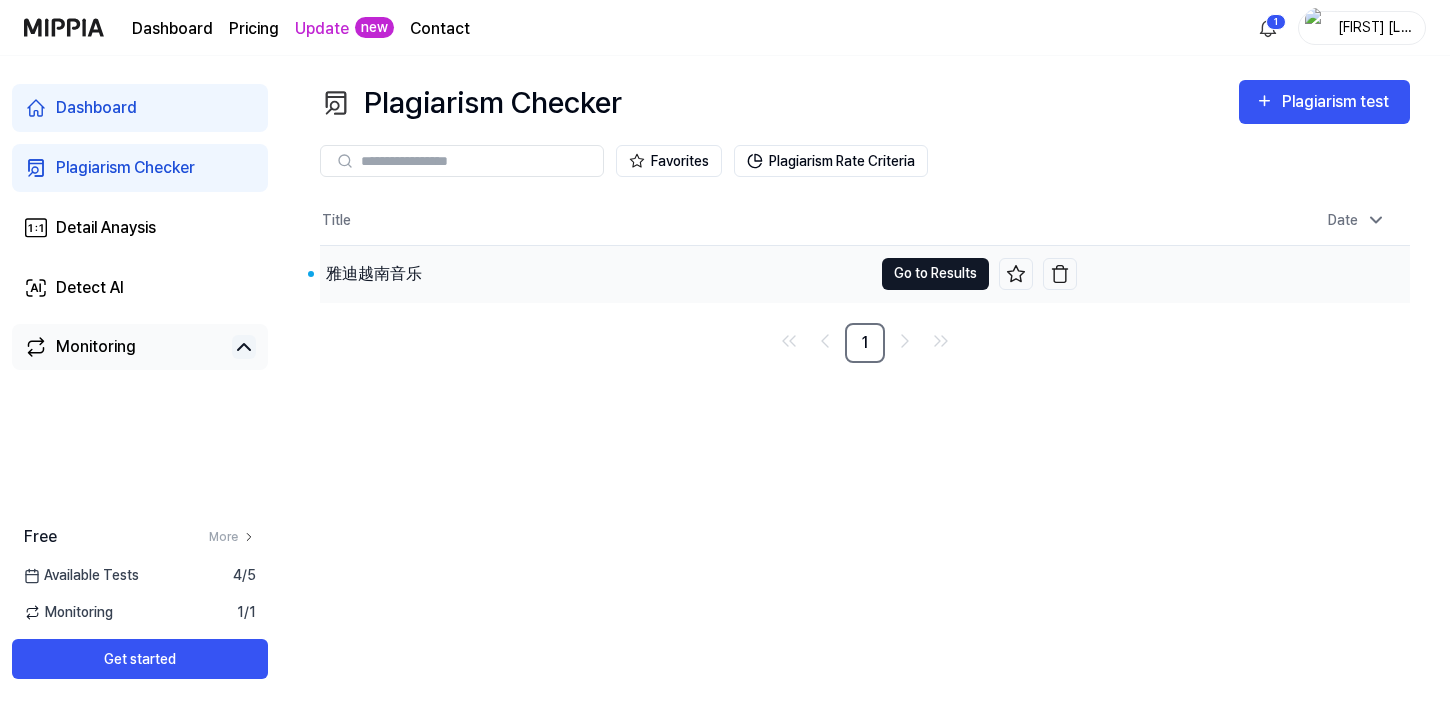 click on "Go to Results" at bounding box center (935, 274) 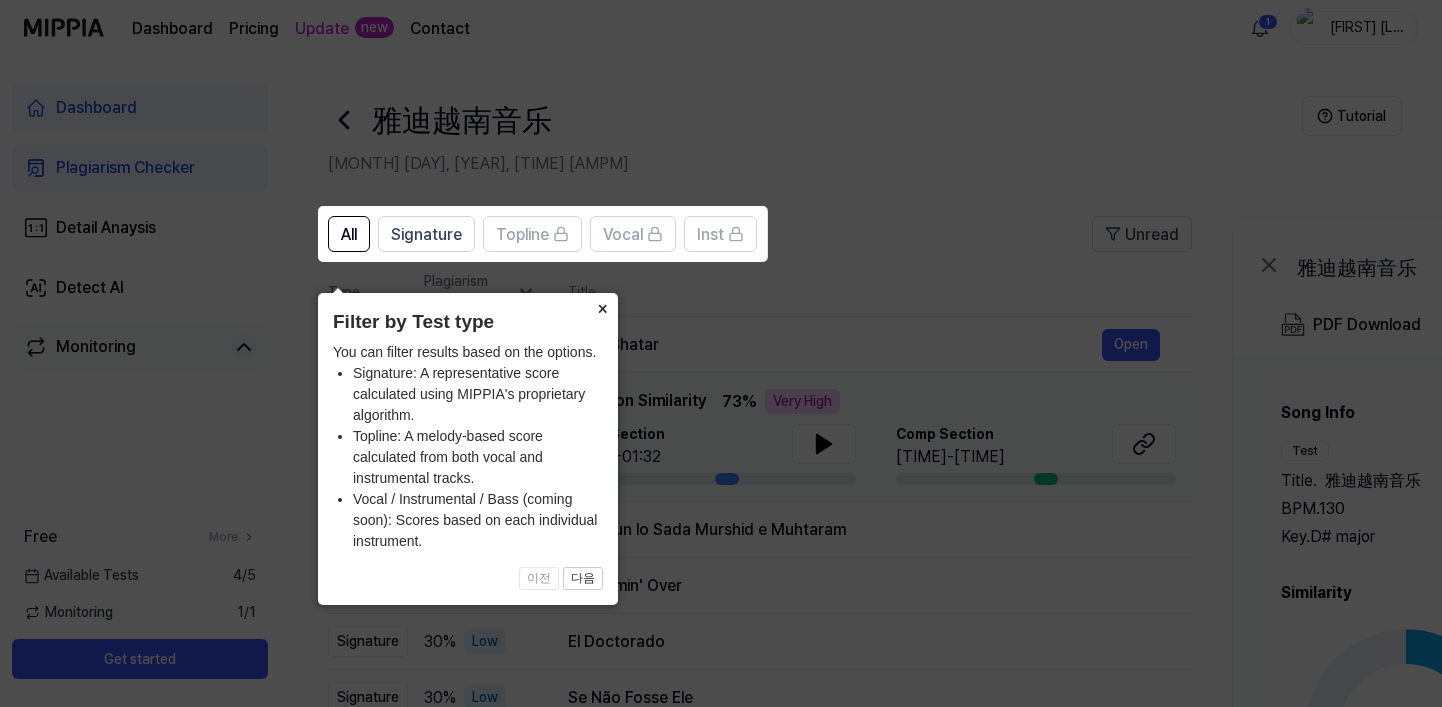 click on "×" at bounding box center [602, 307] 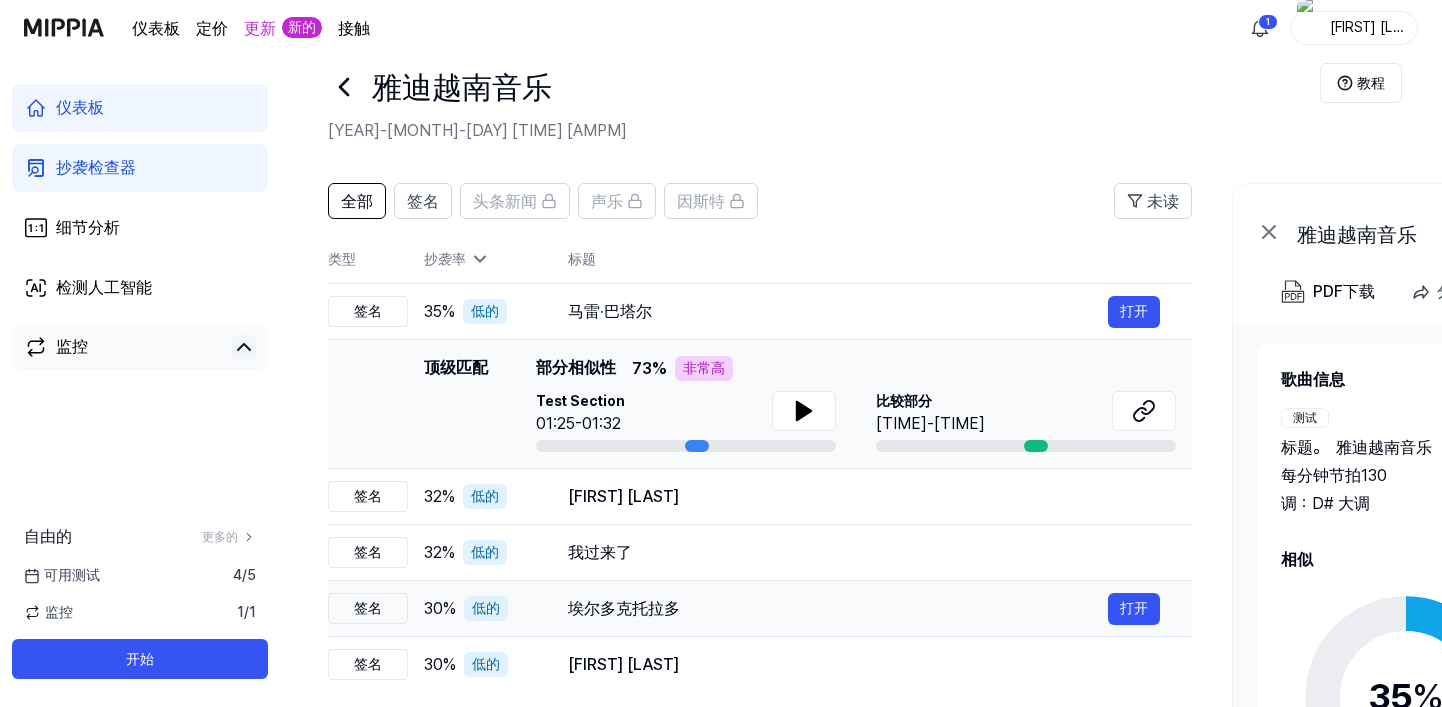 scroll, scrollTop: 29, scrollLeft: 0, axis: vertical 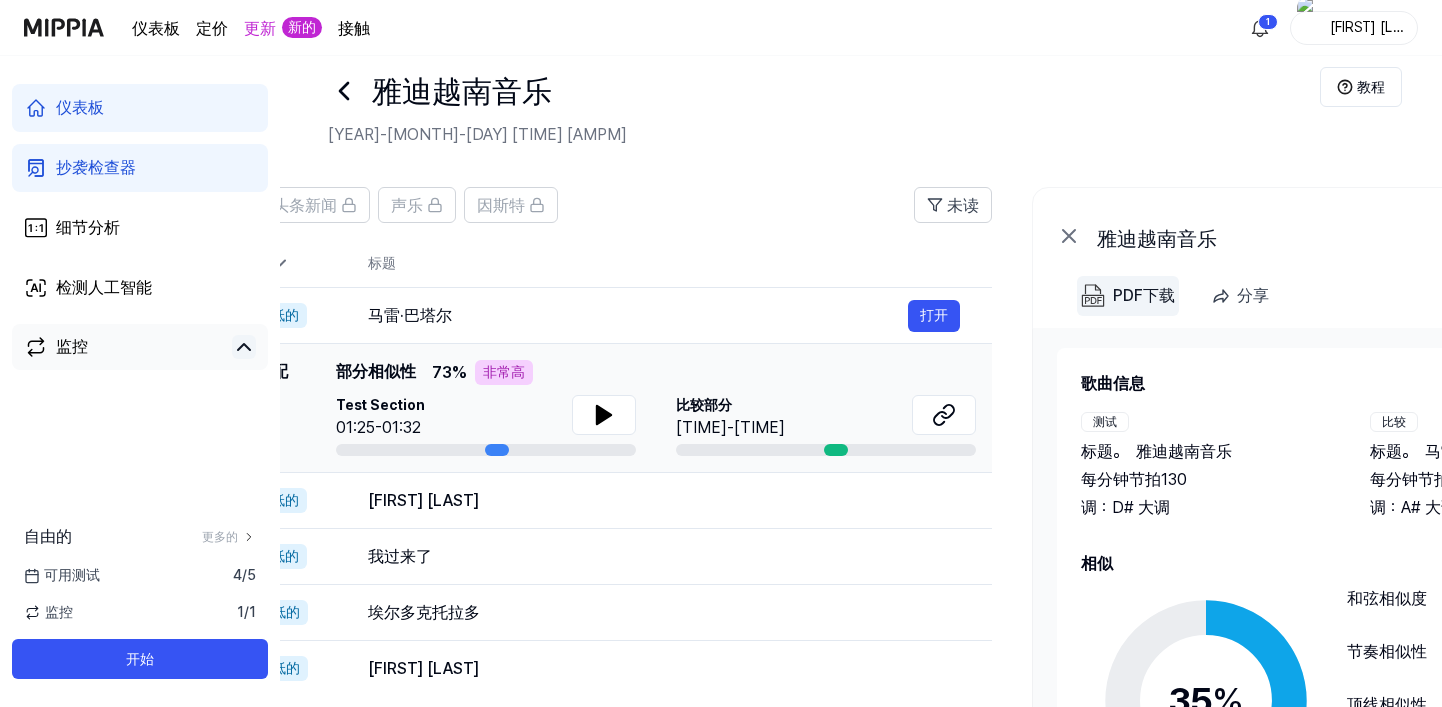 click on "PDF下载" at bounding box center (1128, 296) 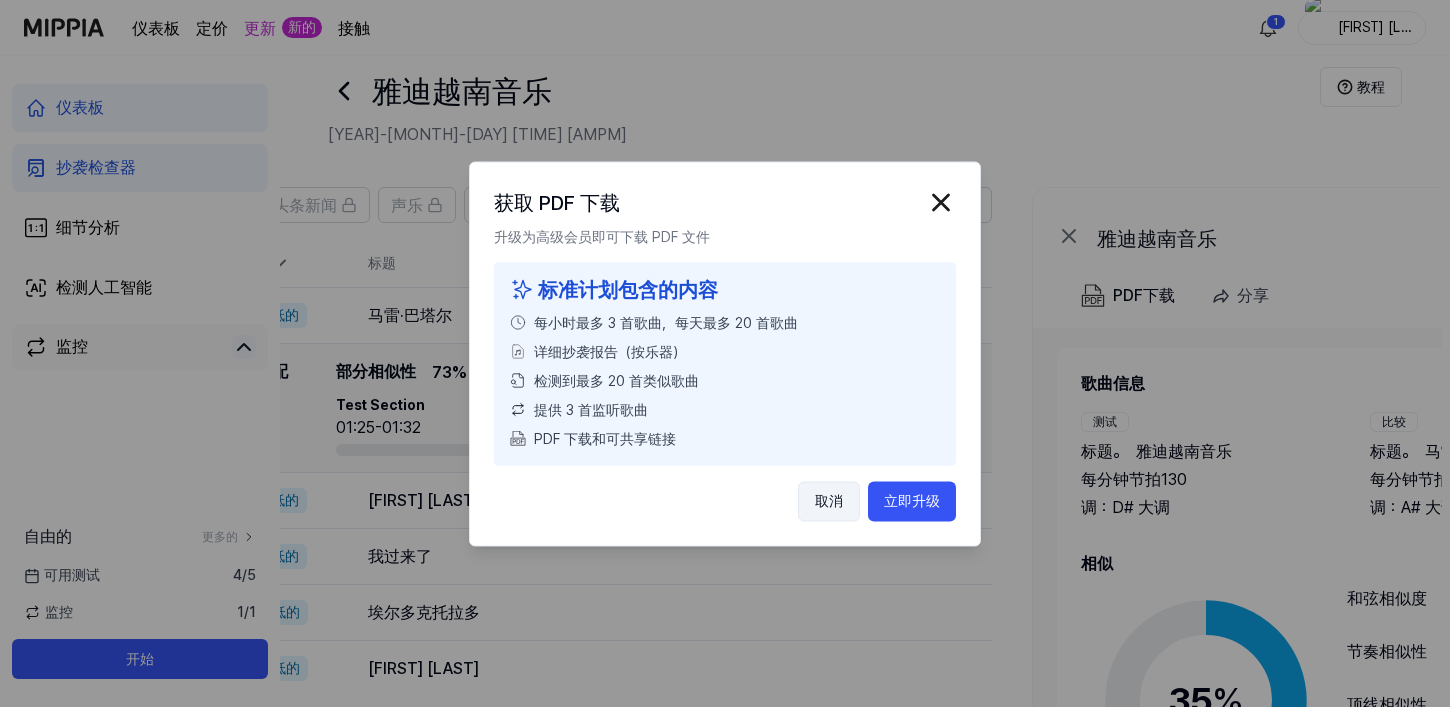 click on "取消" at bounding box center (829, 501) 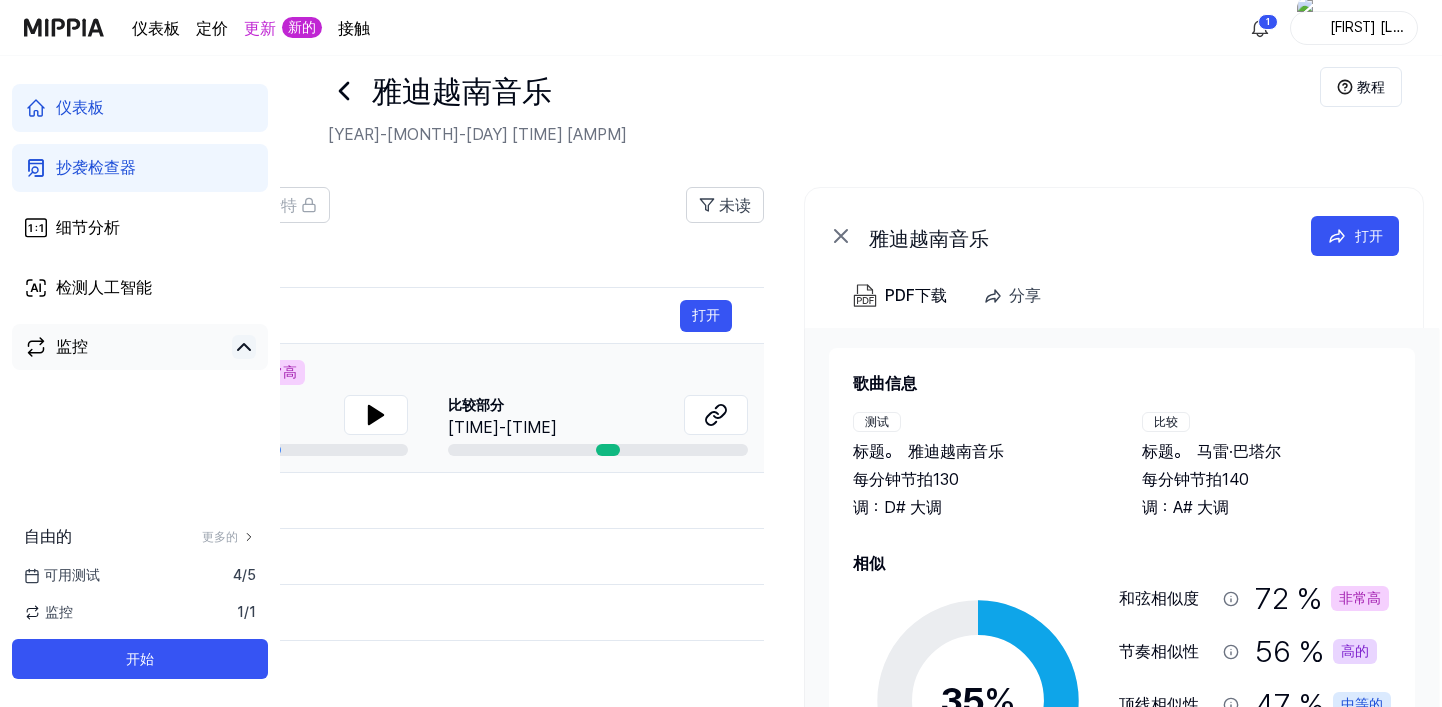 scroll, scrollTop: 0, scrollLeft: 450, axis: horizontal 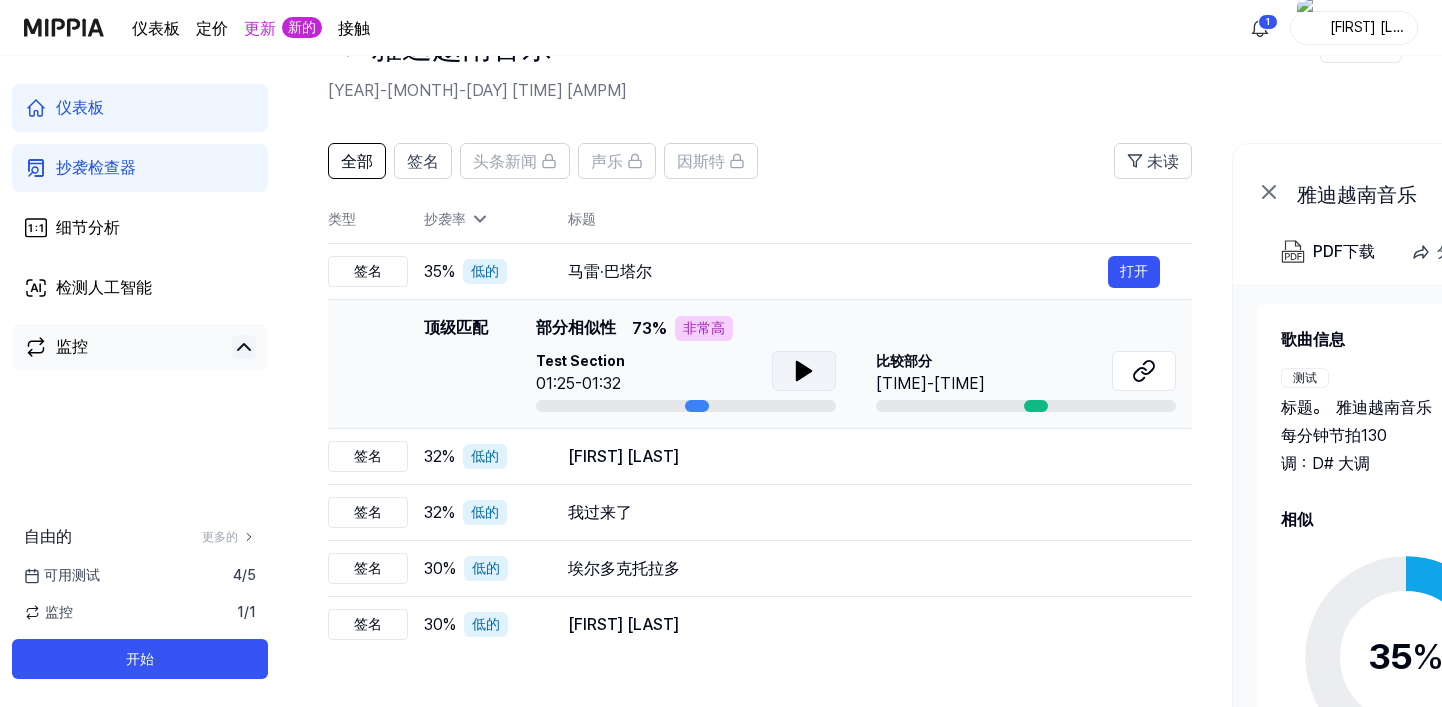 click 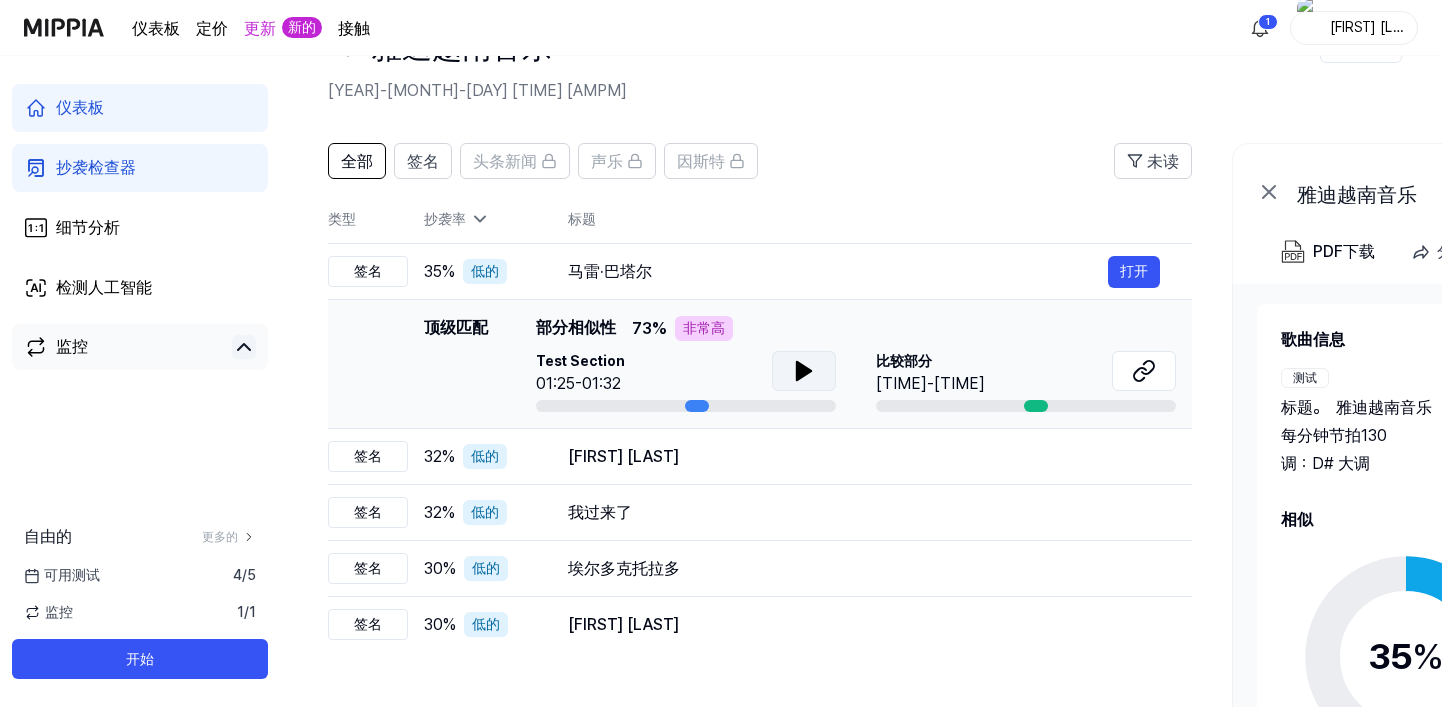 click on "Comp Section [TIME]-[TIME]" at bounding box center (1026, 373) 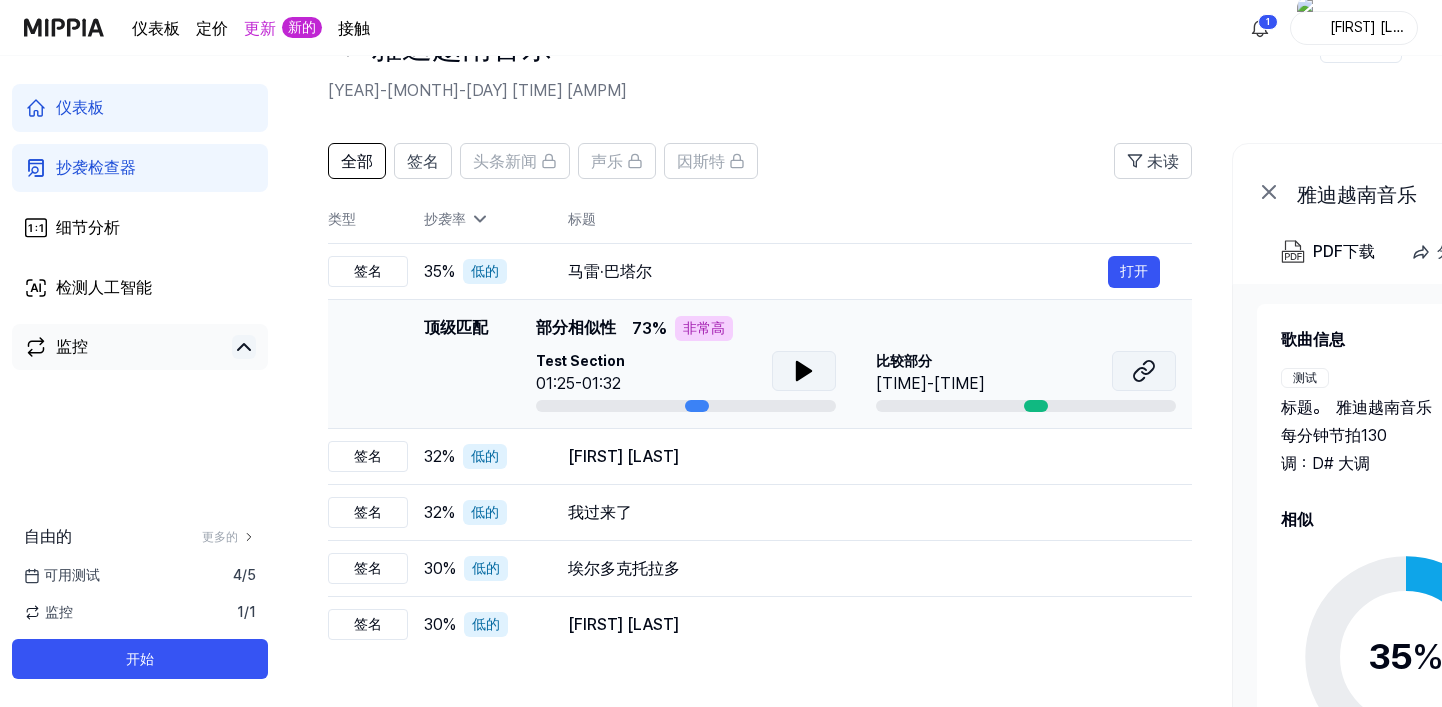 click 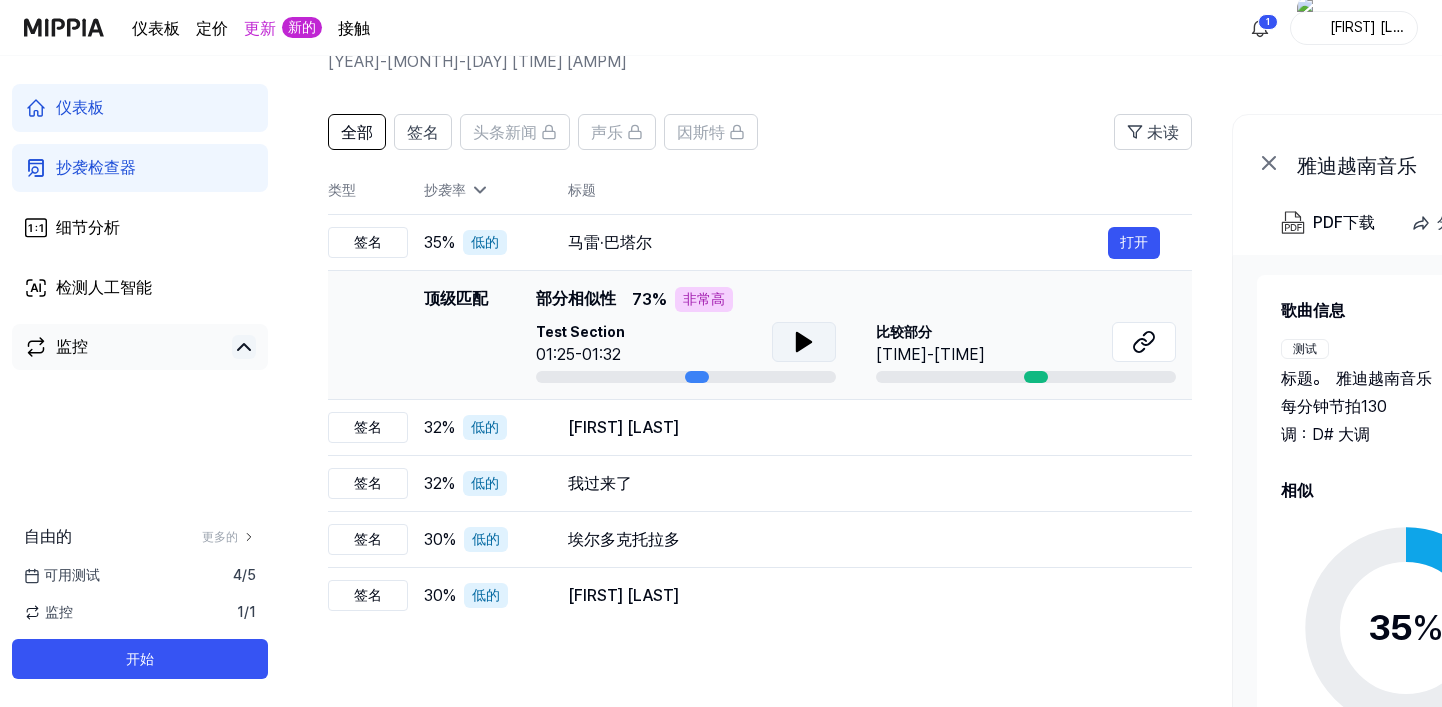 scroll, scrollTop: 101, scrollLeft: 0, axis: vertical 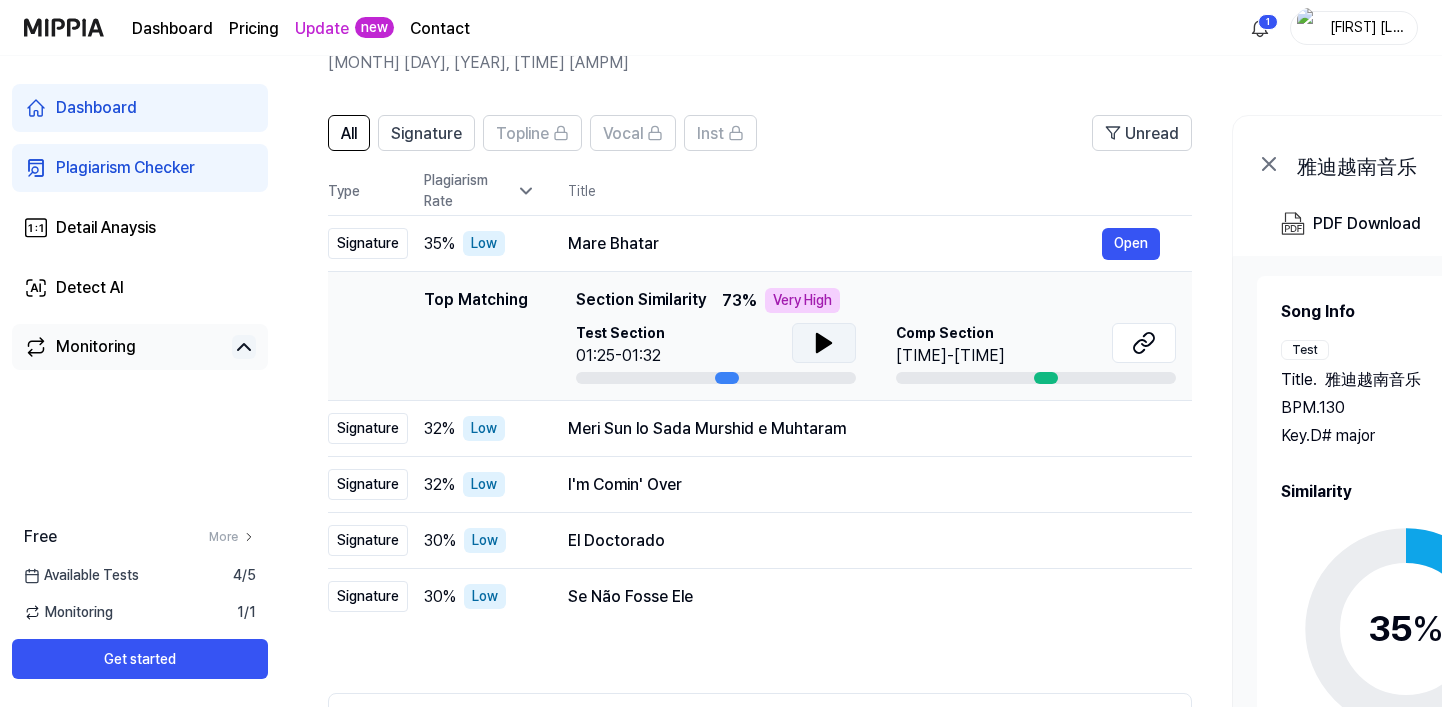 click on "All Signature Topline Vocal Inst Unread All Signature Topline Vocal Inst Type Plagiarism Rate Title High Rate Unread Signature 35 % Low Mare Bhatar Open Top Matching Top Matching Section Similarity 73 % Very High Test Section [TIME]-[TIME] Comp Section [TIME]-[TIME] Open Signature 32 % Low Meri Sun lo Sada Murshid e Muhtaram Open Signature 32 % Low I'm Comin' Over Open Signature 30 % Low El Doctorado Open Signature 30 % Low Se Não Fosse Ele Open Want to see more similar tracks? Upgrade to Premium and unlock all 50 matches. Upgrade 1 2 雅迪越南音乐 Open PDF Download Share Song Info Test Title . 雅迪越南音乐 BPM. 130 Key. D# major Comp Title . Mare Bhatar BPM. 140 Key. A# major Similarity 35 % Safe Low Medium High Very High Chord similarity 72 % Very High Rhythm similarity 56 % High Topline similarity 47 % Medium Vocal similarity 31 % Low Inst similarity 0 % Safe" at bounding box center (1086, 501) 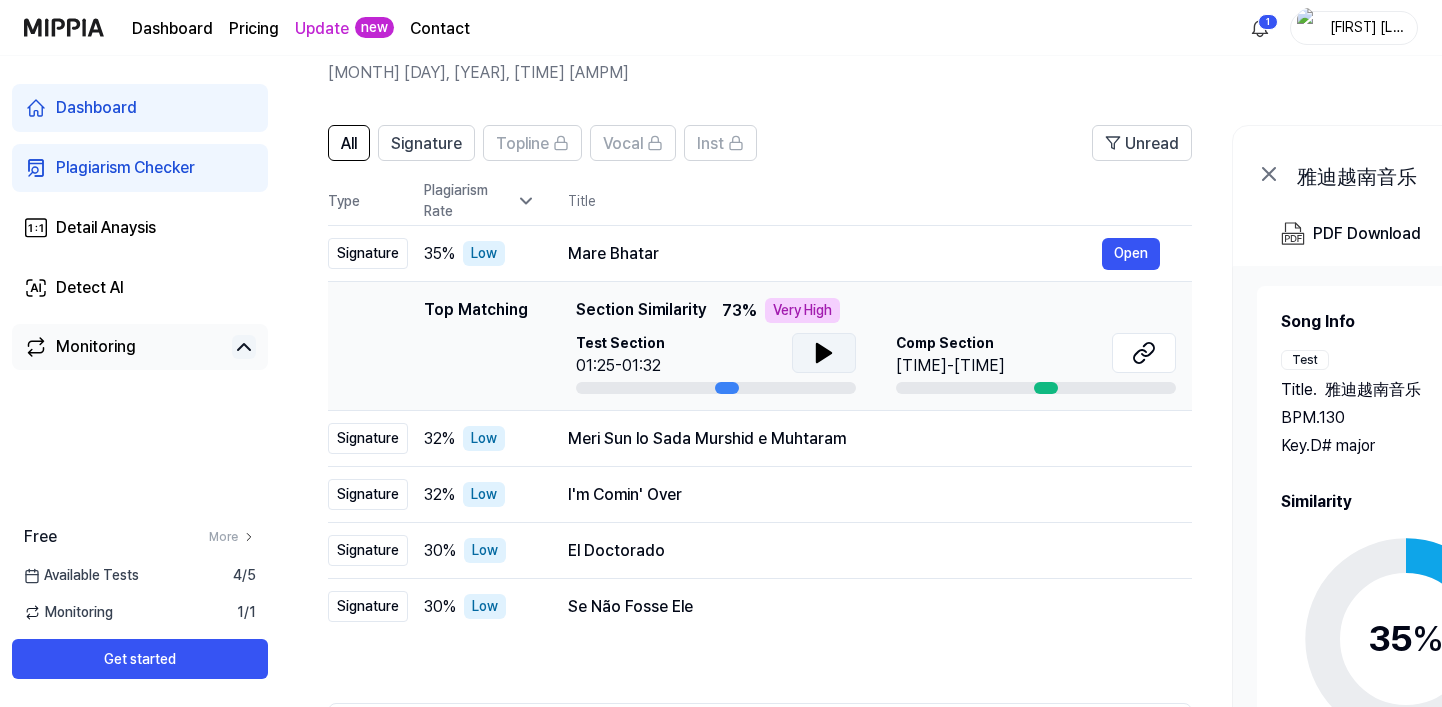 scroll, scrollTop: 92, scrollLeft: 0, axis: vertical 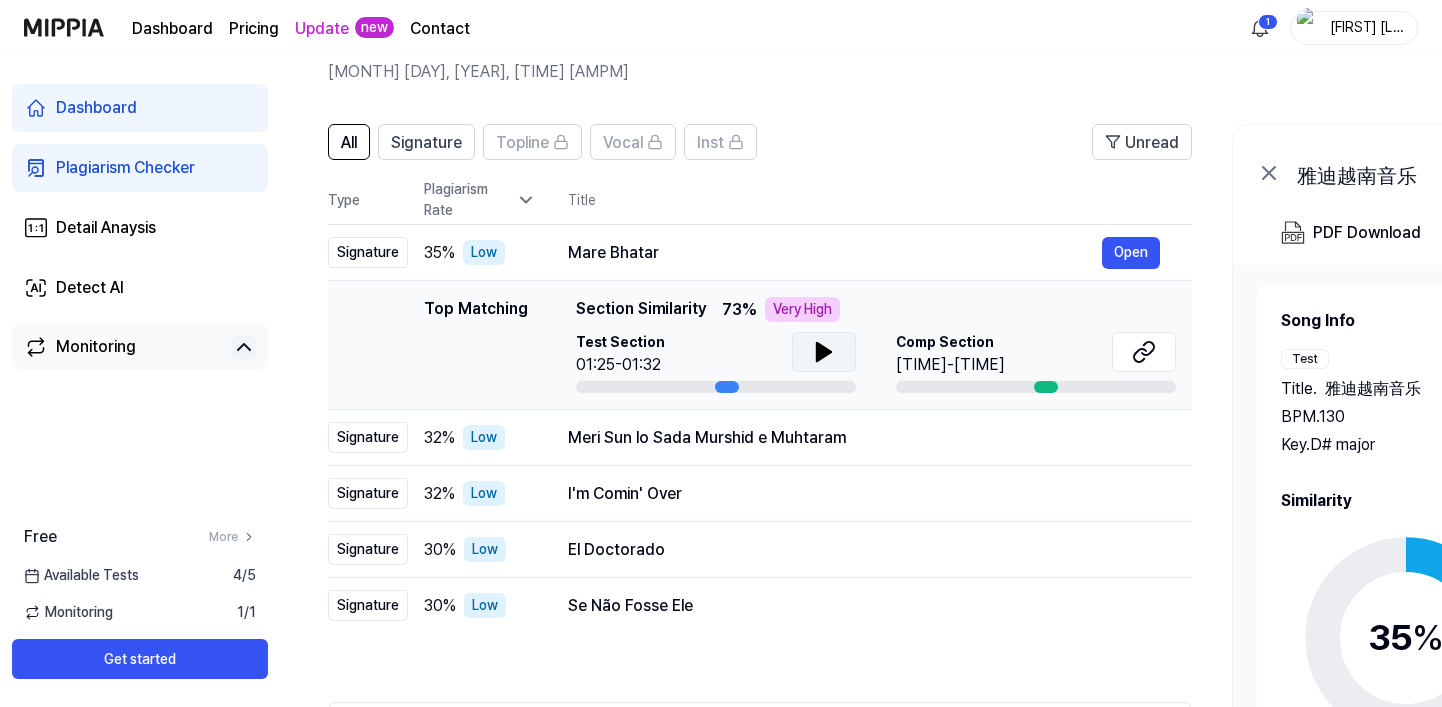 type 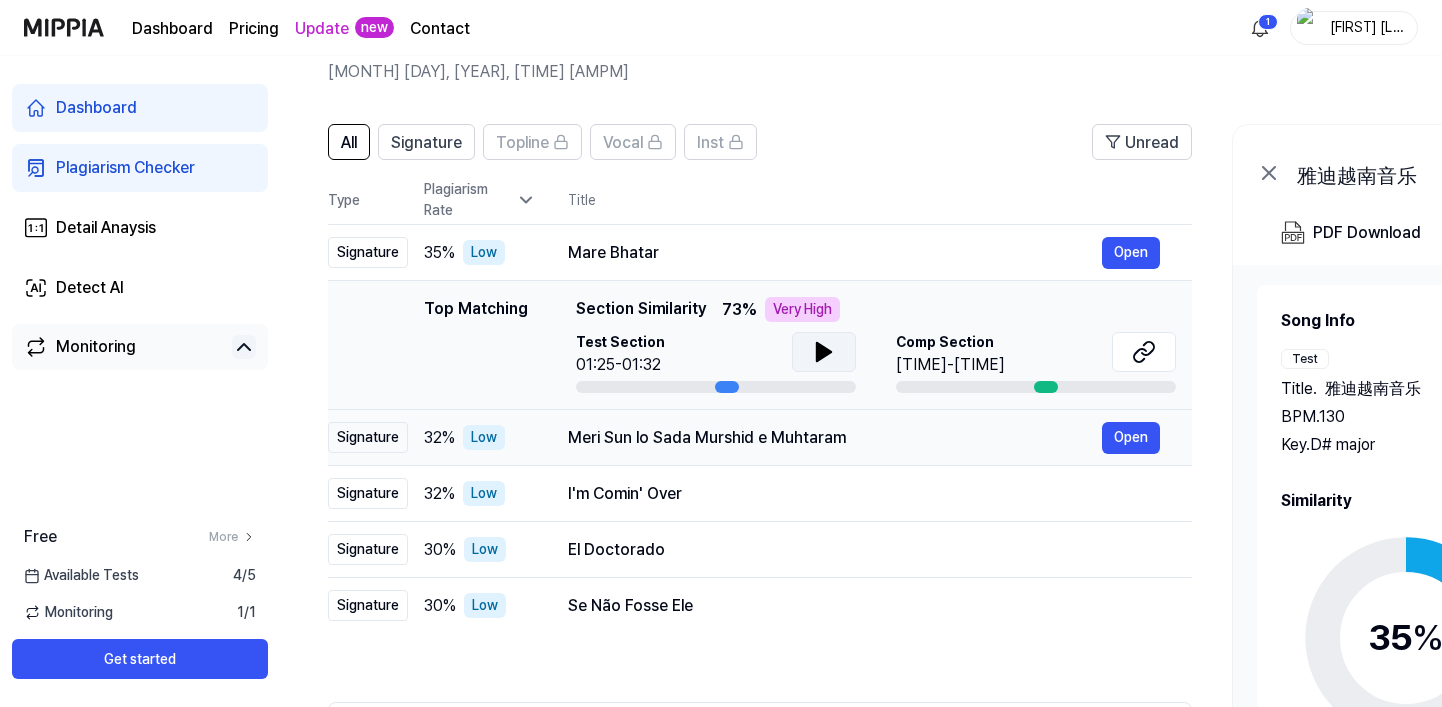 drag, startPoint x: 568, startPoint y: 436, endPoint x: 848, endPoint y: 444, distance: 280.11426 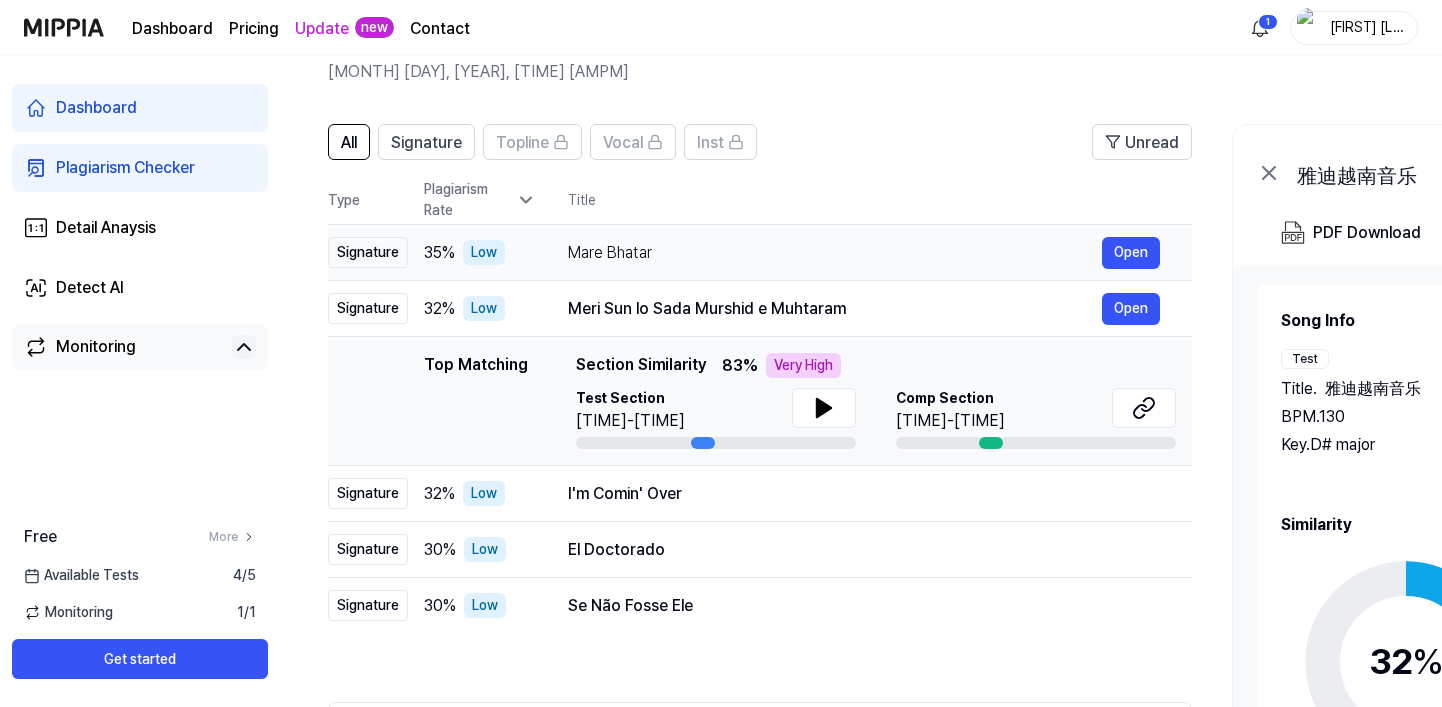 click on "Mare Bhatar" at bounding box center [835, 253] 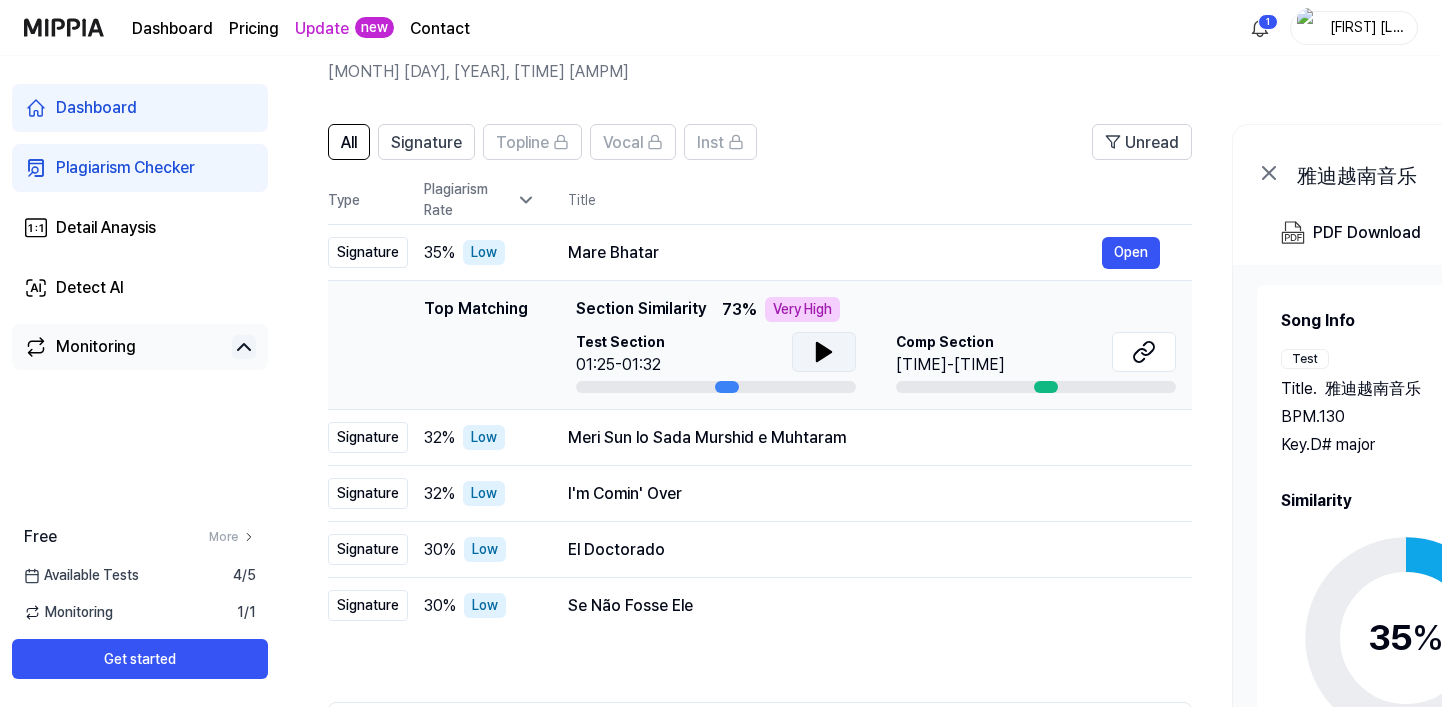 click 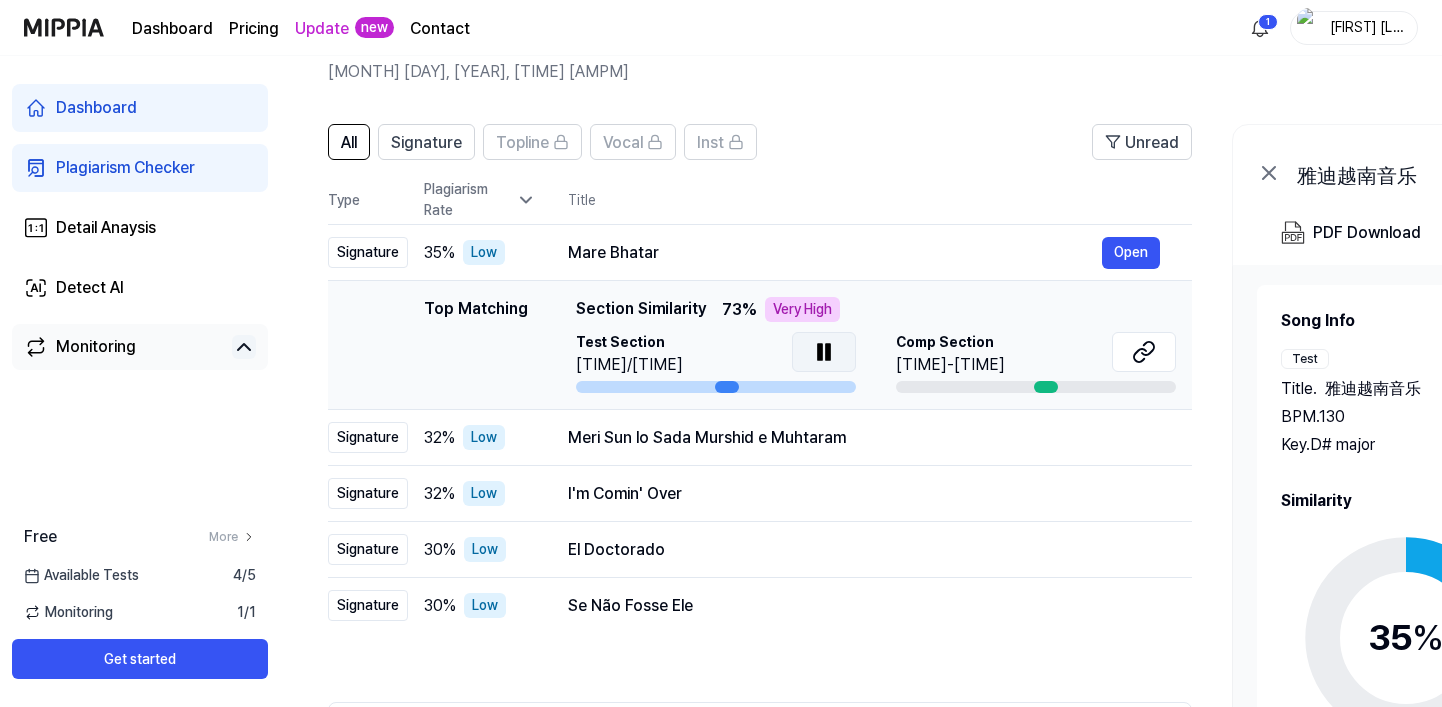 click 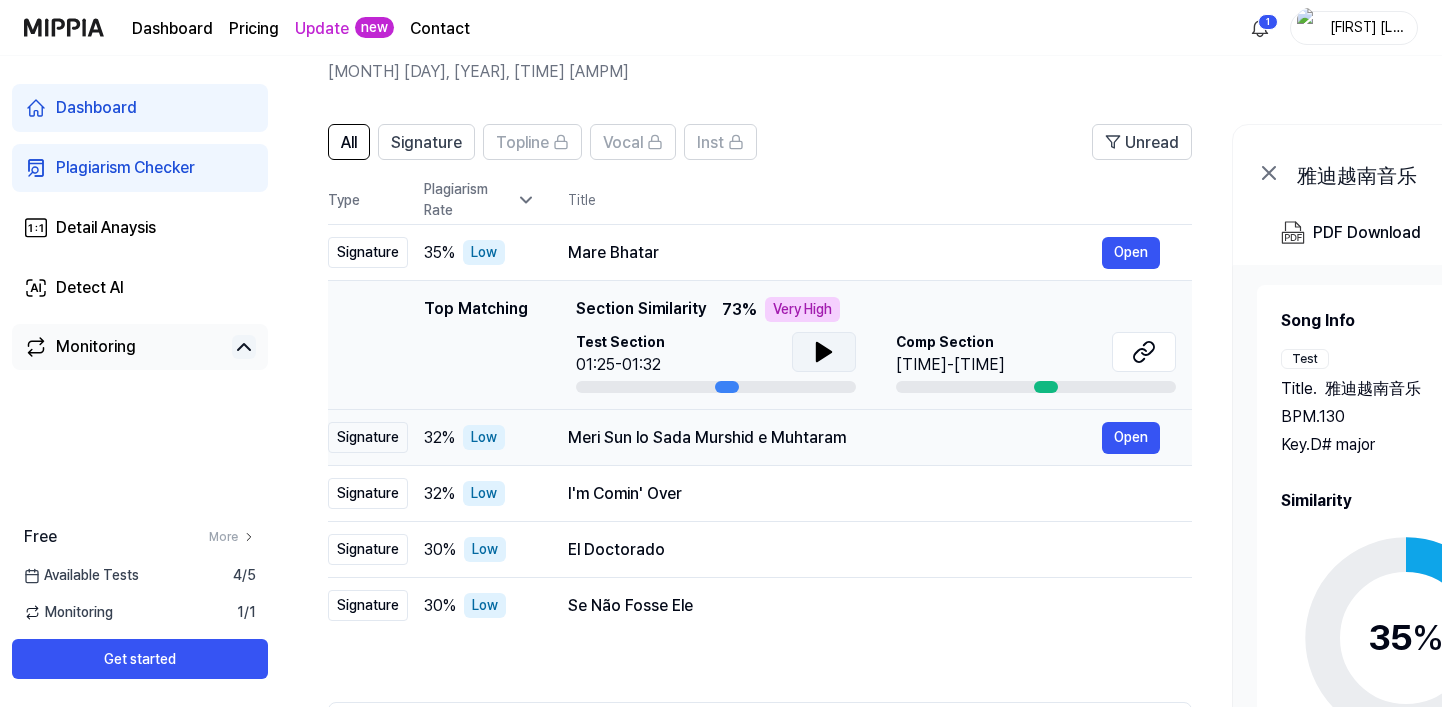 click on "Meri Sun lo Sada Murshid e Muhtaram" at bounding box center [835, 438] 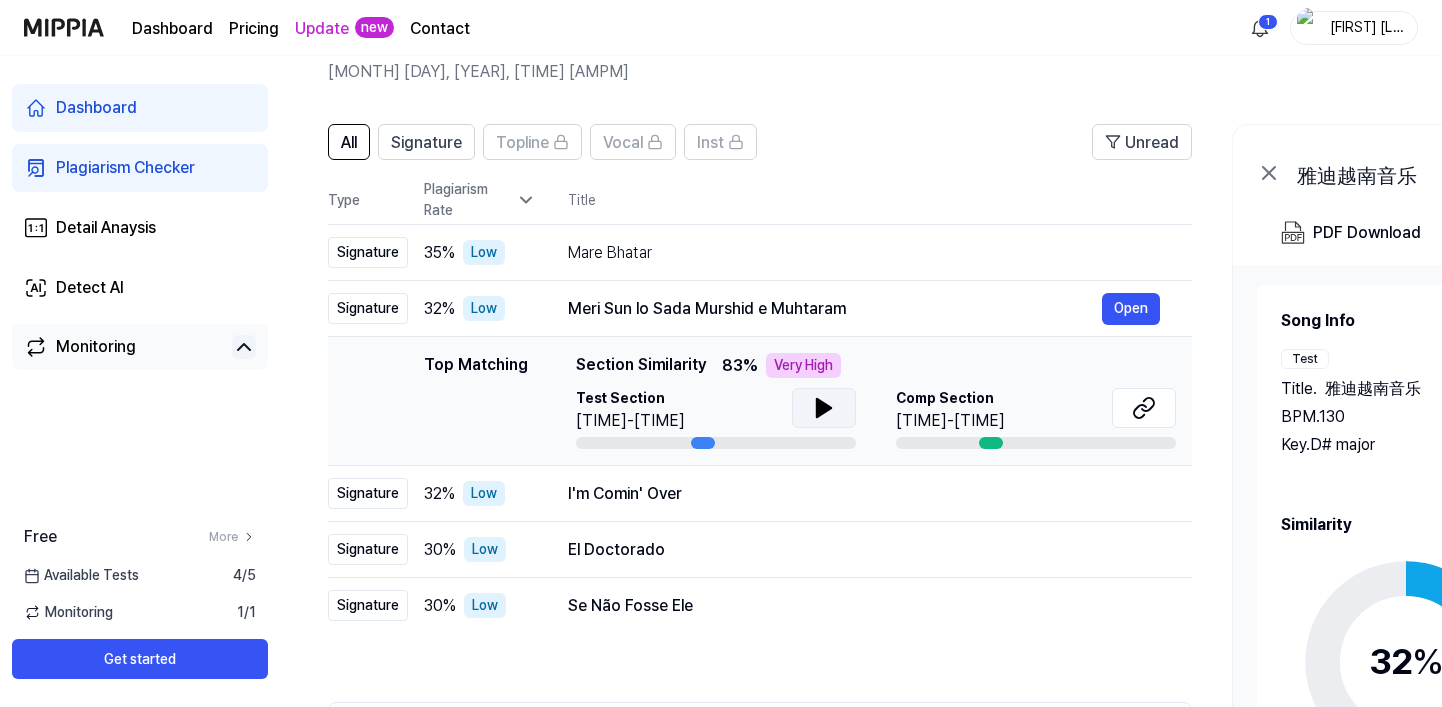 click 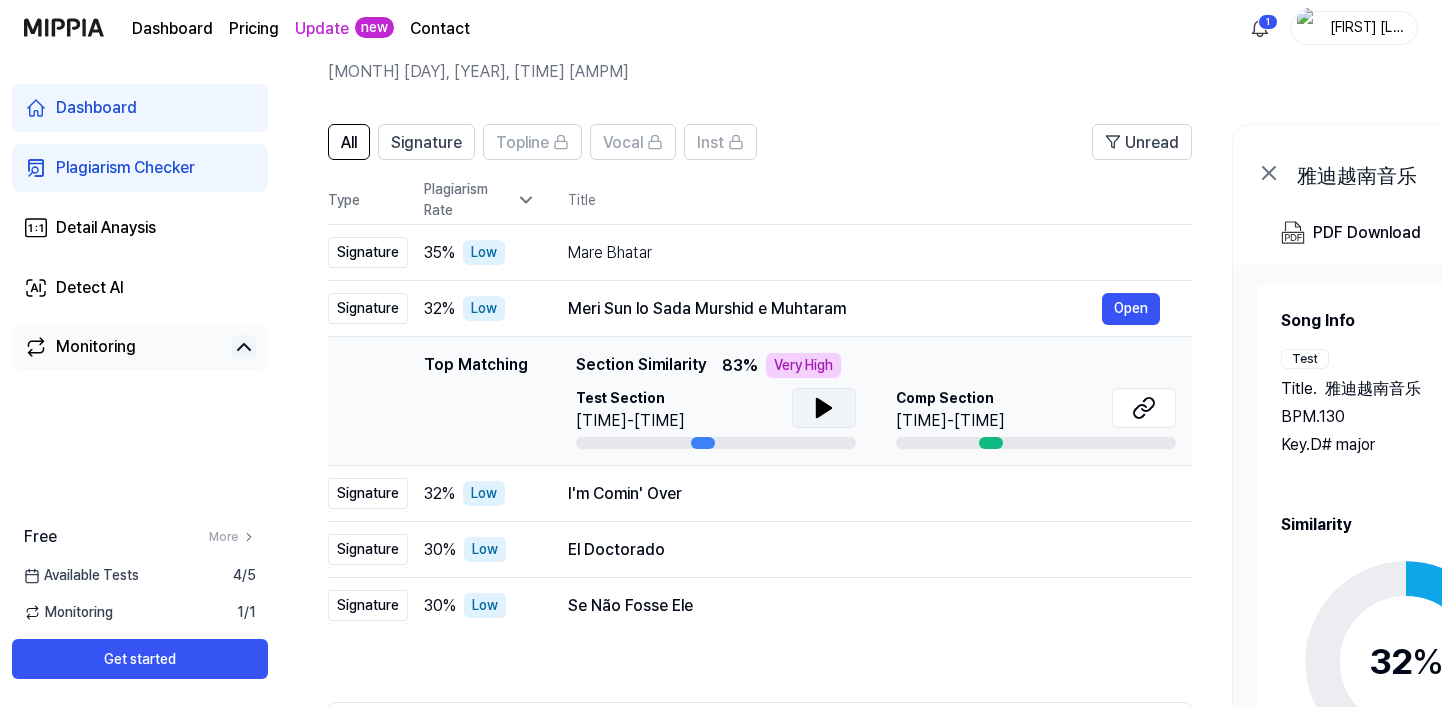 click on "Top Matching Section Similarity 83 % Very High Test Section [TIME]-[TIME] Comp Section [TIME]-[TIME]" at bounding box center [876, 401] 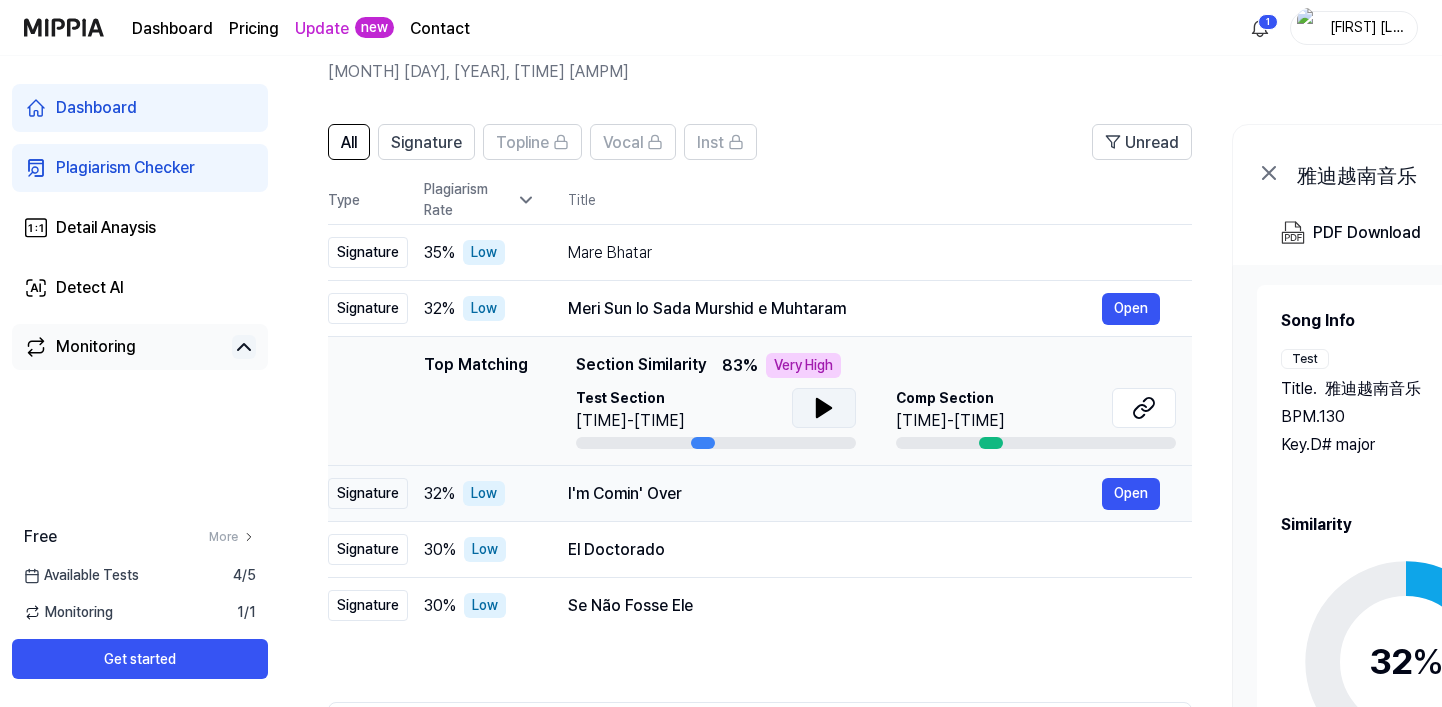click on "I'm Comin' Over" at bounding box center (835, 494) 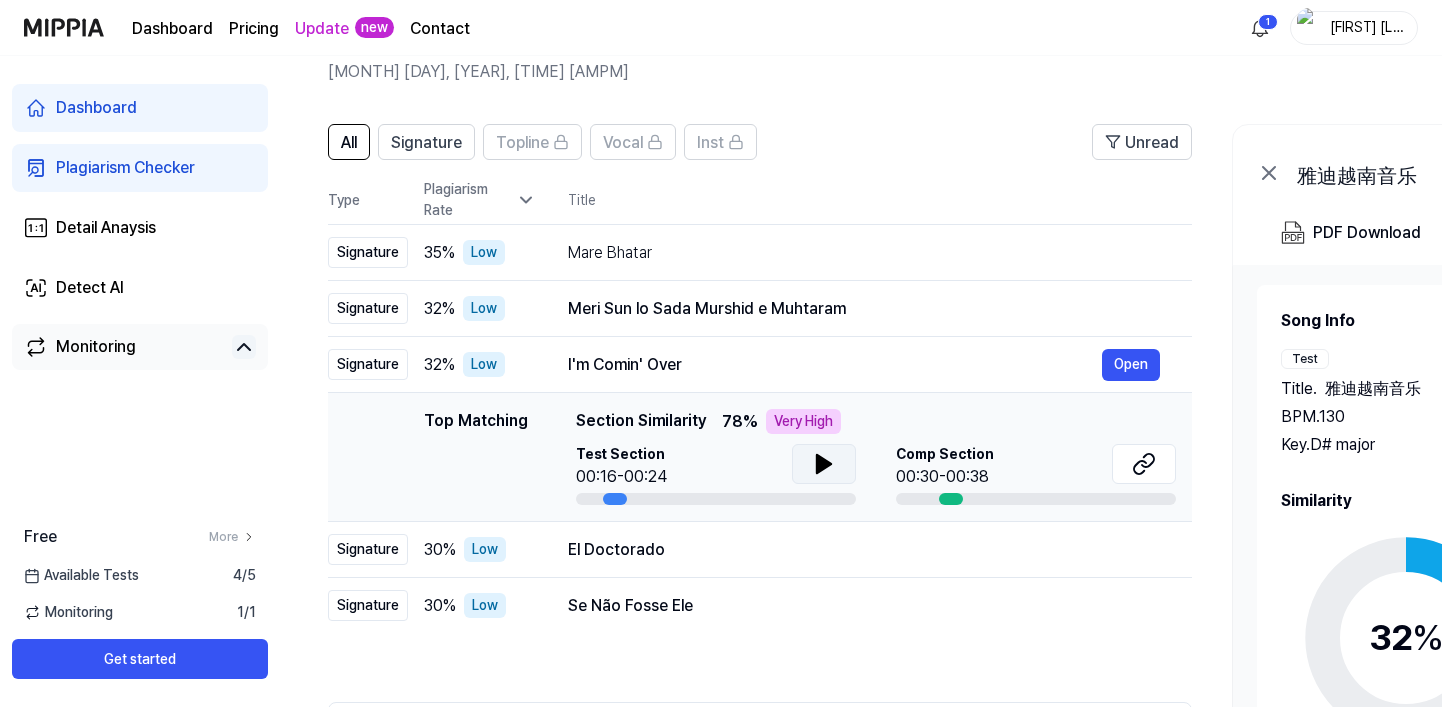 click 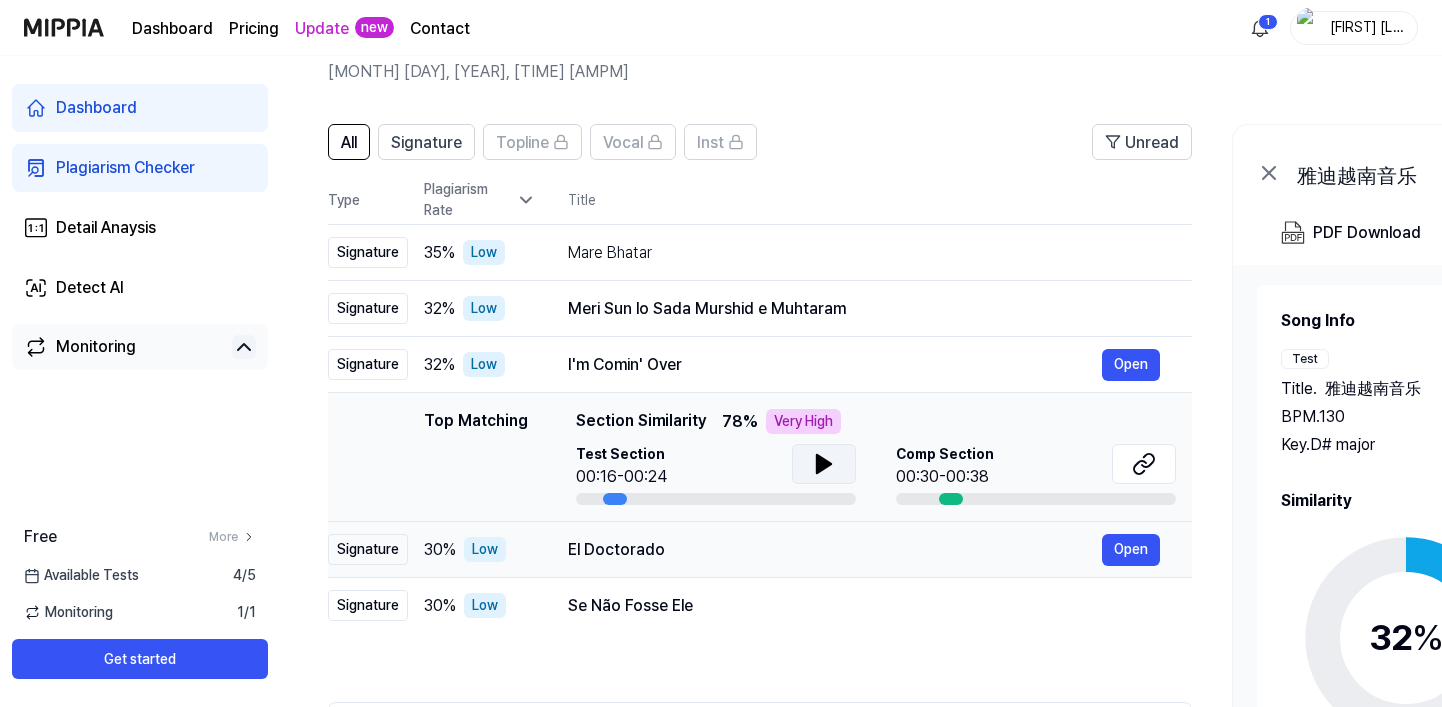 click on "El Doctorado" at bounding box center (835, 550) 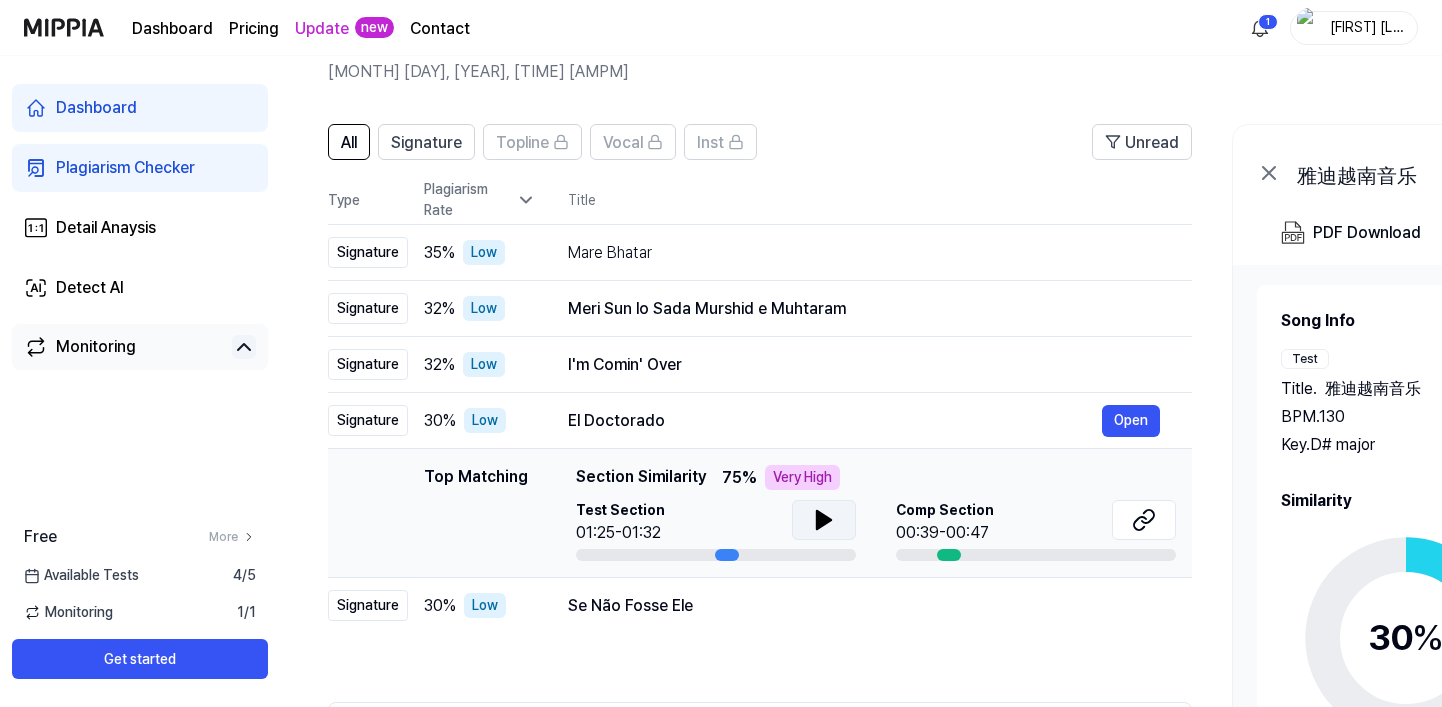 click 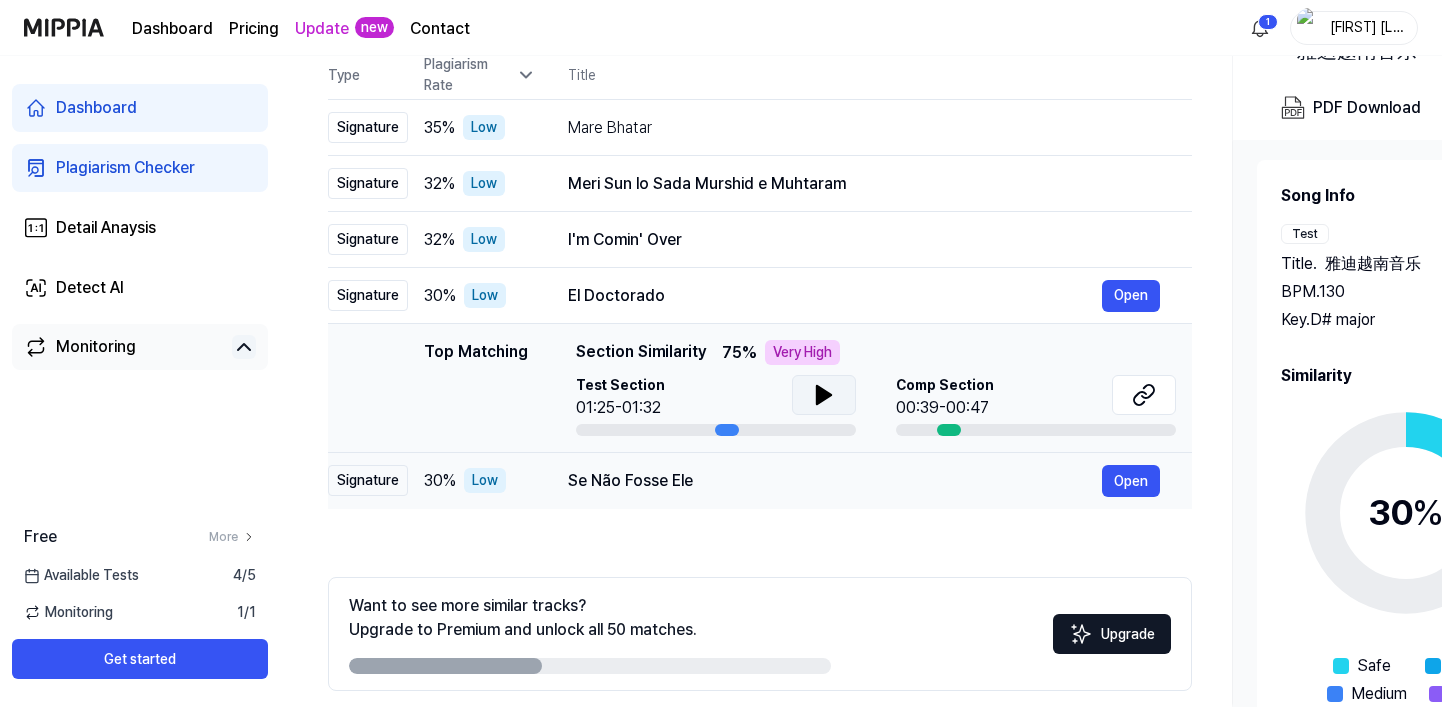 scroll, scrollTop: 236, scrollLeft: 0, axis: vertical 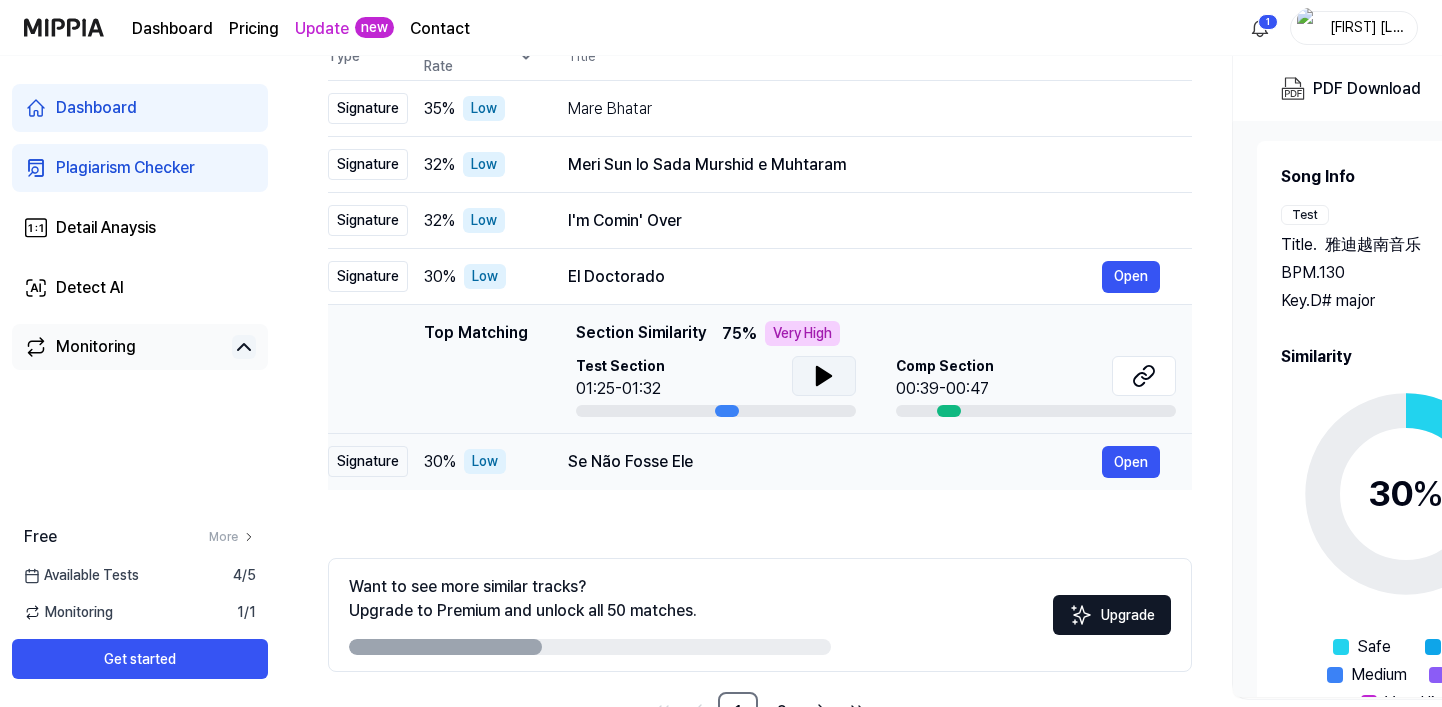 click on "Se Não Fosse Ele" at bounding box center (835, 462) 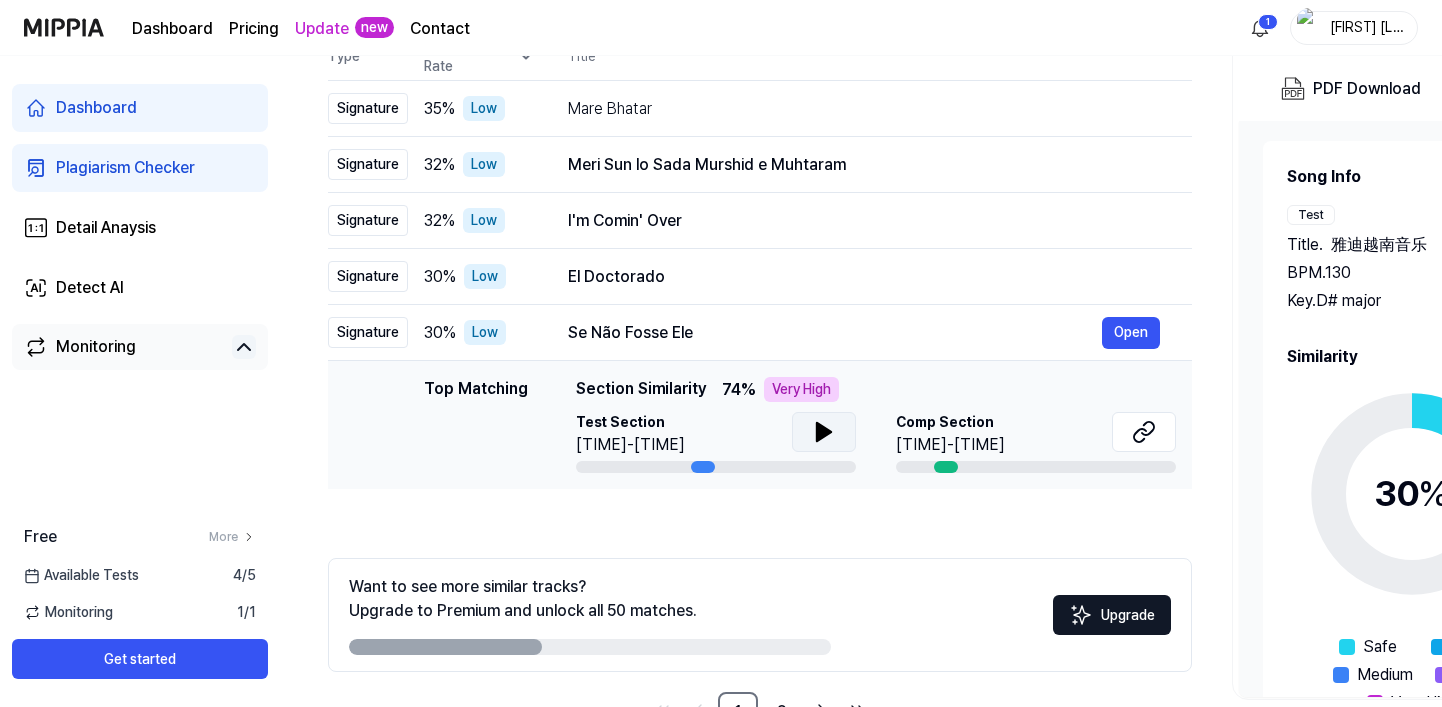 click 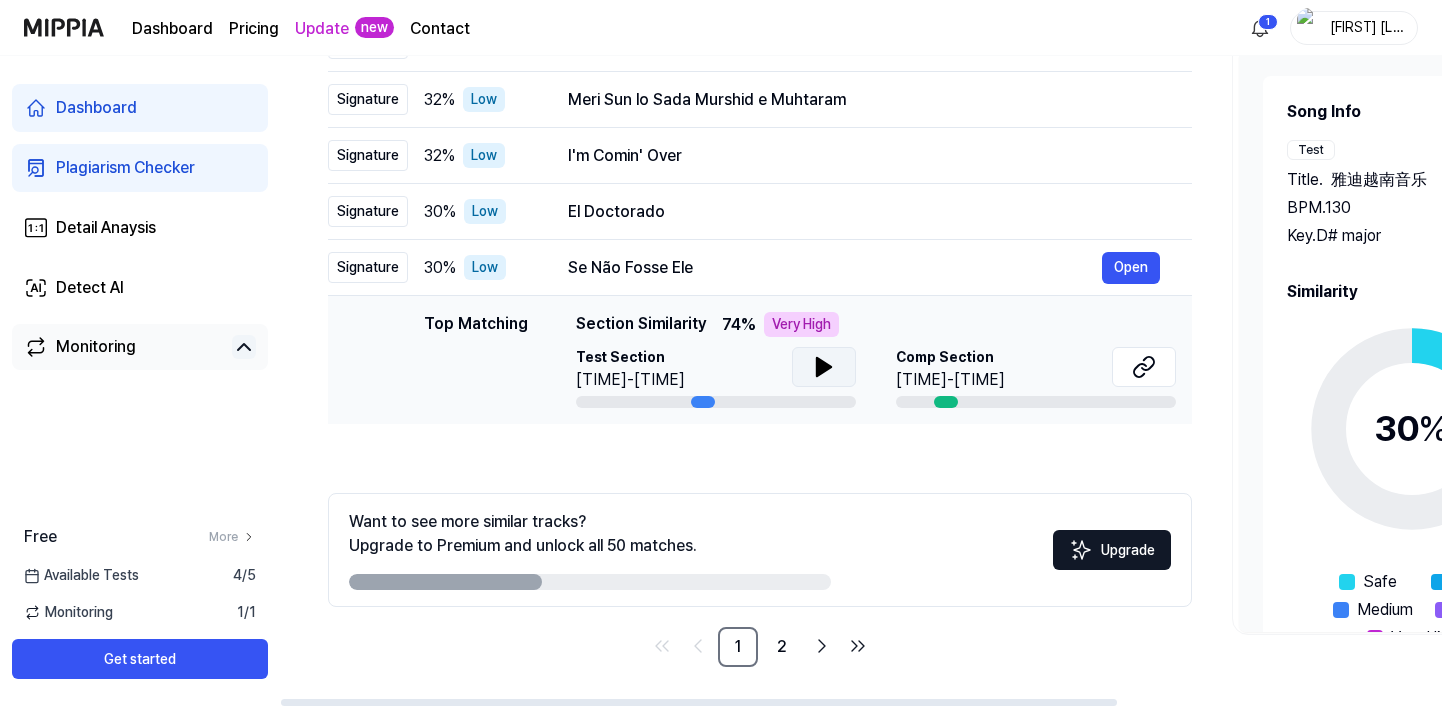 scroll, scrollTop: 283, scrollLeft: 0, axis: vertical 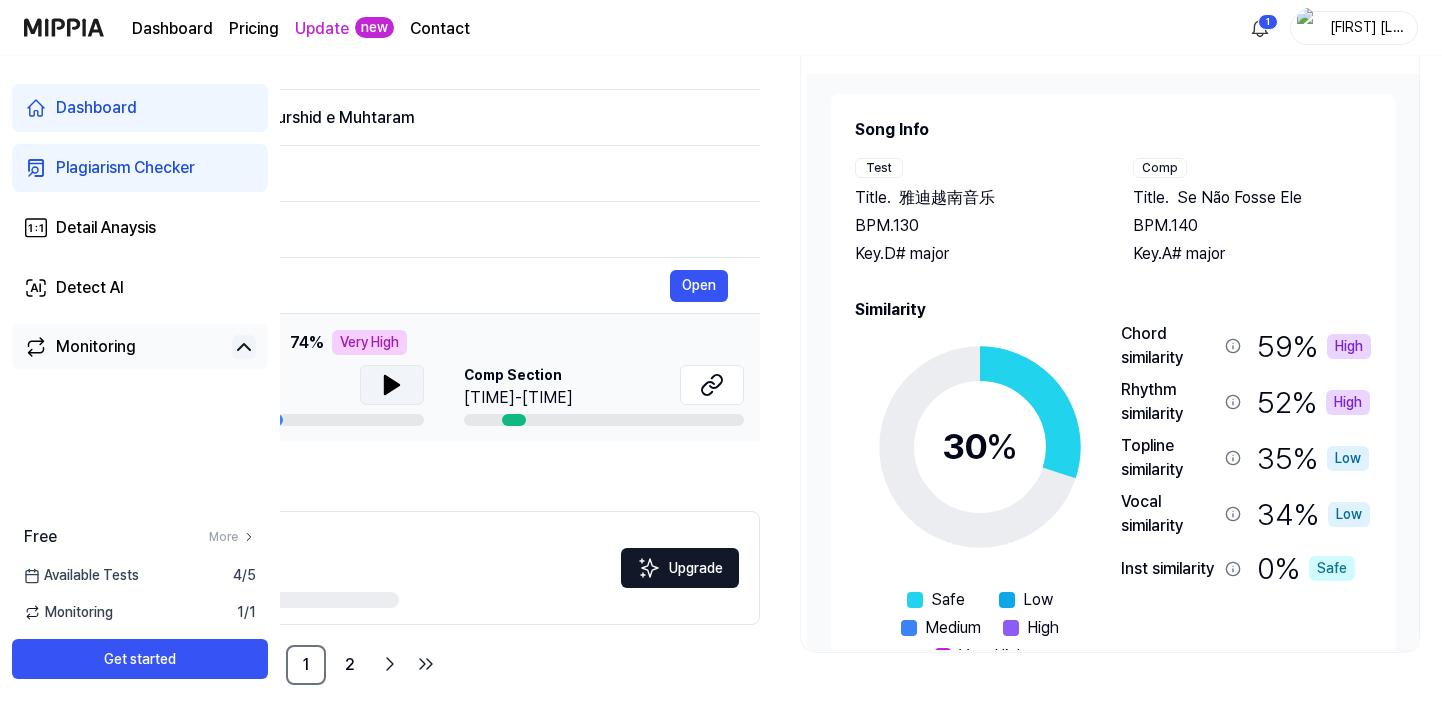 drag, startPoint x: 1155, startPoint y: 199, endPoint x: 1170, endPoint y: 203, distance: 15.524175 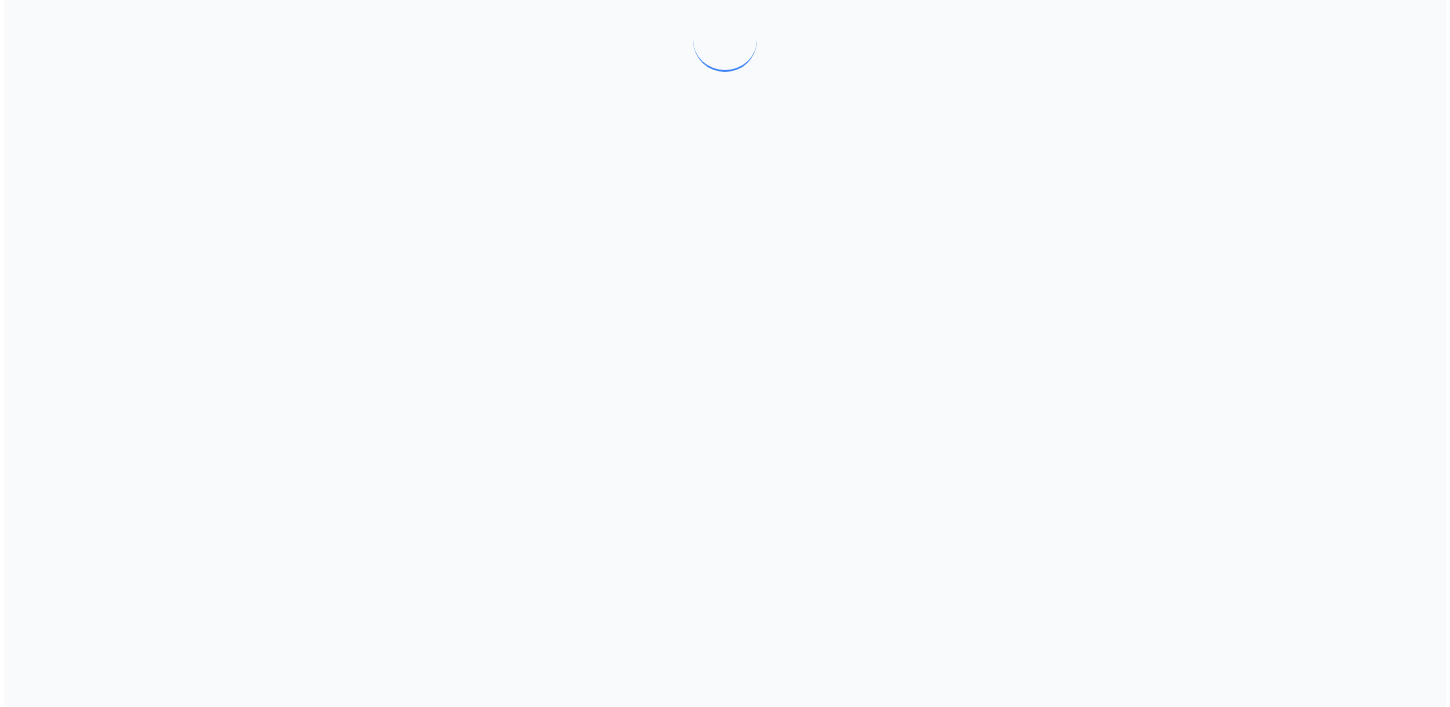scroll, scrollTop: 0, scrollLeft: 0, axis: both 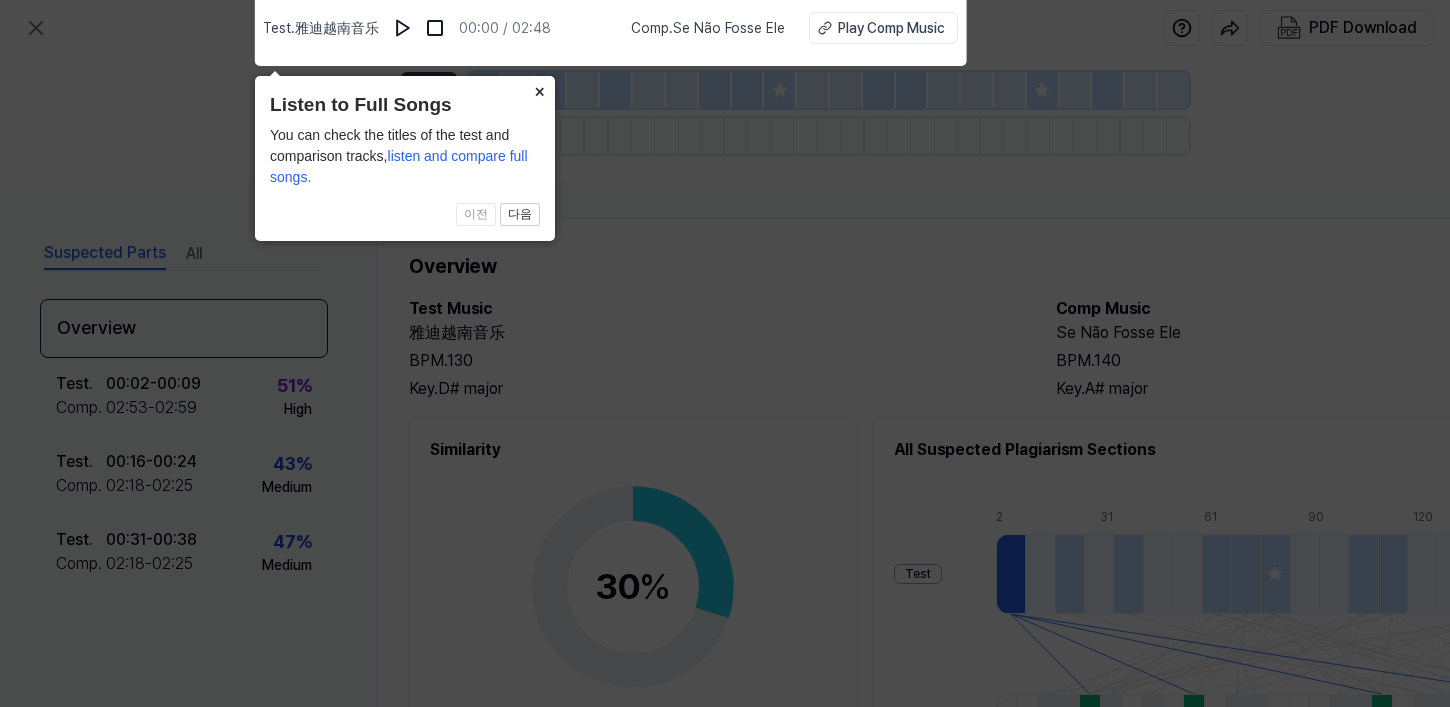 click on "×" at bounding box center [539, 90] 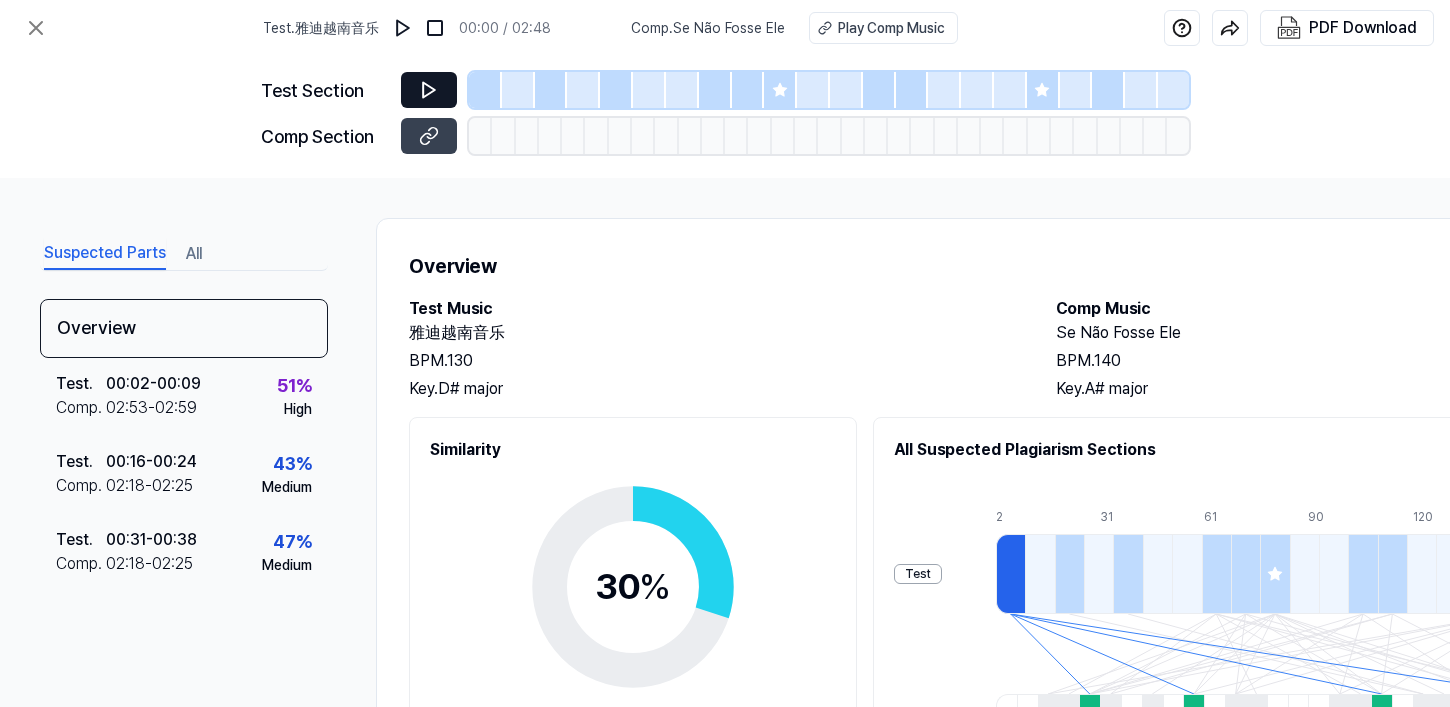 click 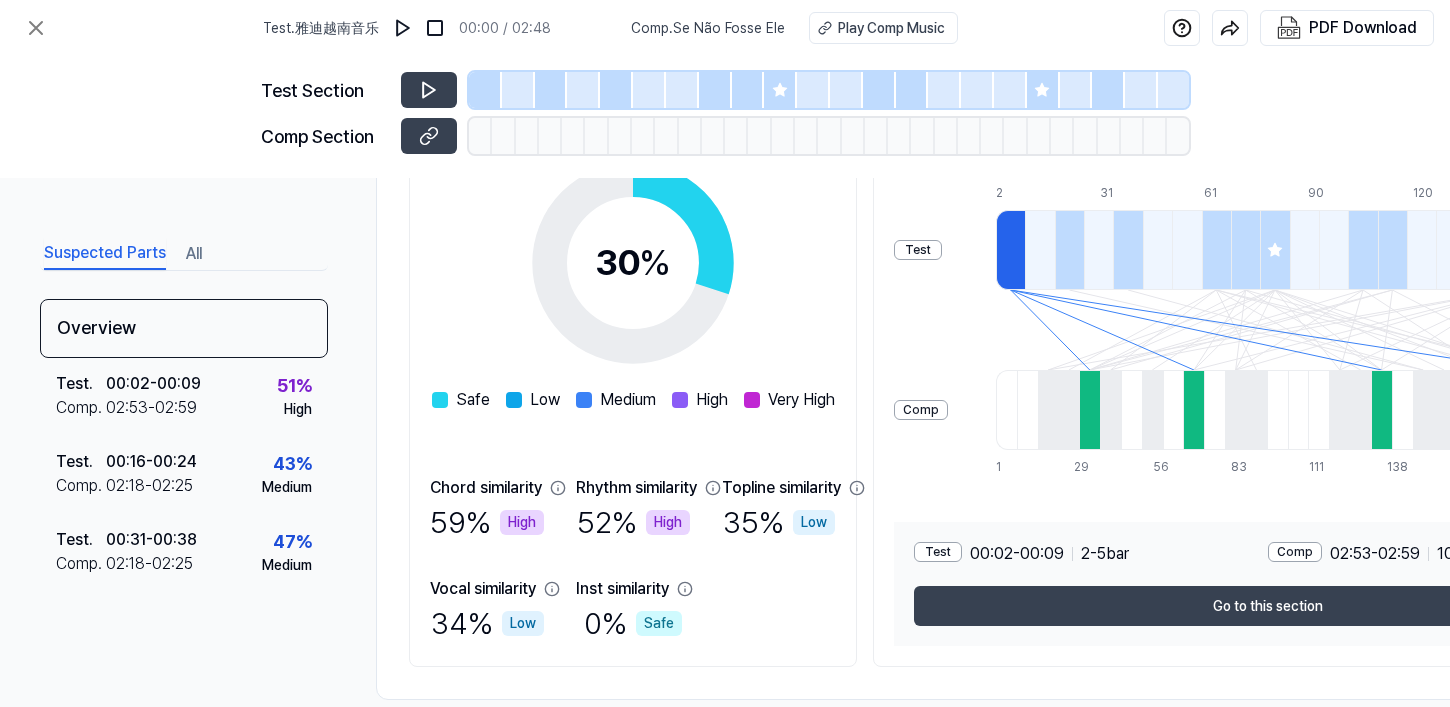 scroll, scrollTop: 317, scrollLeft: 0, axis: vertical 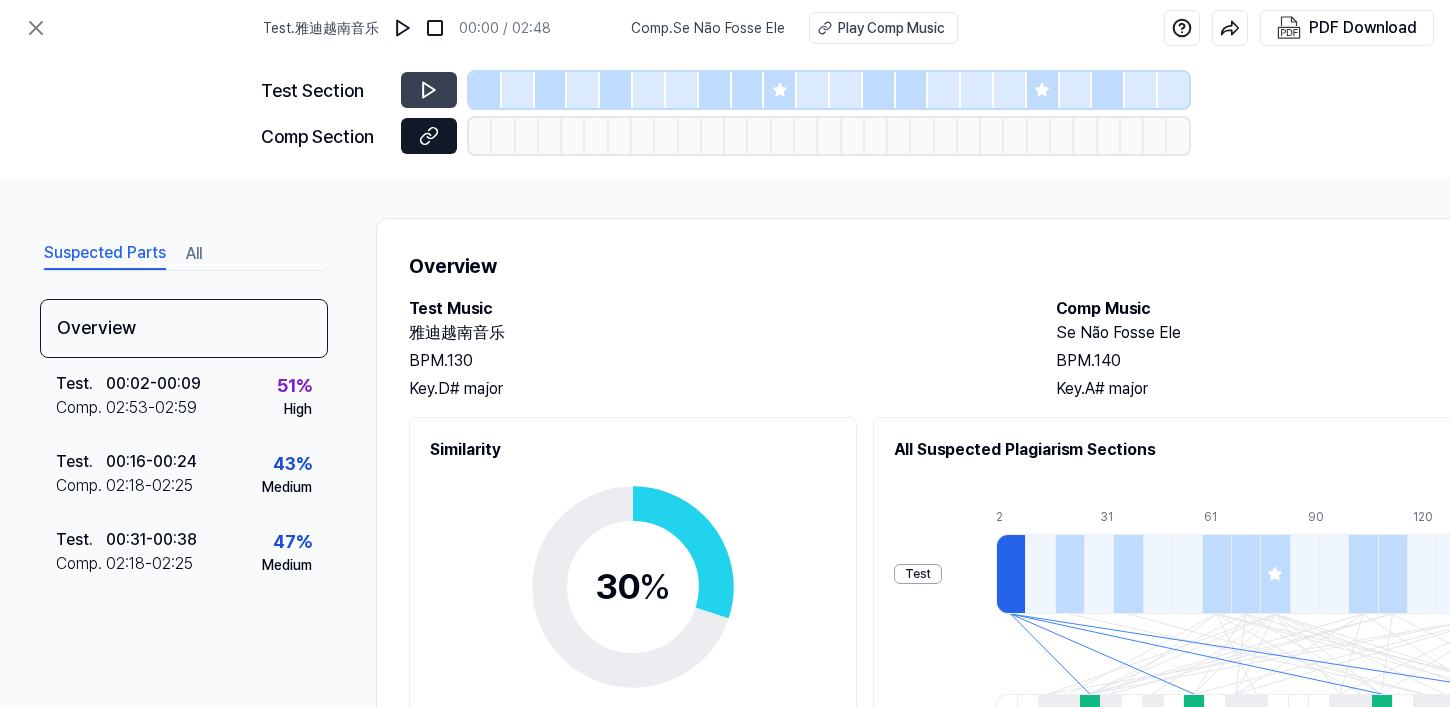 click 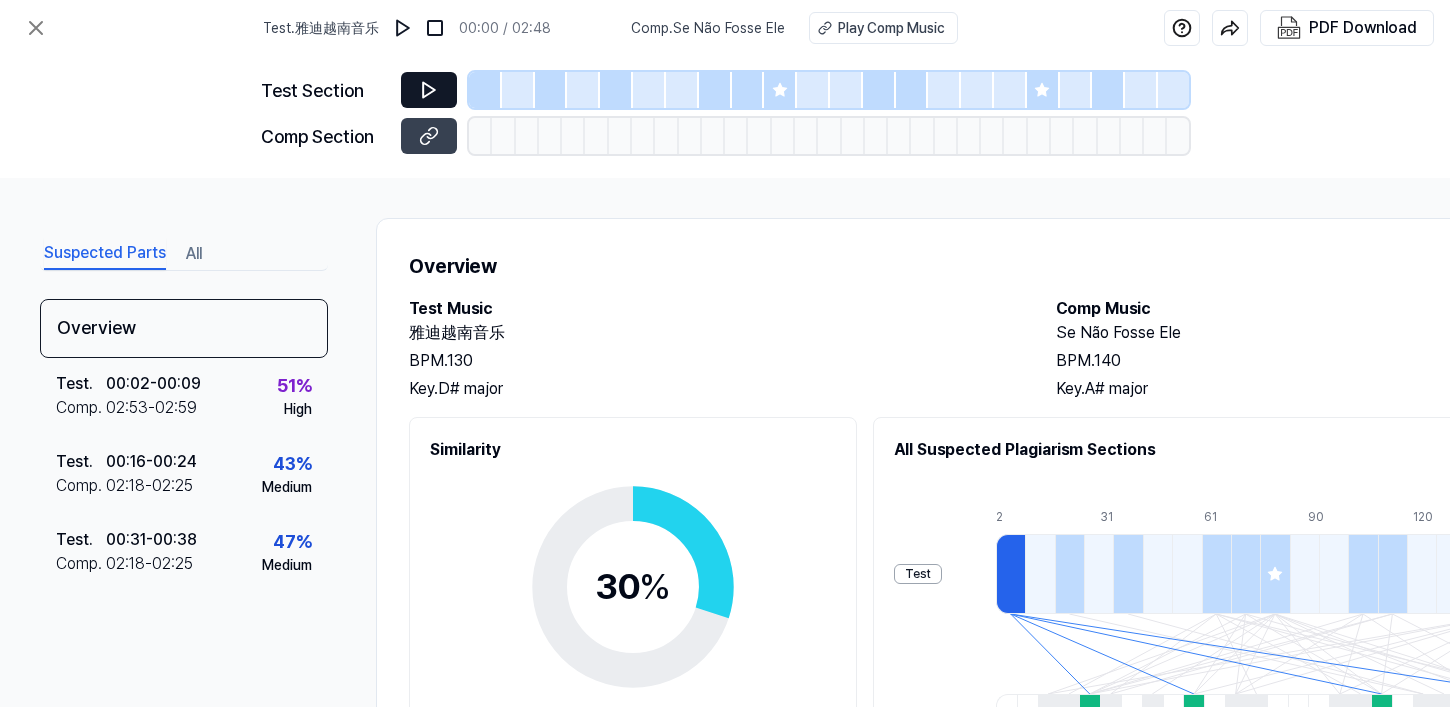 click 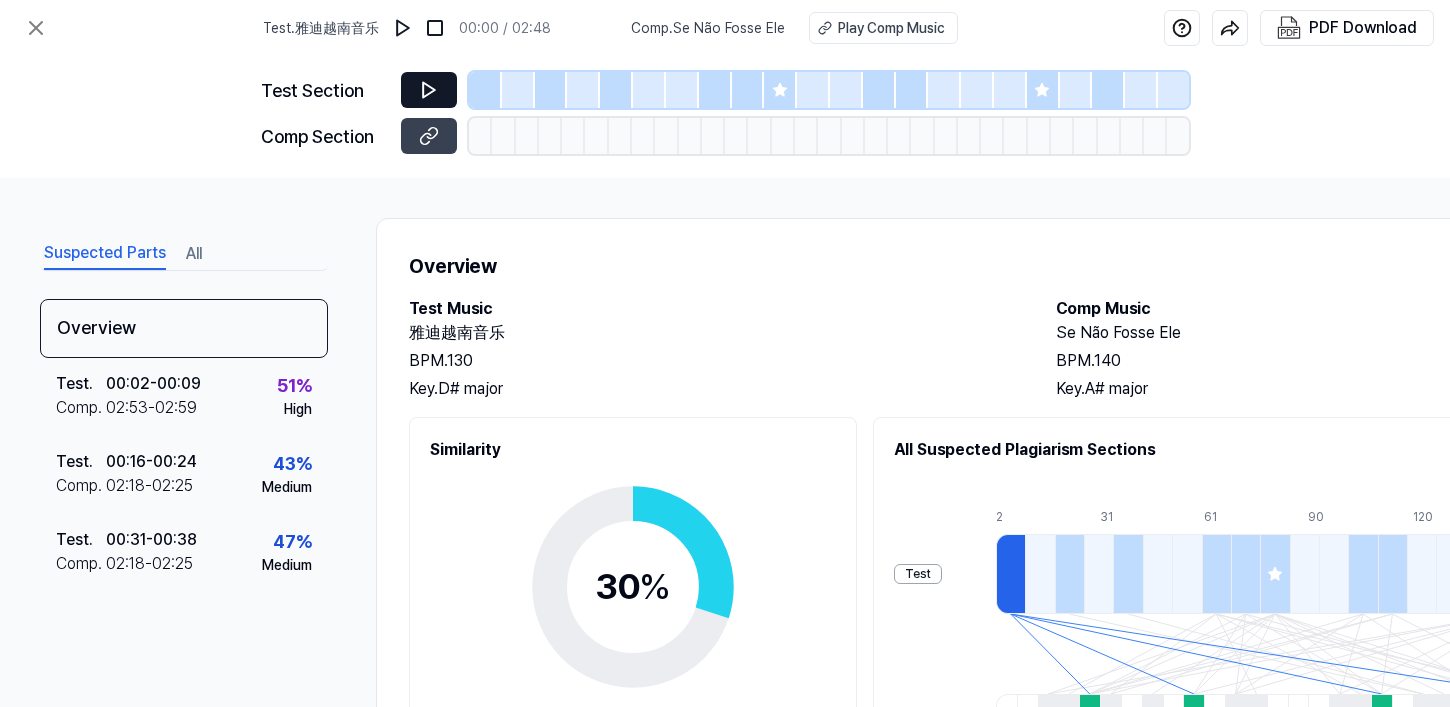 click 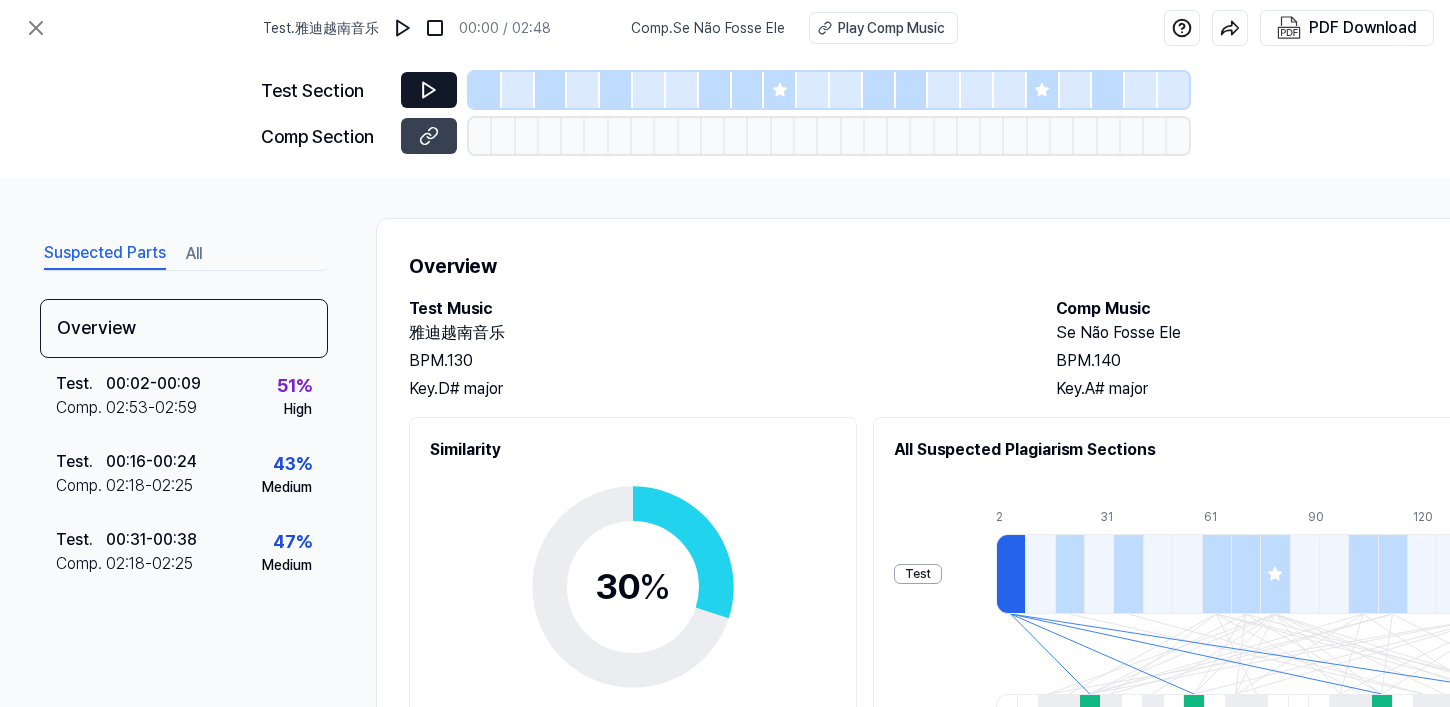 click 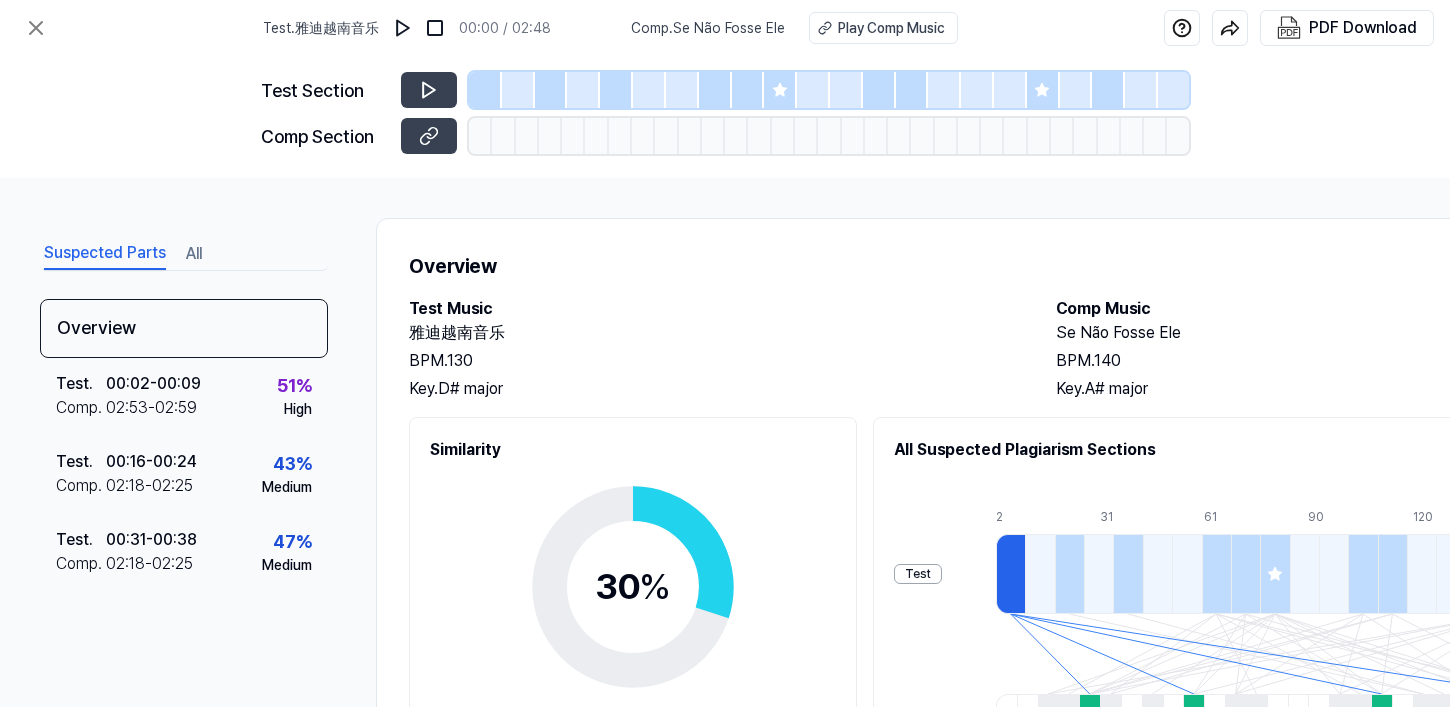 click at bounding box center [682, 90] 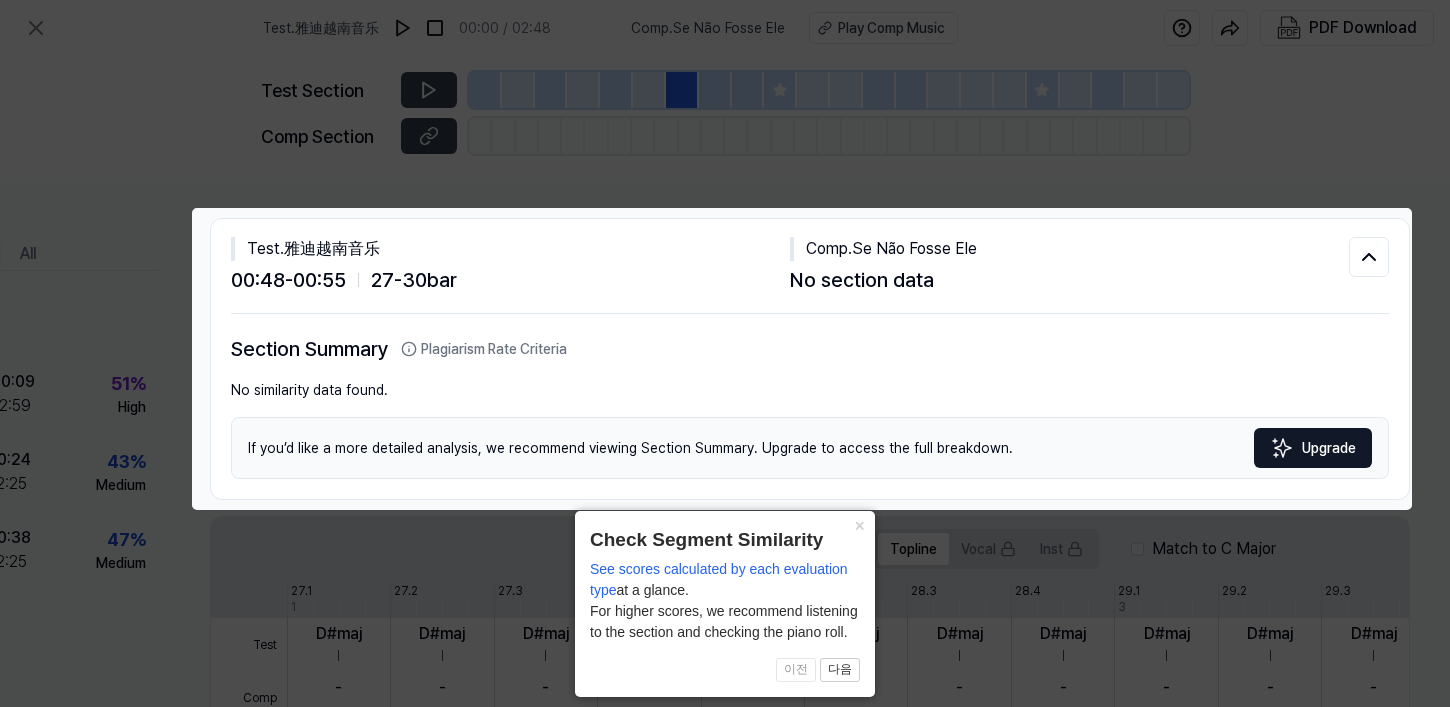 click 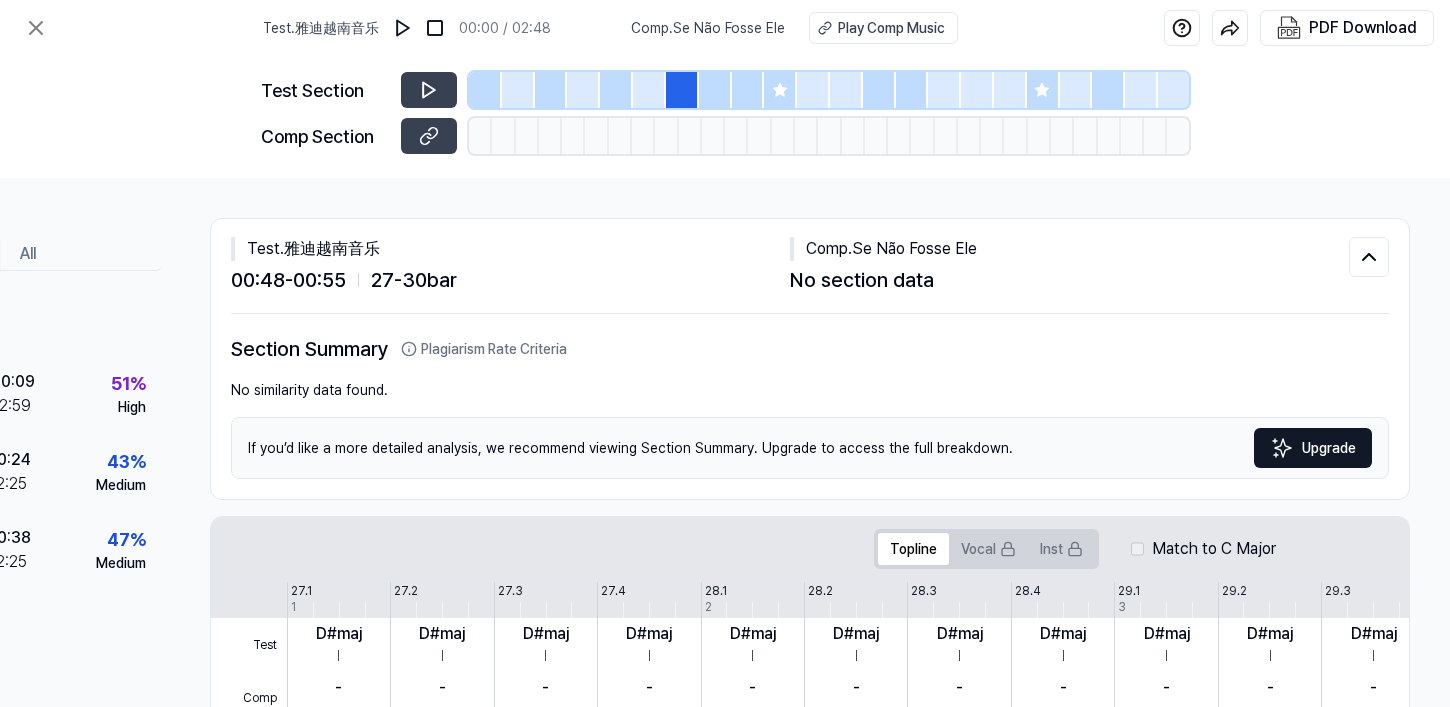 click at bounding box center [485, 90] 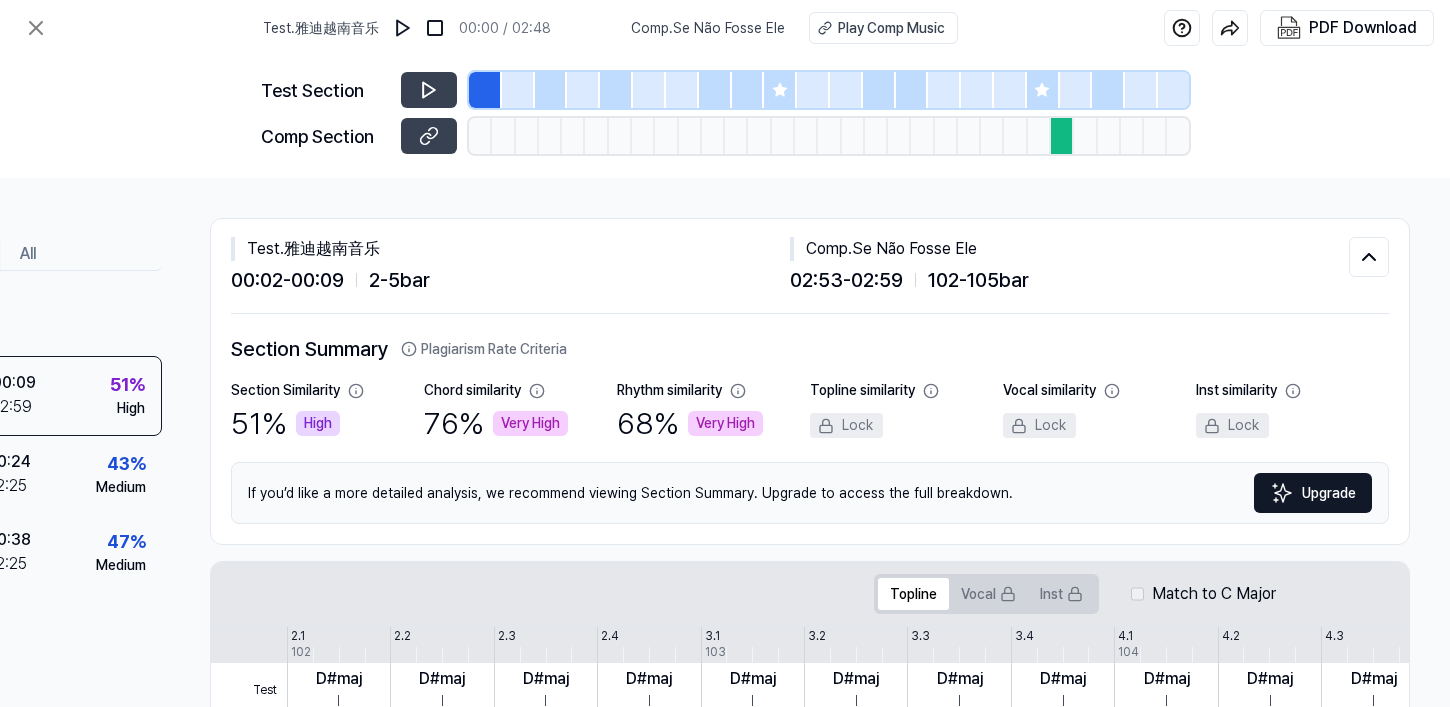 click at bounding box center (518, 90) 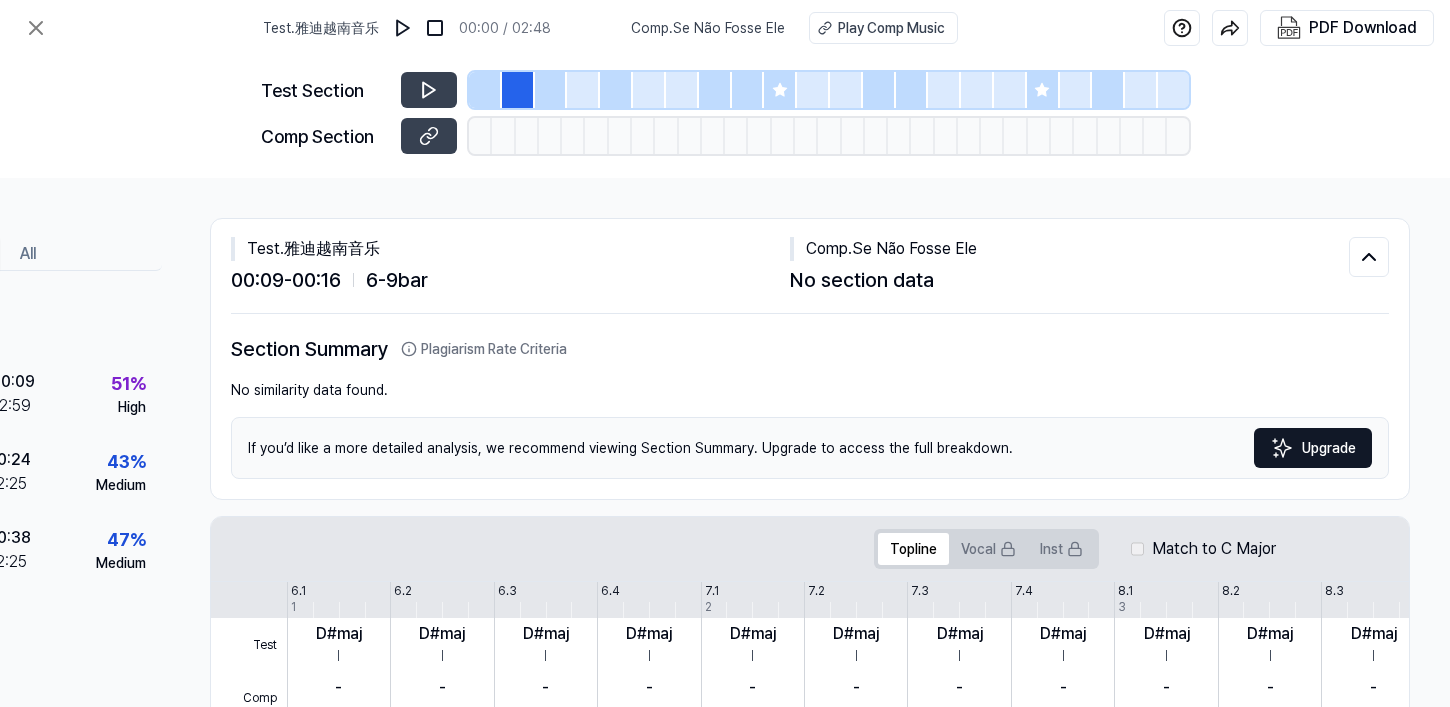 click at bounding box center (551, 90) 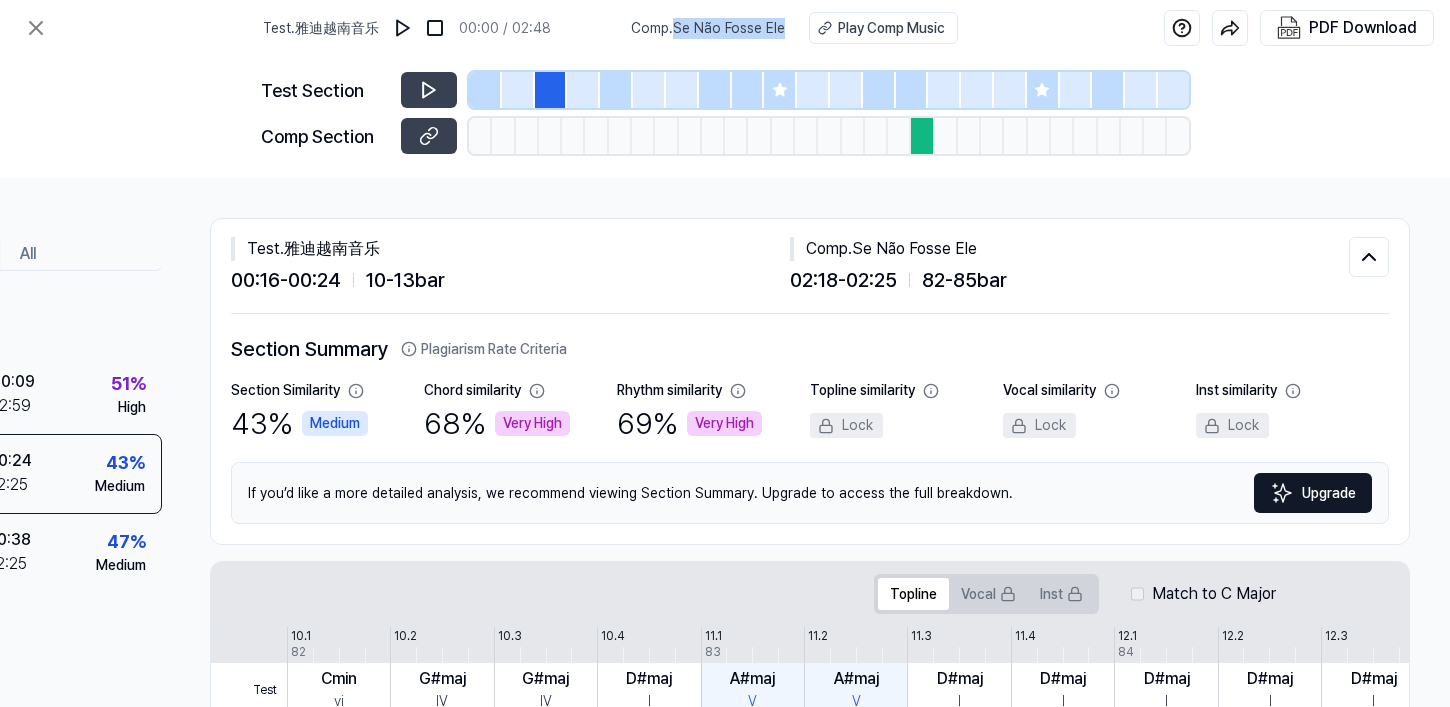 drag, startPoint x: 672, startPoint y: 29, endPoint x: 780, endPoint y: 29, distance: 108 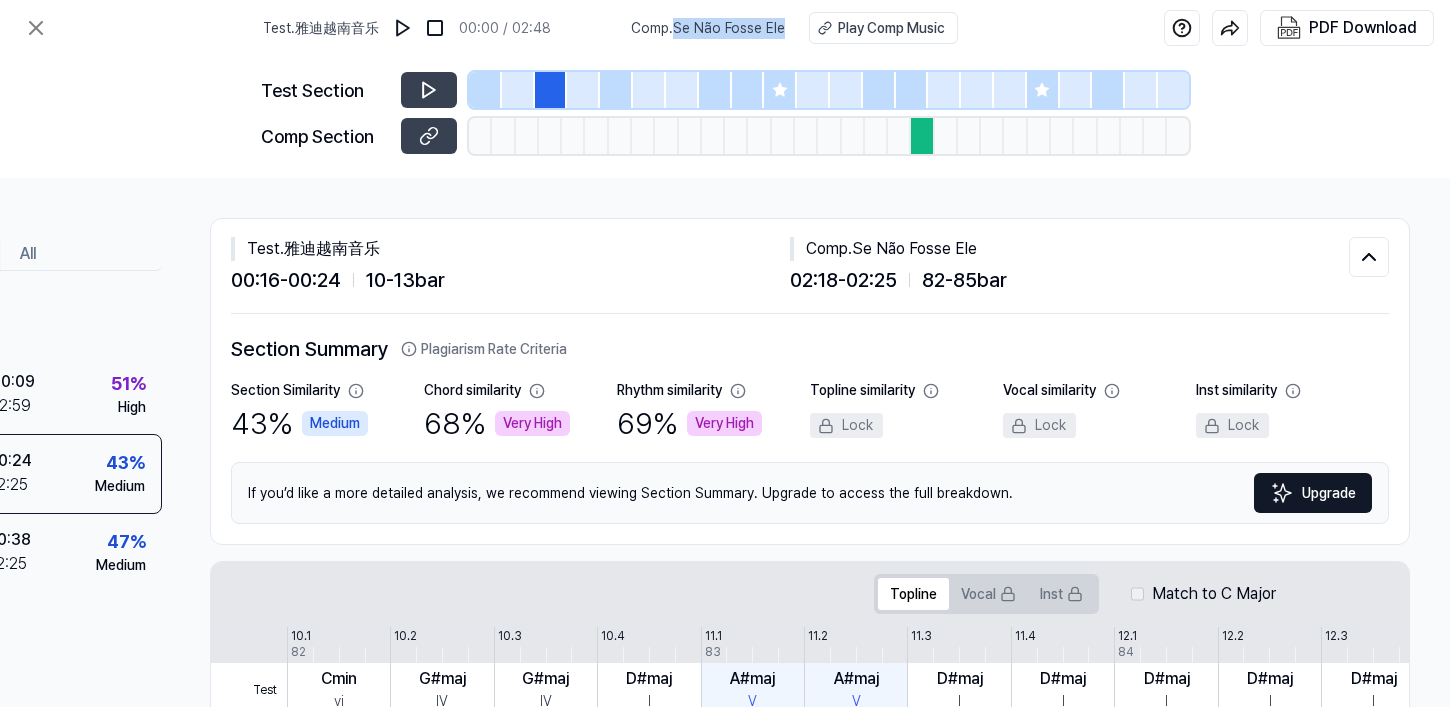 copy on "Se Não Fosse Ele" 